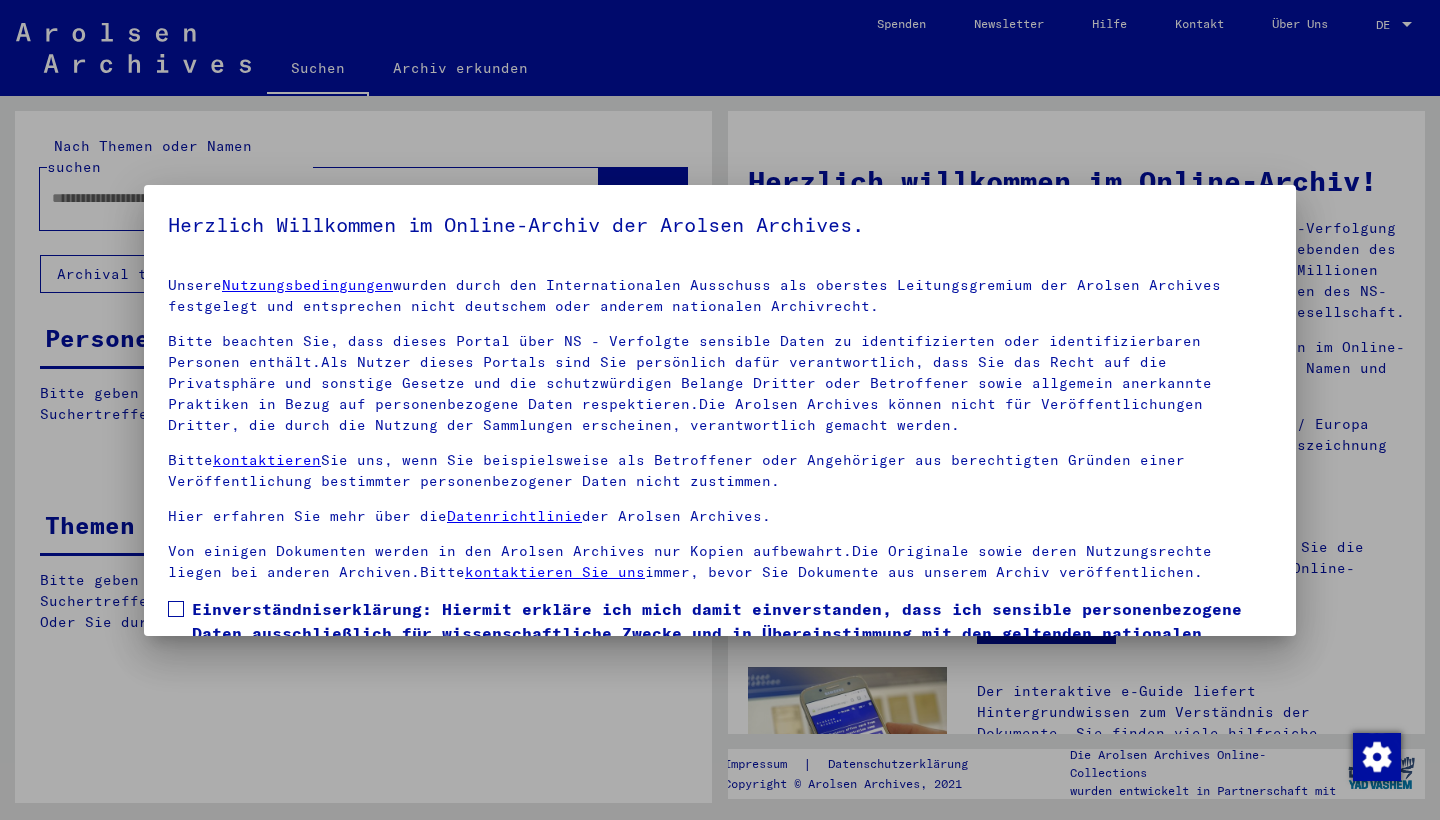 scroll, scrollTop: 0, scrollLeft: 0, axis: both 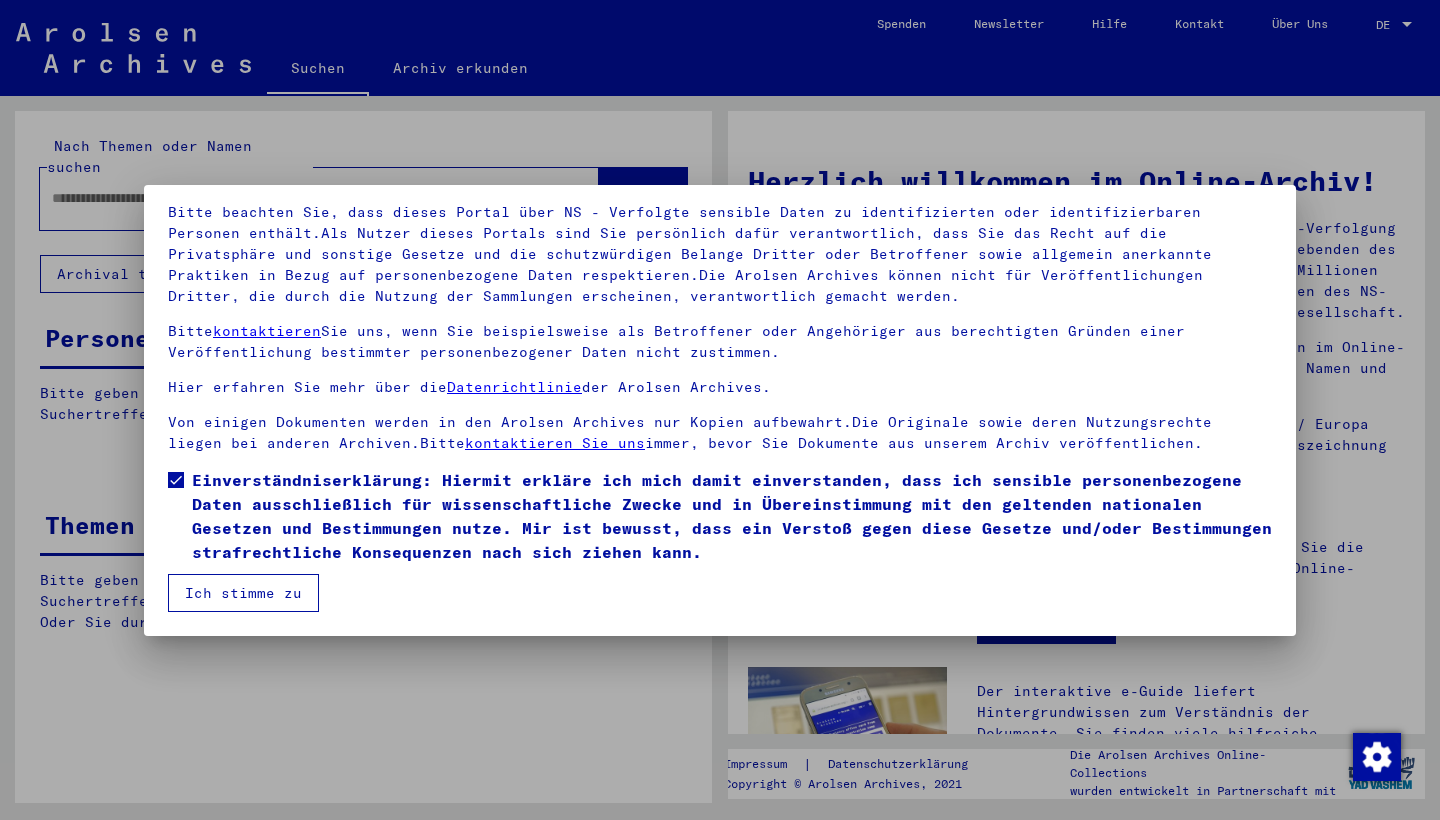 click on "Ich stimme zu" at bounding box center [243, 593] 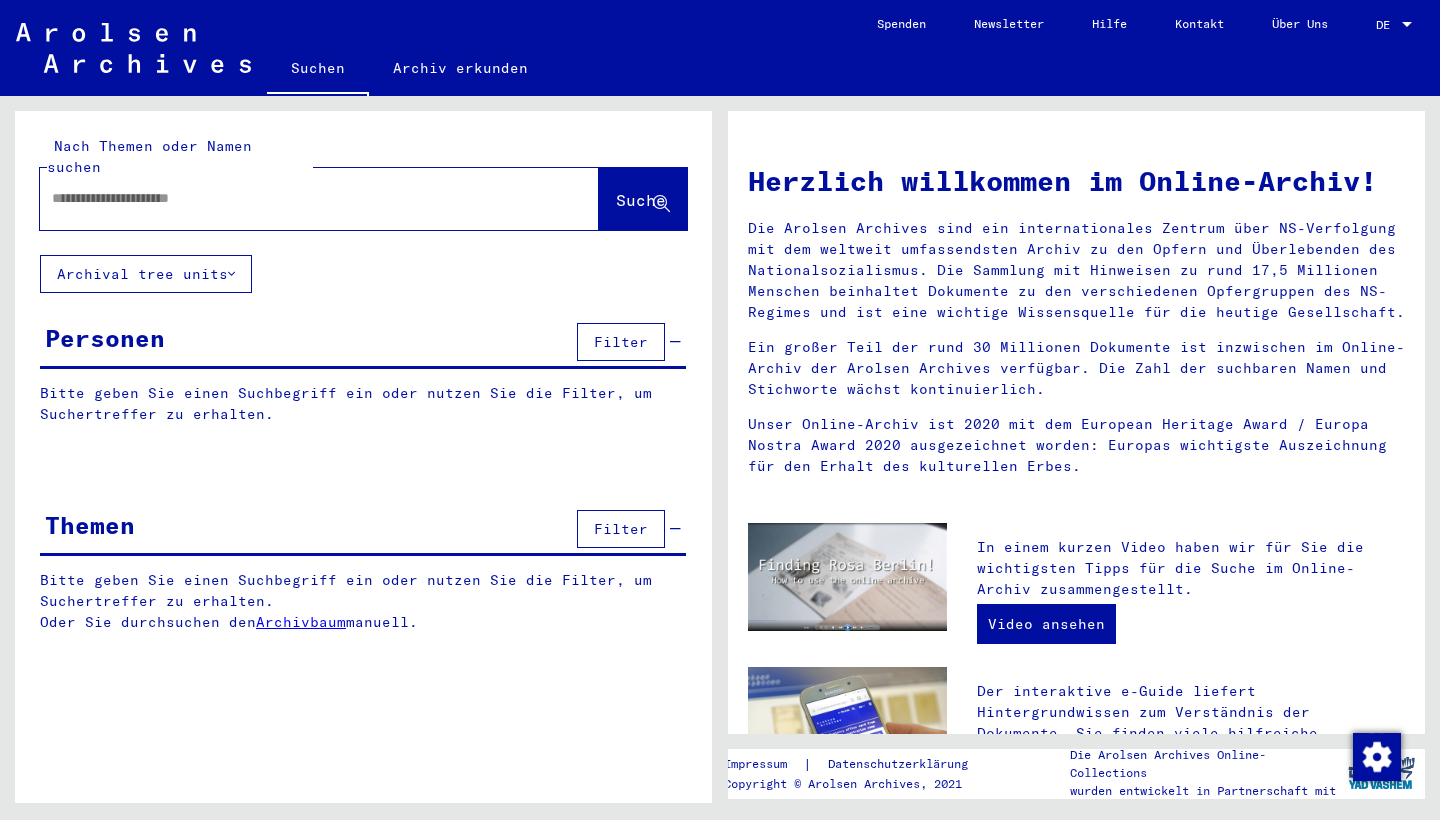 click at bounding box center (295, 198) 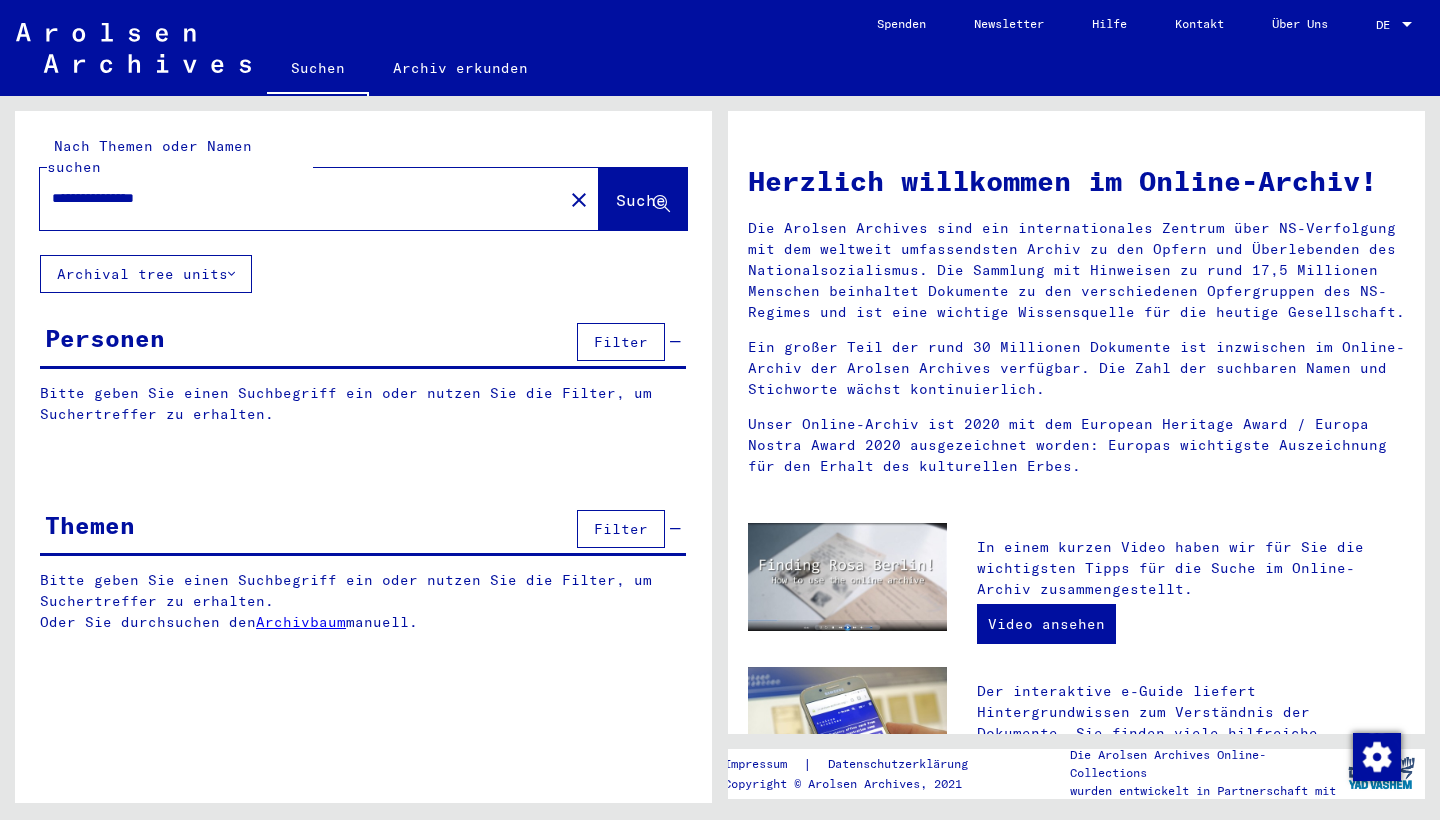 click on "Suche" 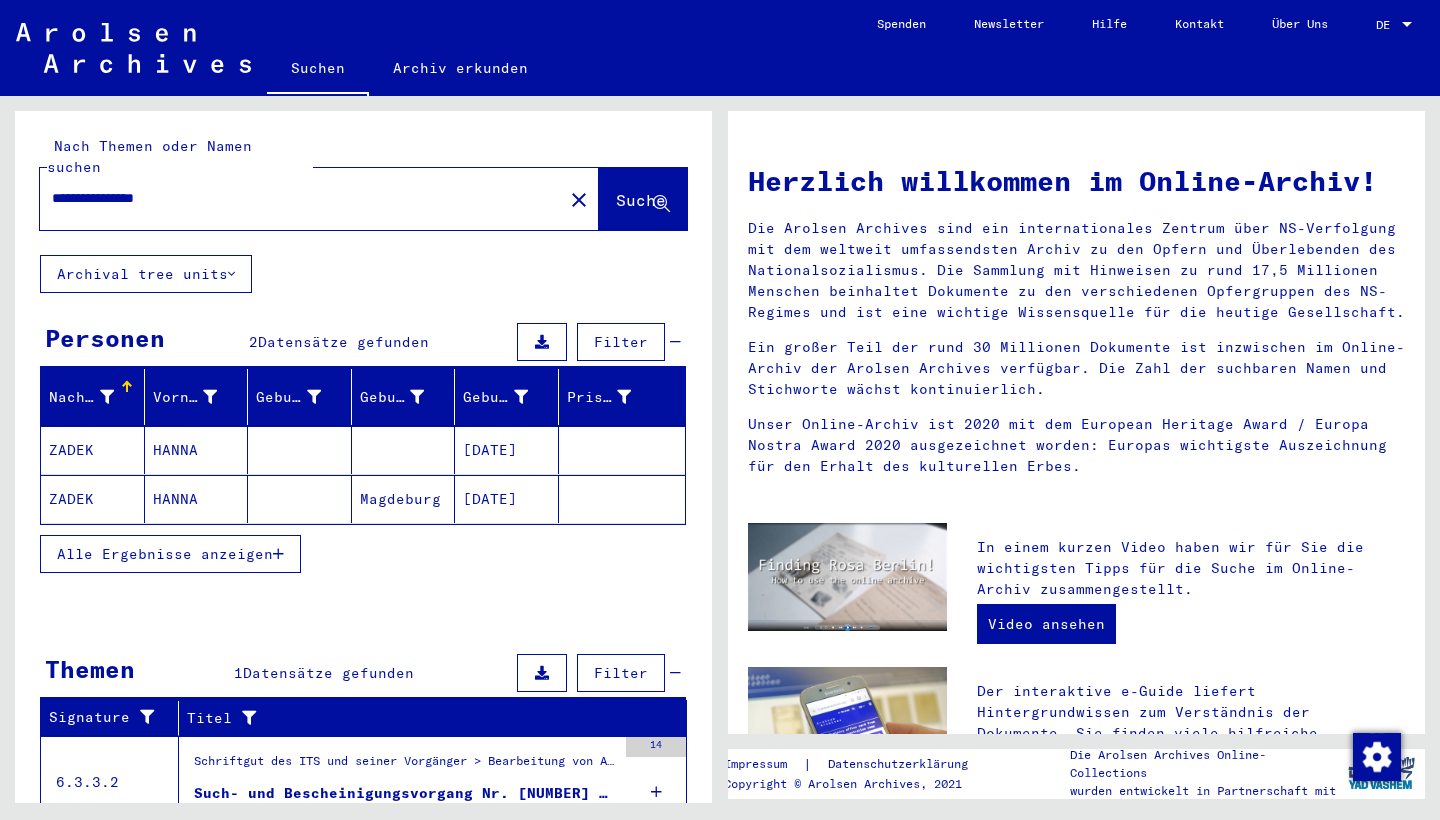 click on "[DATE]" at bounding box center (507, 499) 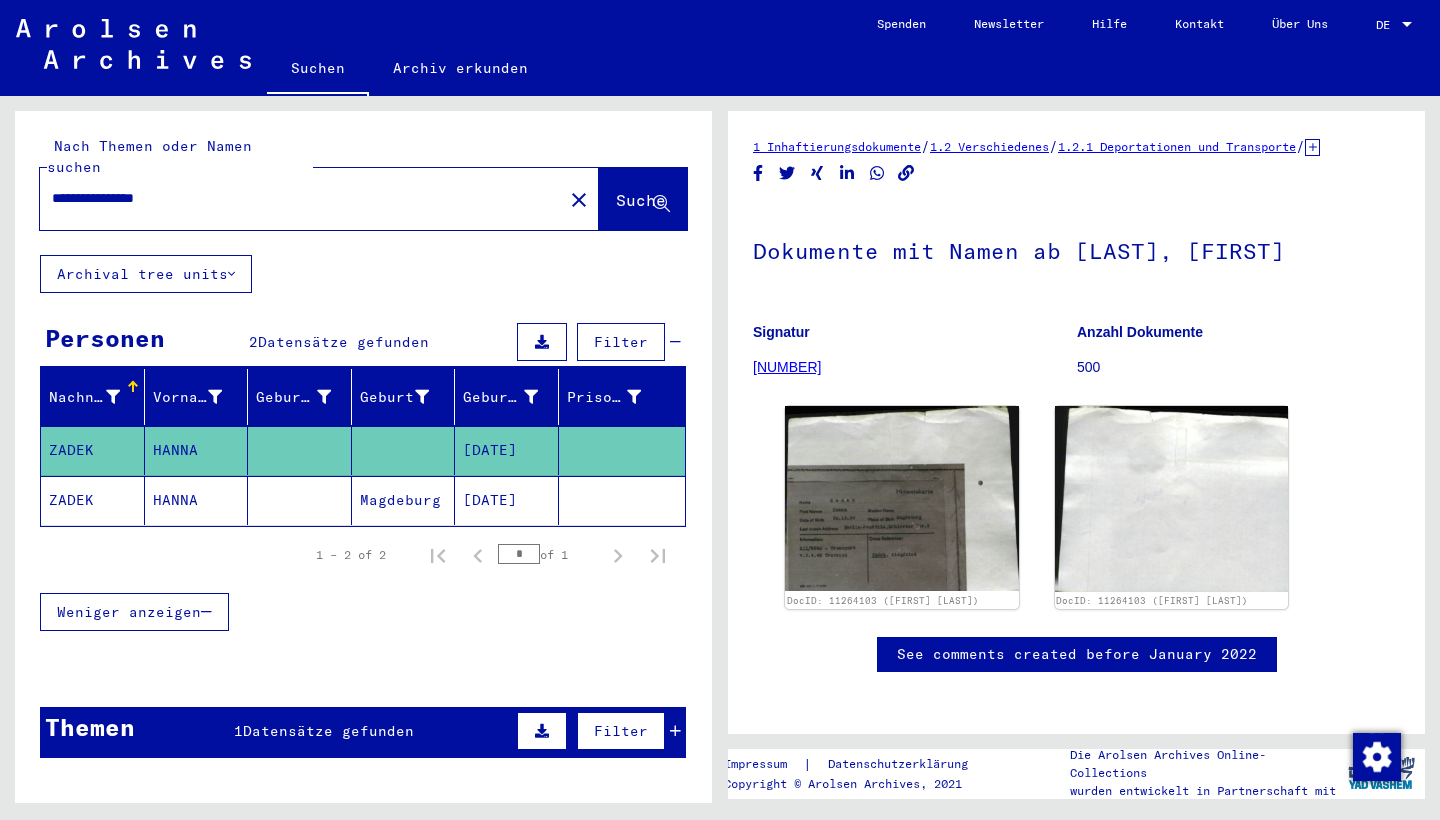 scroll, scrollTop: 0, scrollLeft: 0, axis: both 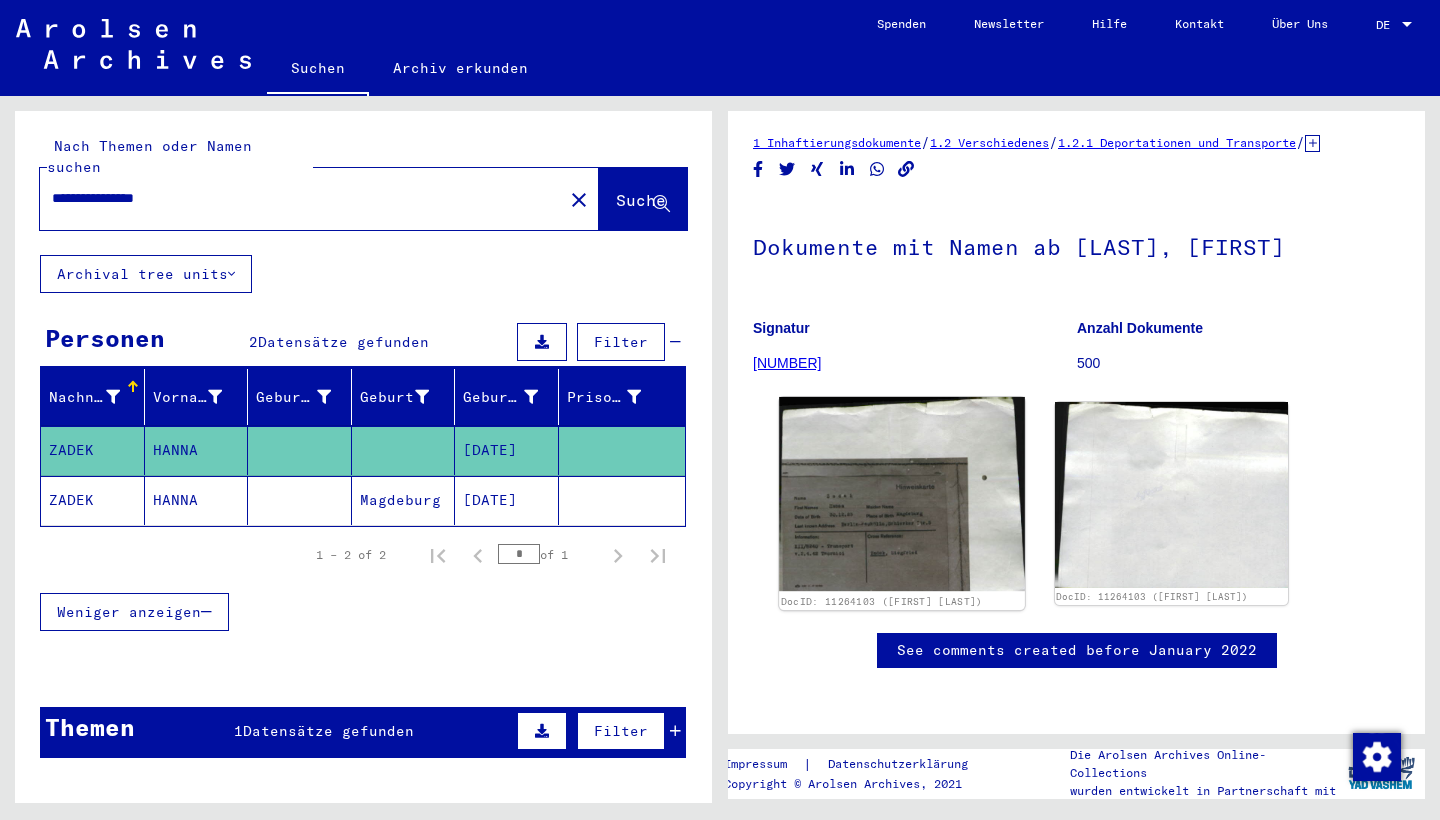 click 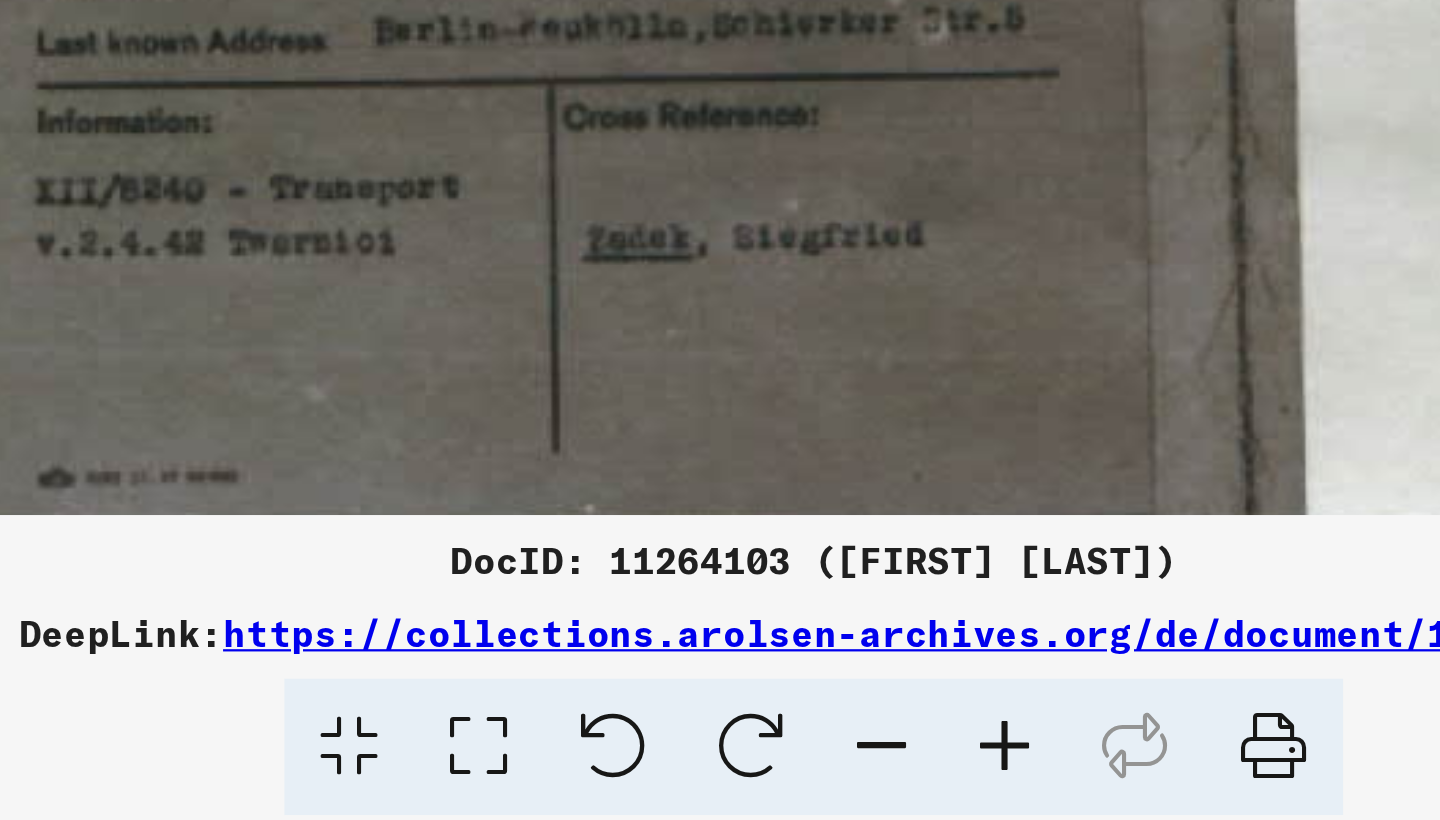 scroll, scrollTop: 0, scrollLeft: 0, axis: both 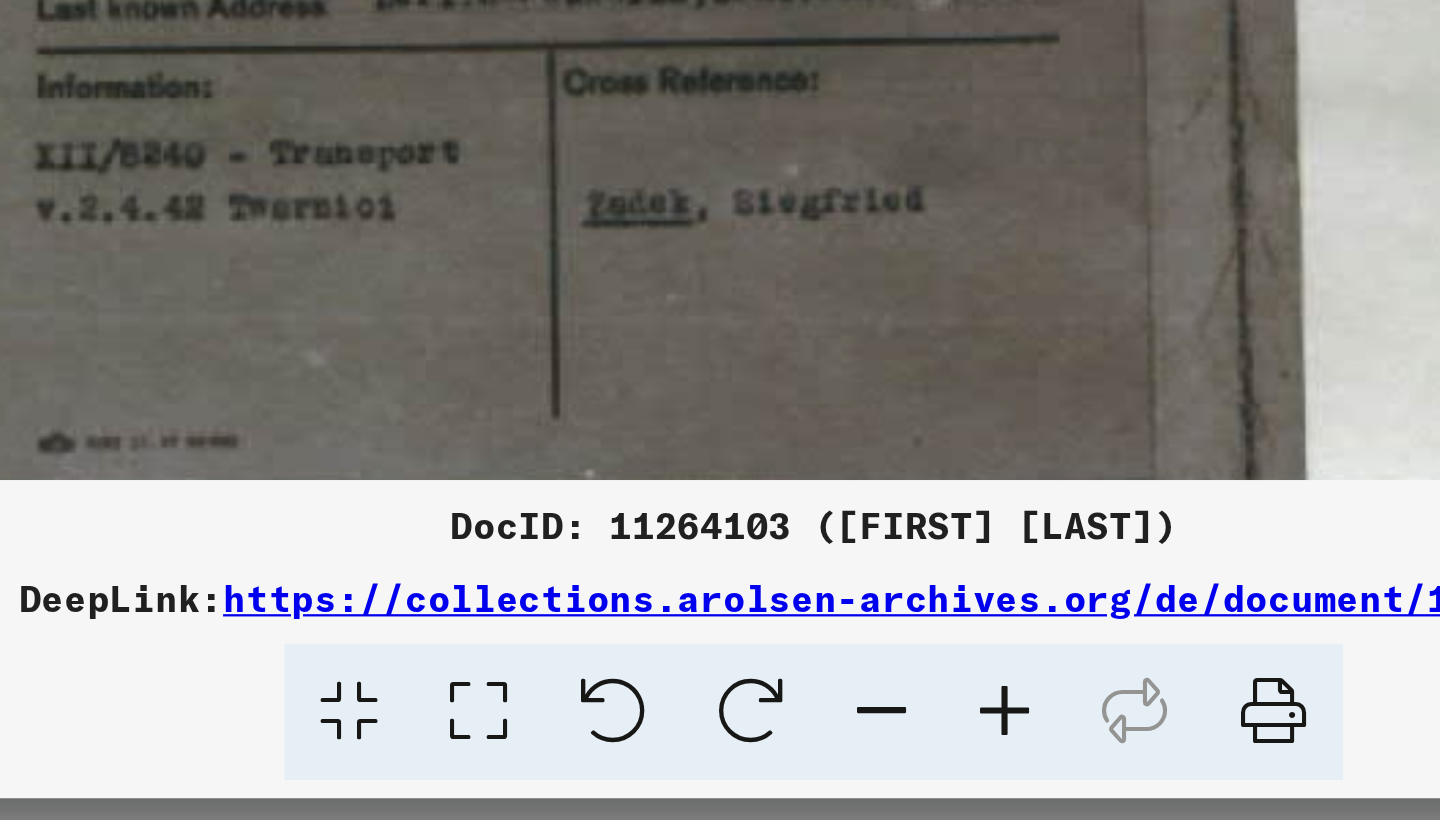 click on "https://collections.arolsen-archives.org/de/document/11264103" at bounding box center (765, 722) 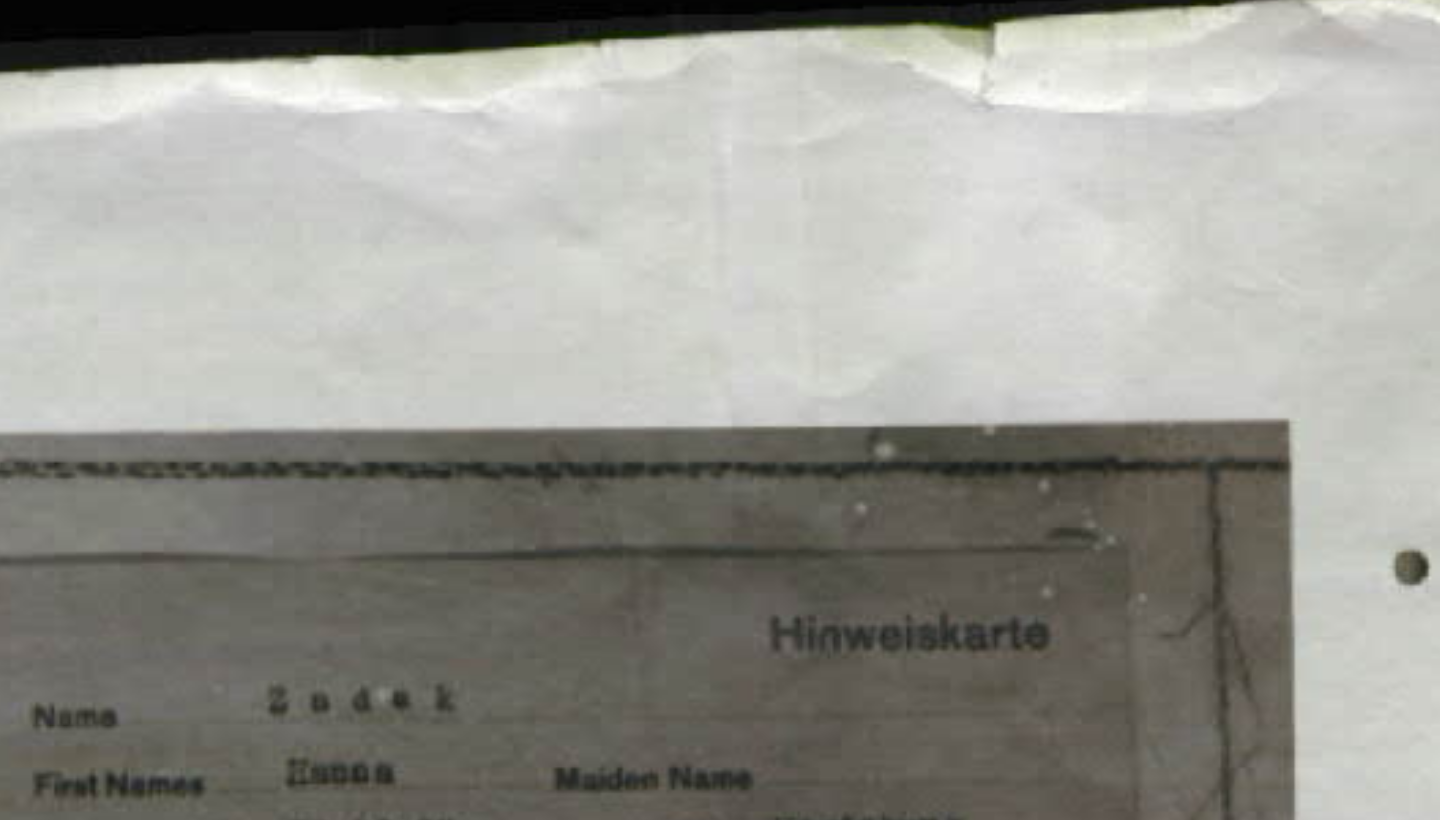 scroll, scrollTop: 0, scrollLeft: 0, axis: both 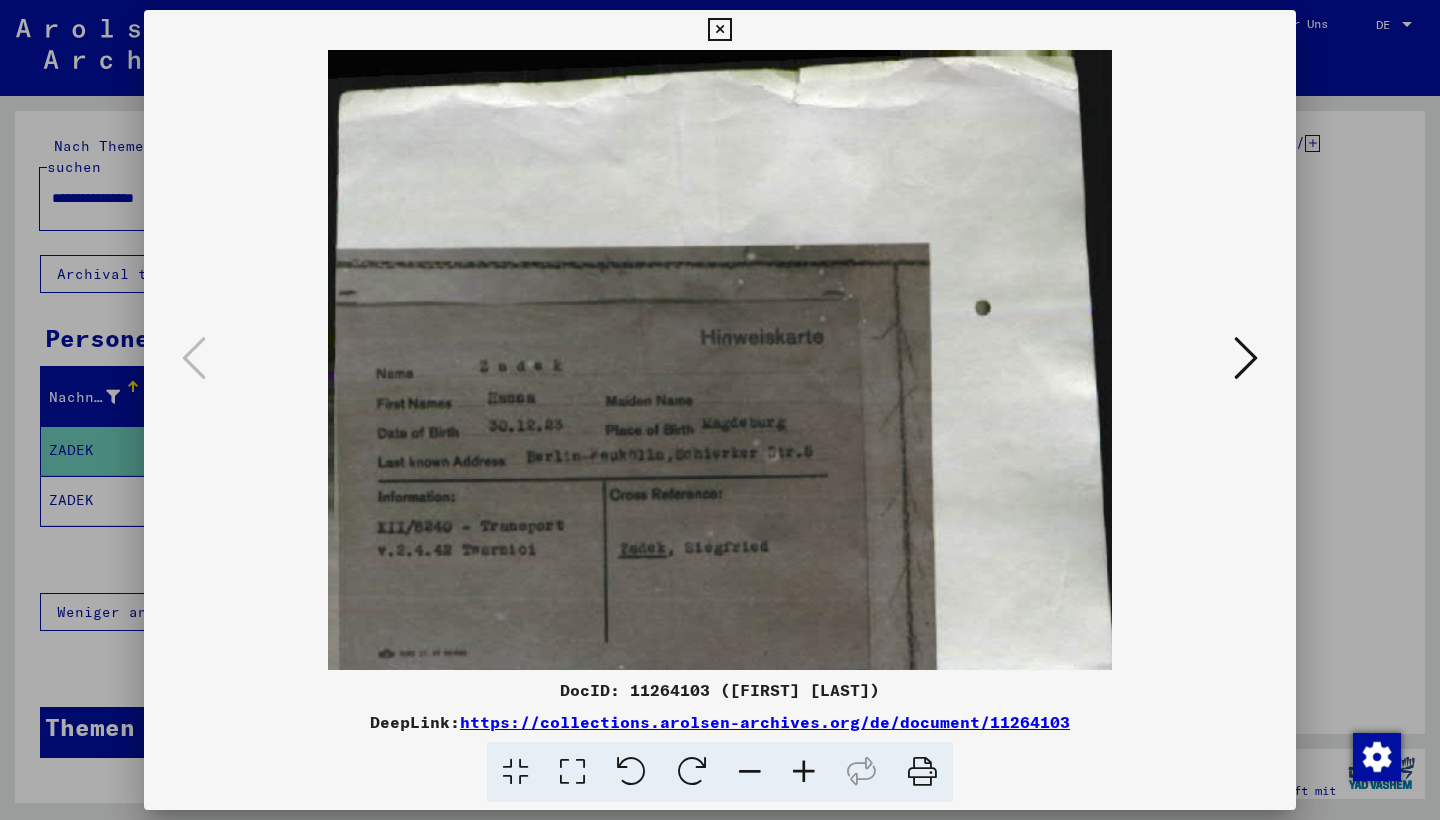 click at bounding box center (719, 30) 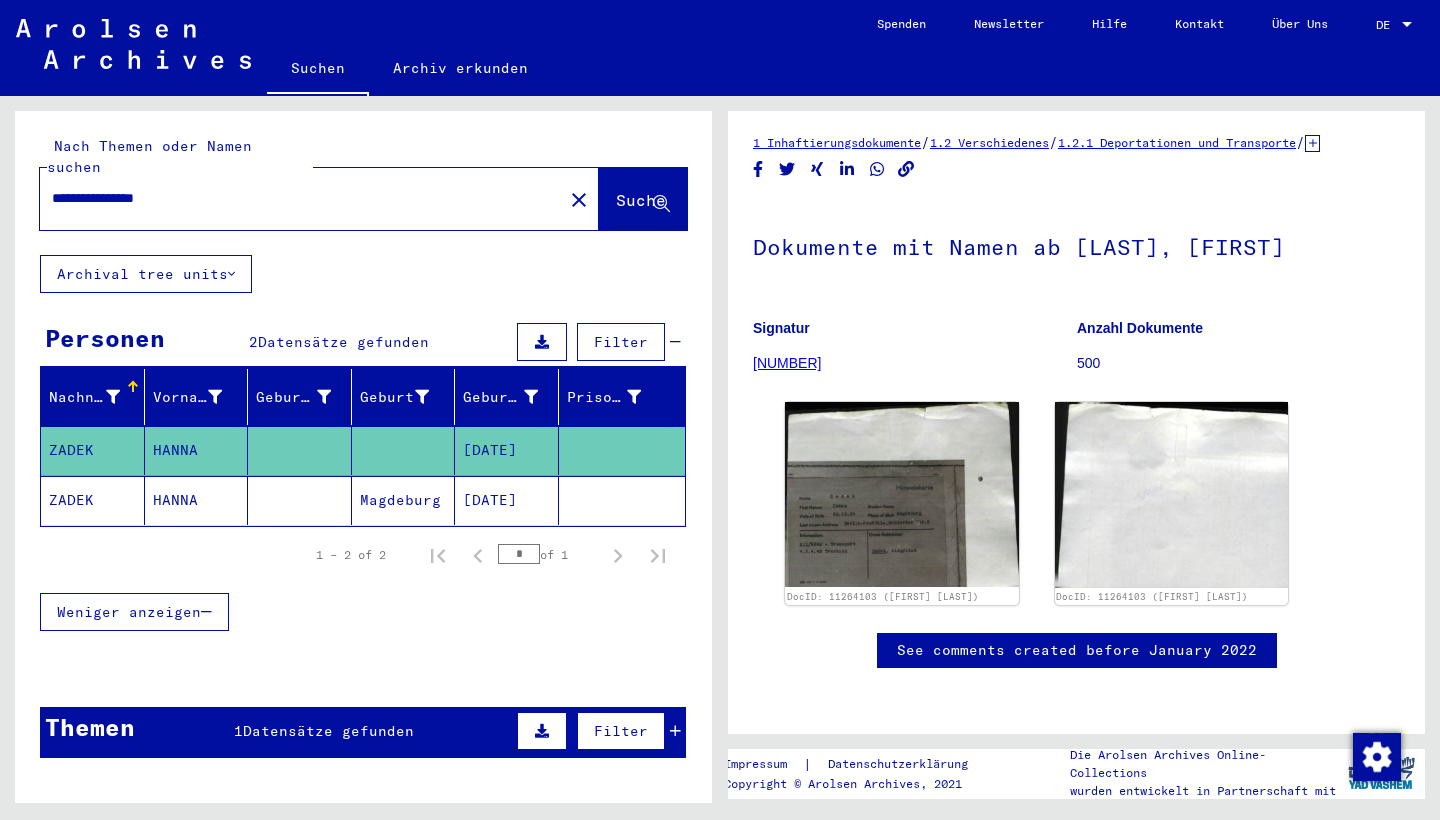 drag, startPoint x: 102, startPoint y: 182, endPoint x: 61, endPoint y: 181, distance: 41.01219 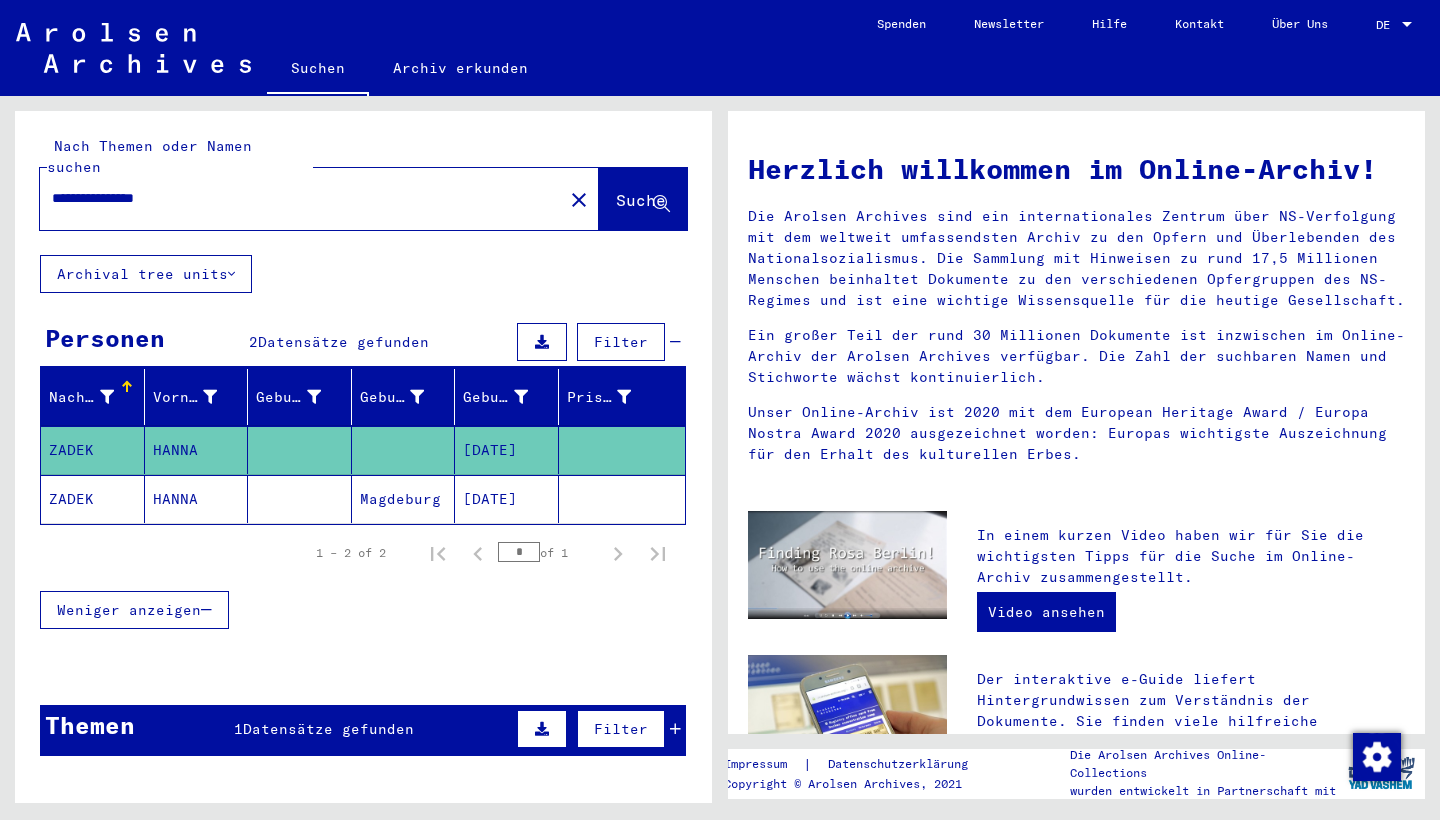 scroll, scrollTop: 0, scrollLeft: 0, axis: both 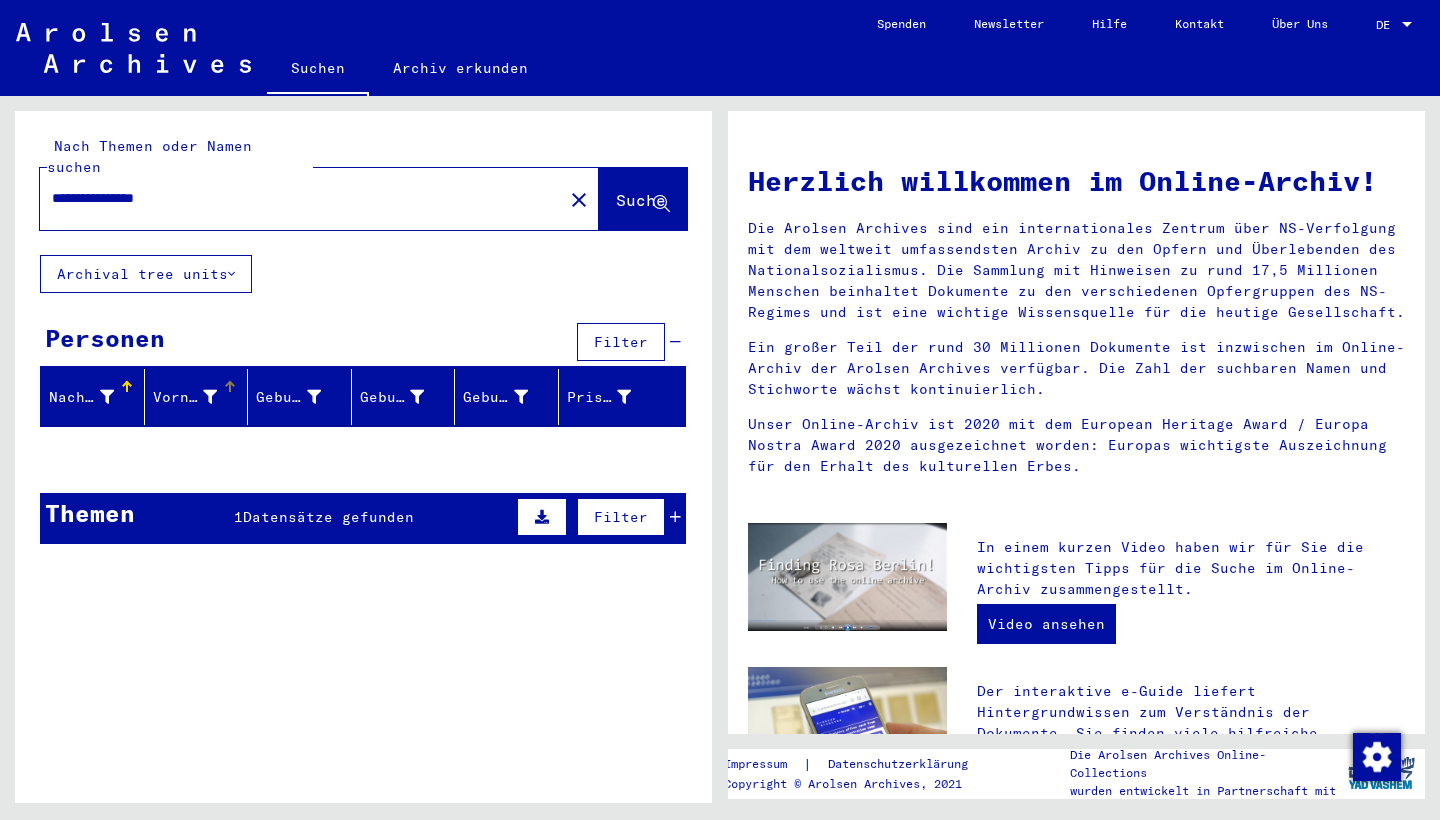 click at bounding box center [210, 397] 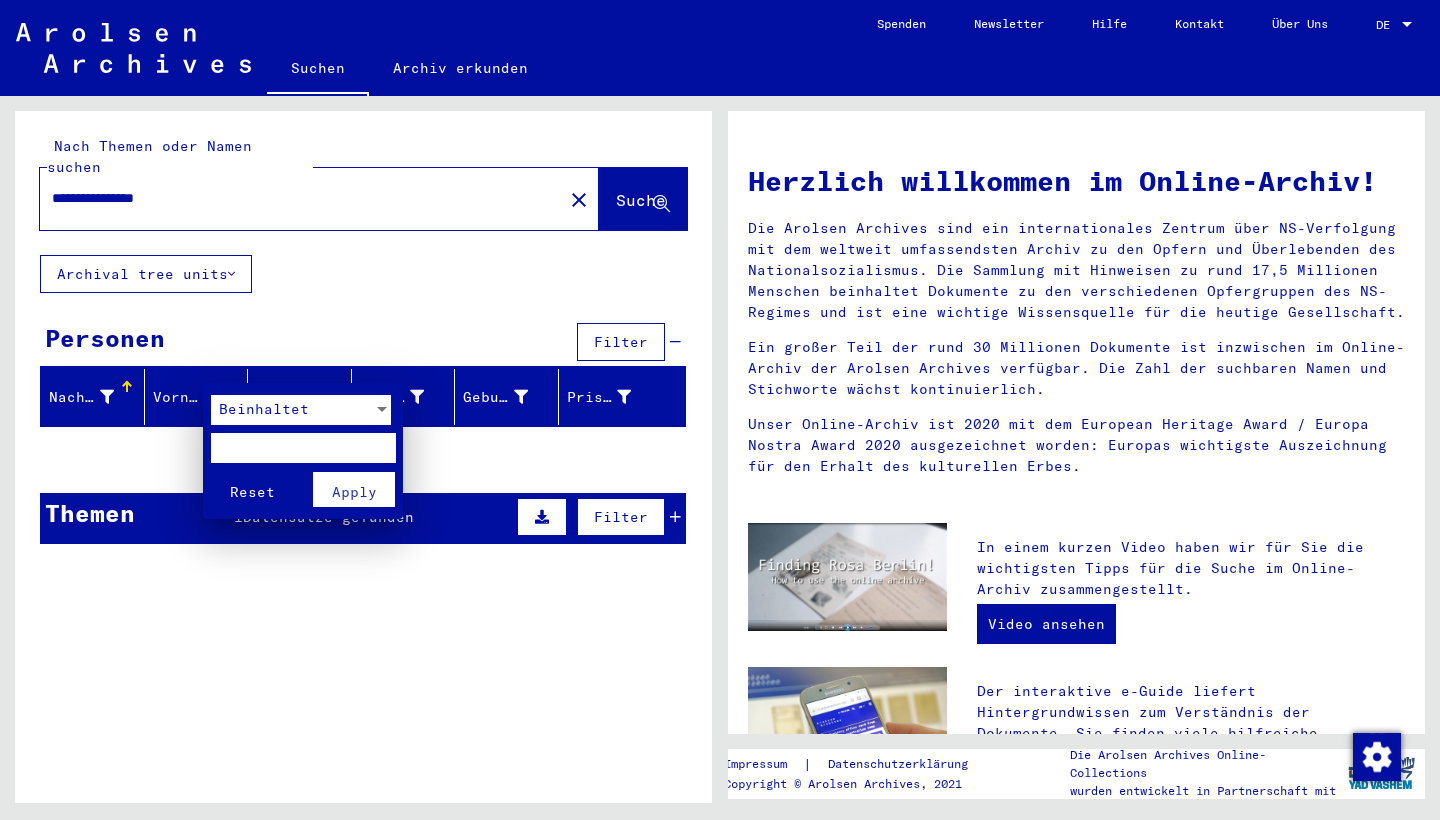 click at bounding box center (303, 448) 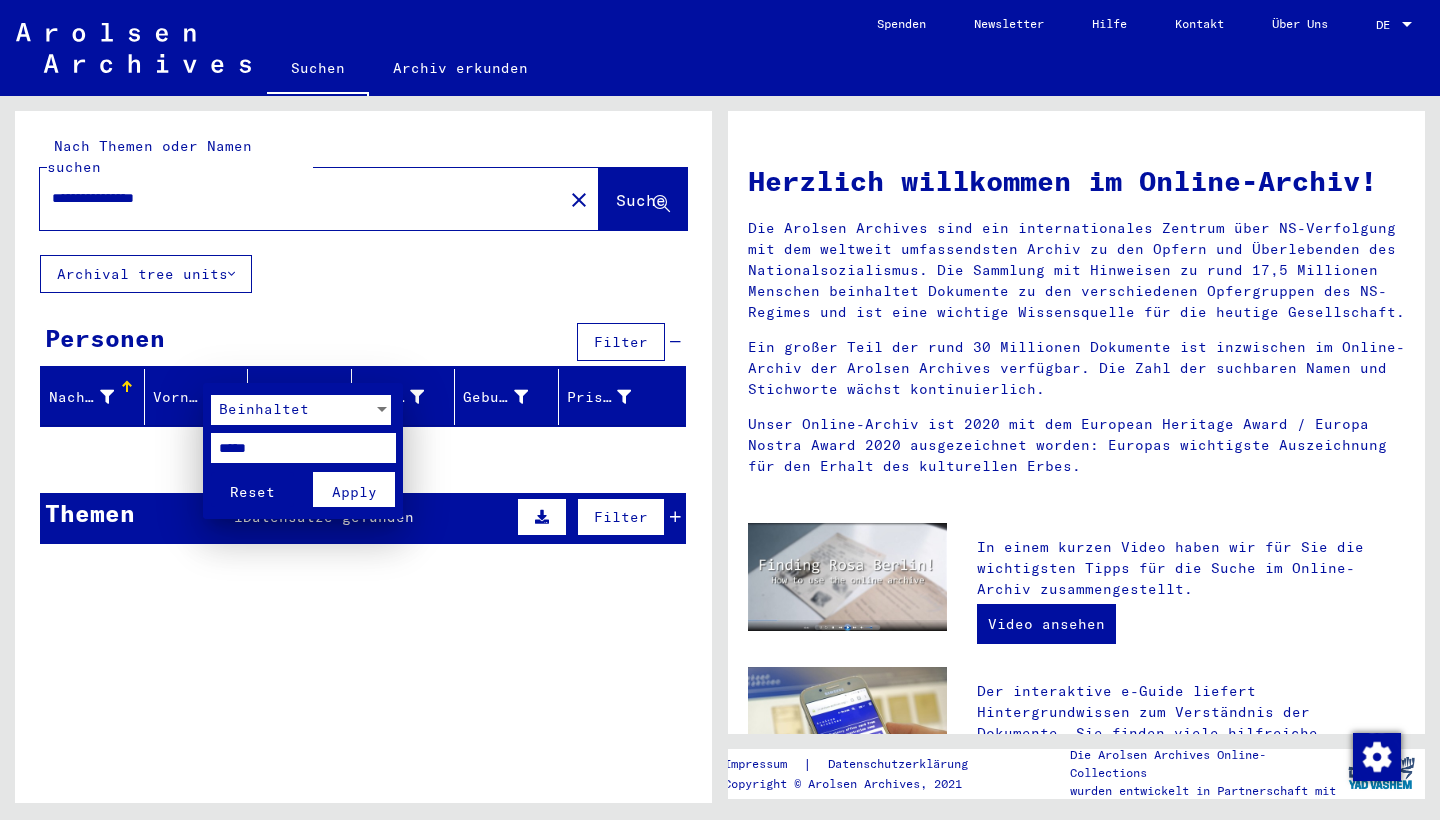type on "*****" 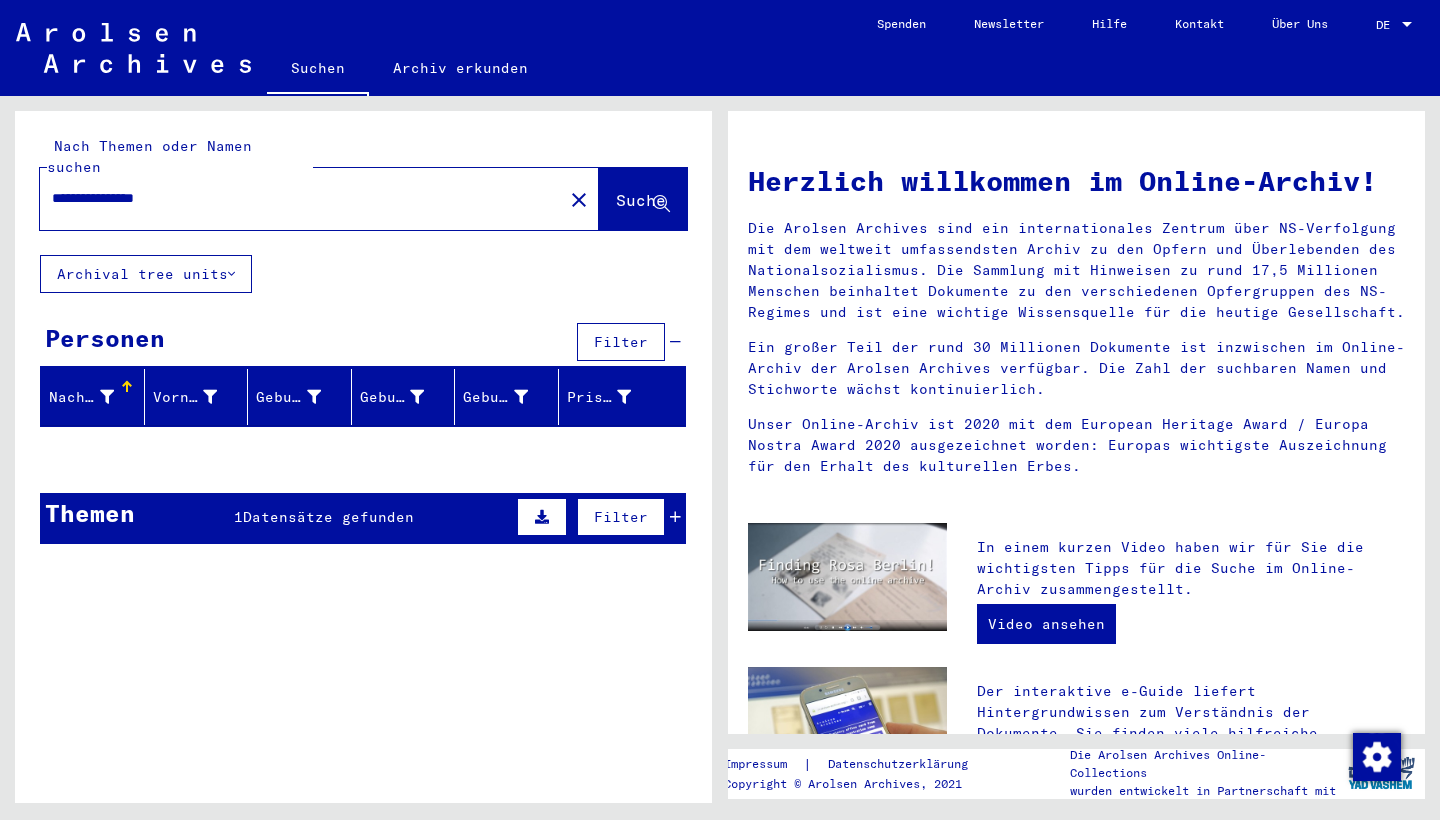 click at bounding box center [314, 397] 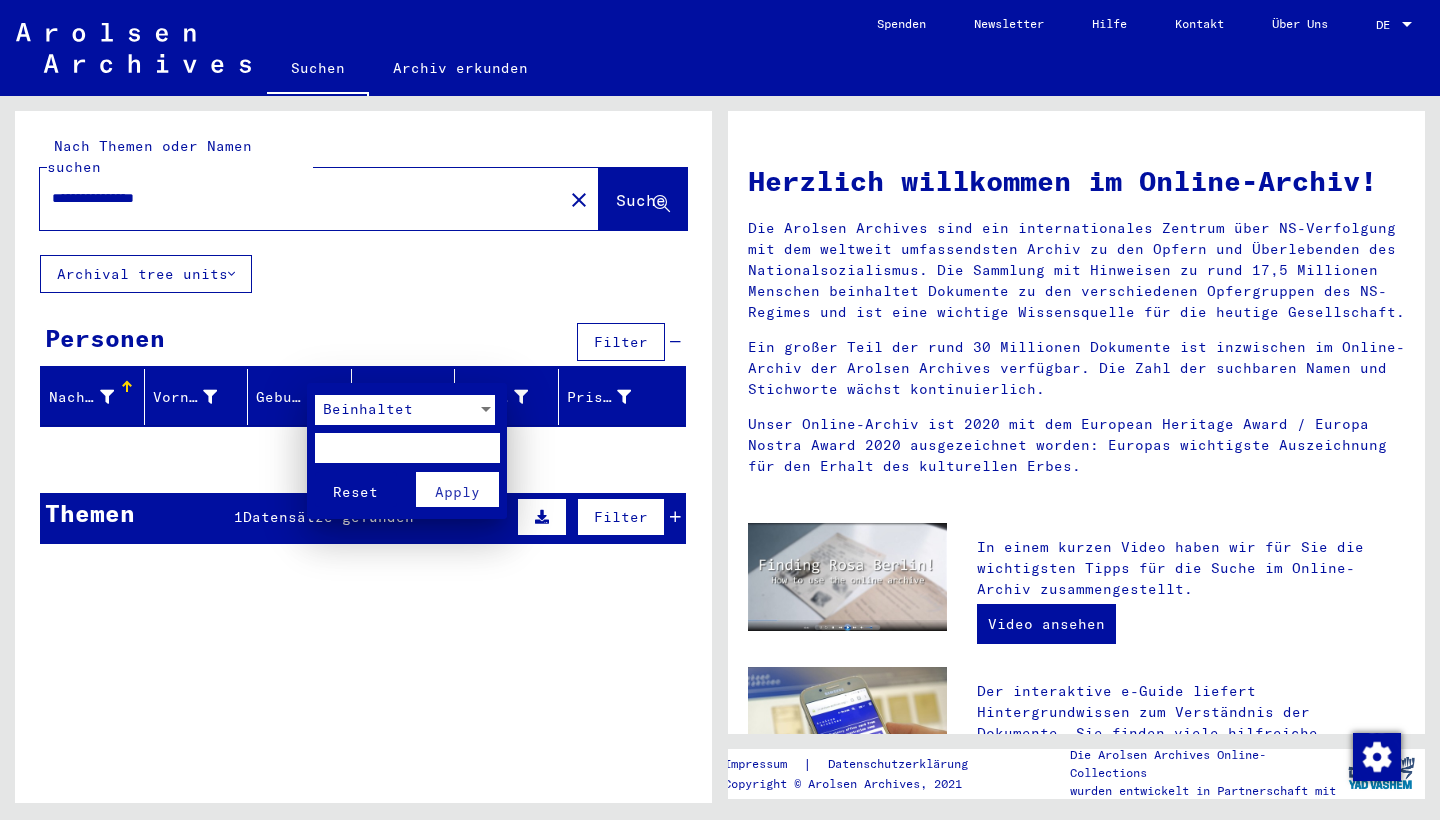 click at bounding box center [720, 410] 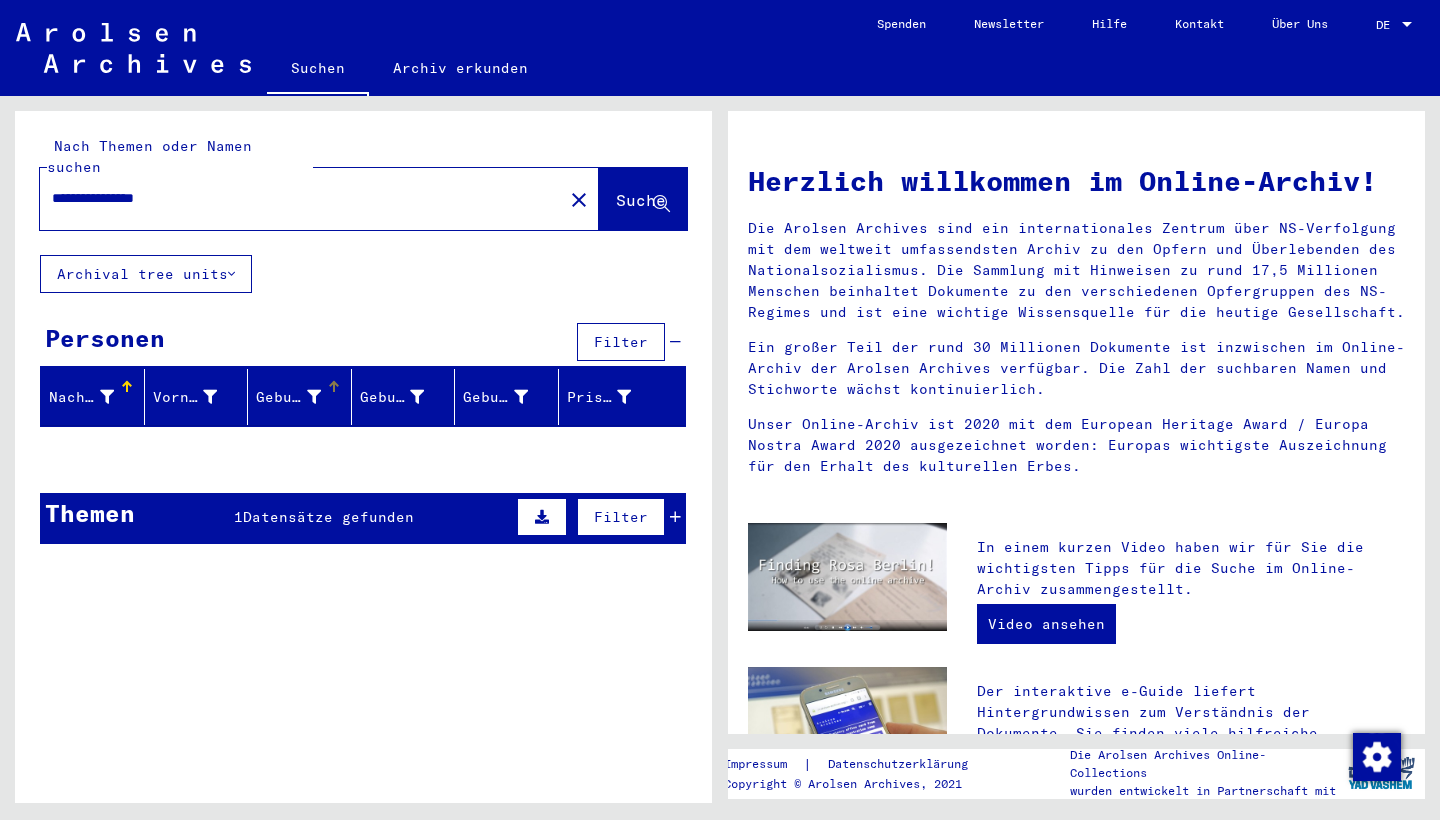 click at bounding box center [314, 397] 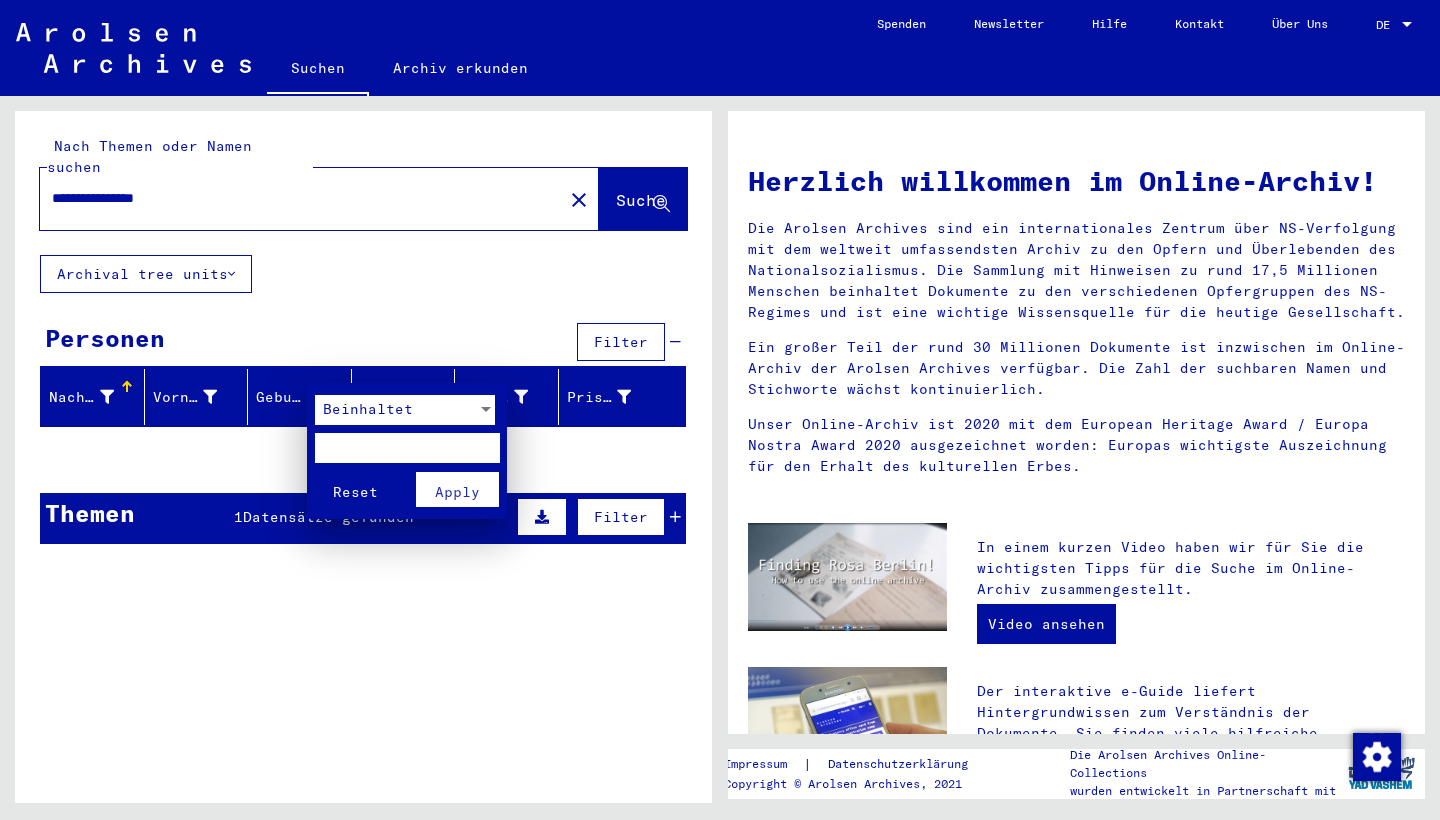 click on "Beinhaltet" at bounding box center (368, 409) 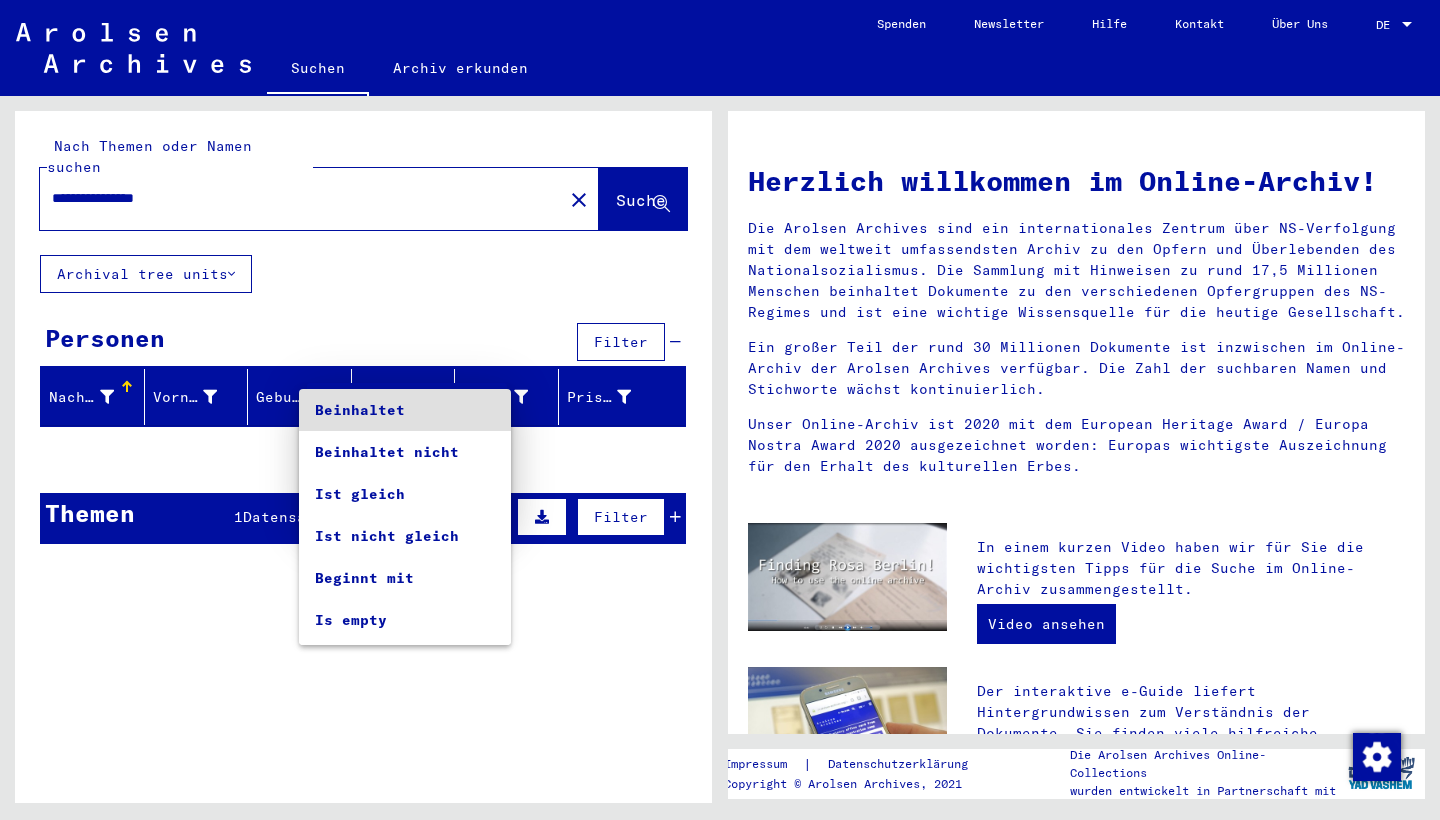 click at bounding box center (720, 410) 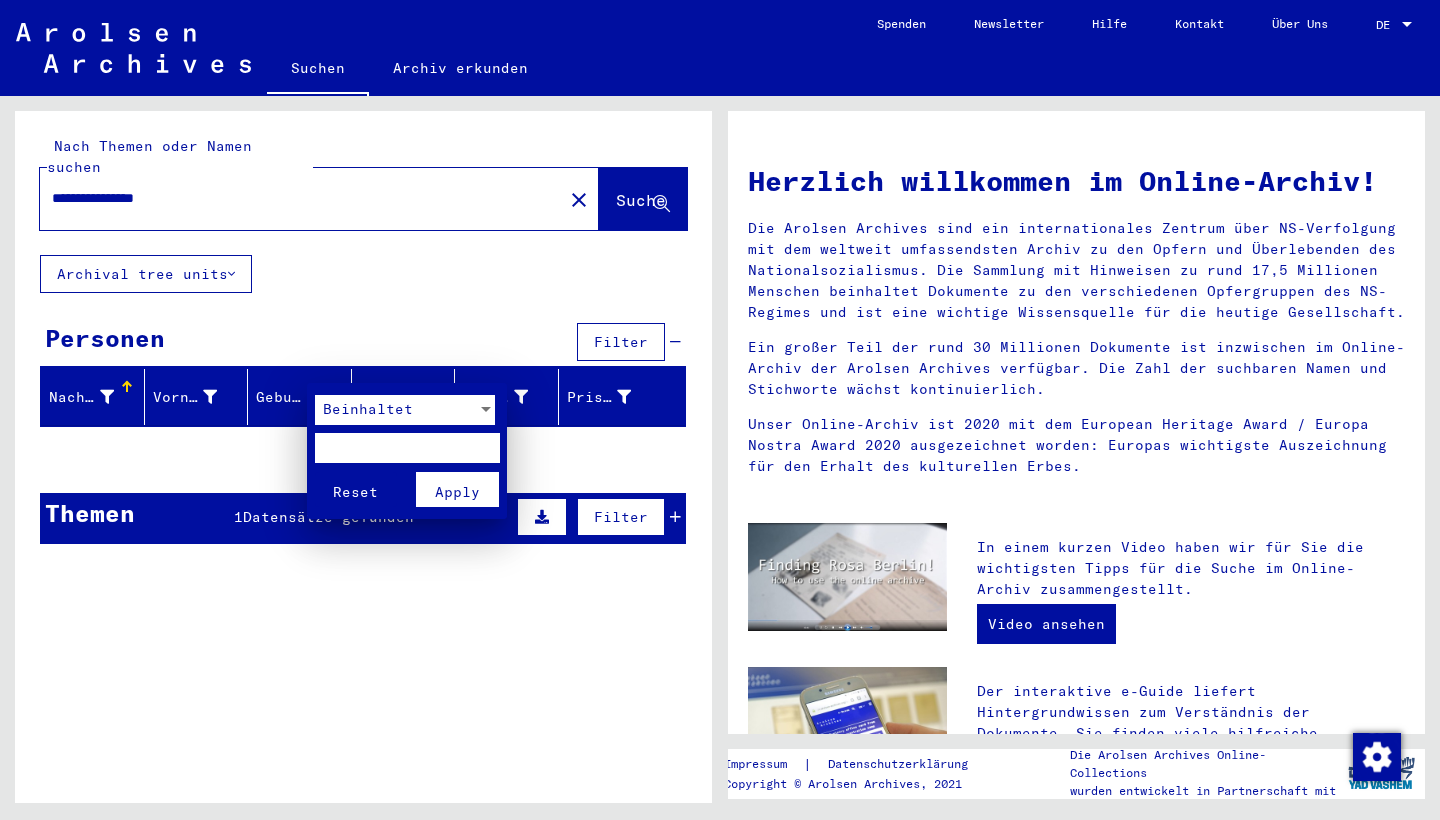 click at bounding box center (720, 410) 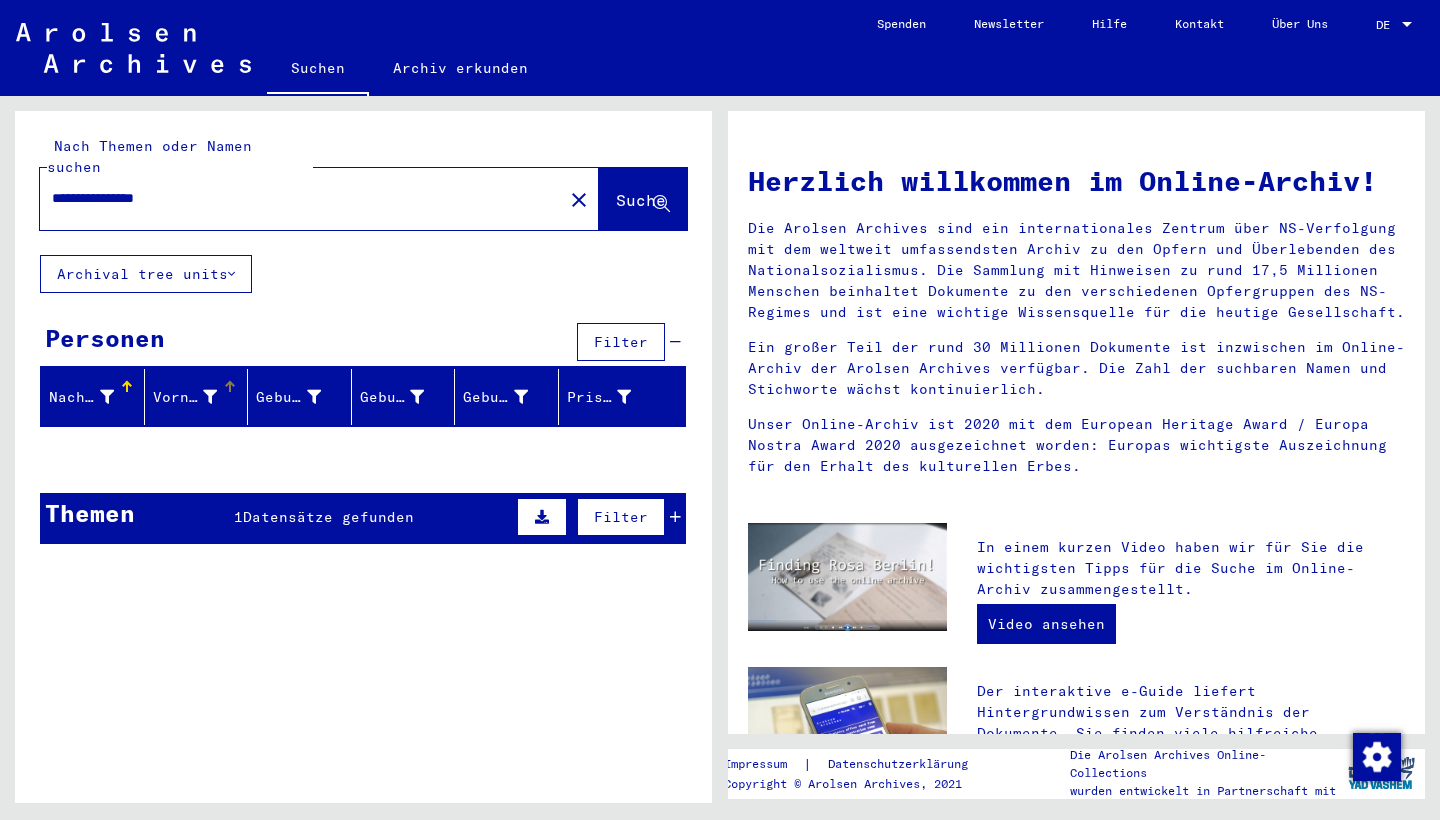 click at bounding box center (210, 397) 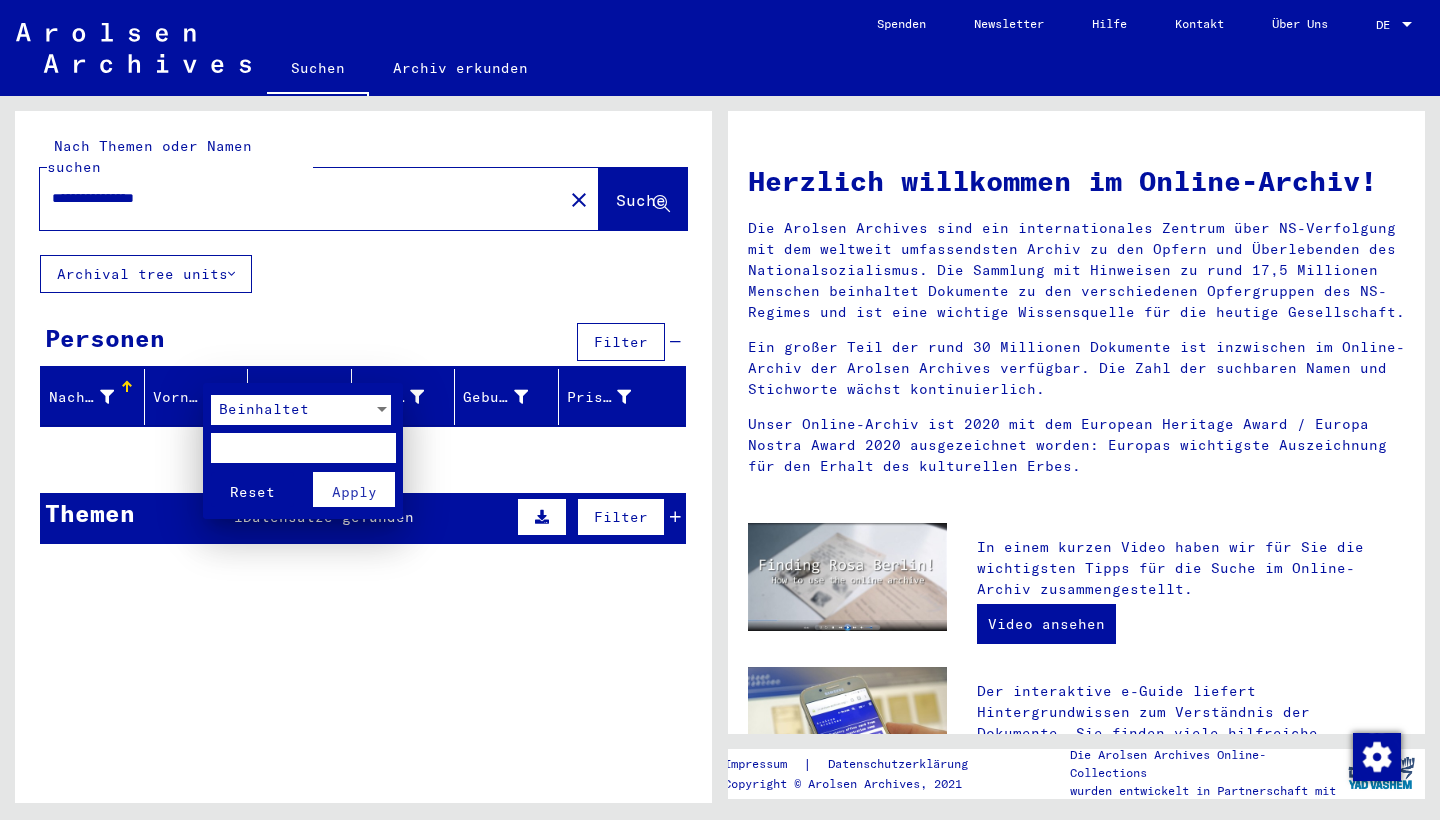 click at bounding box center [303, 448] 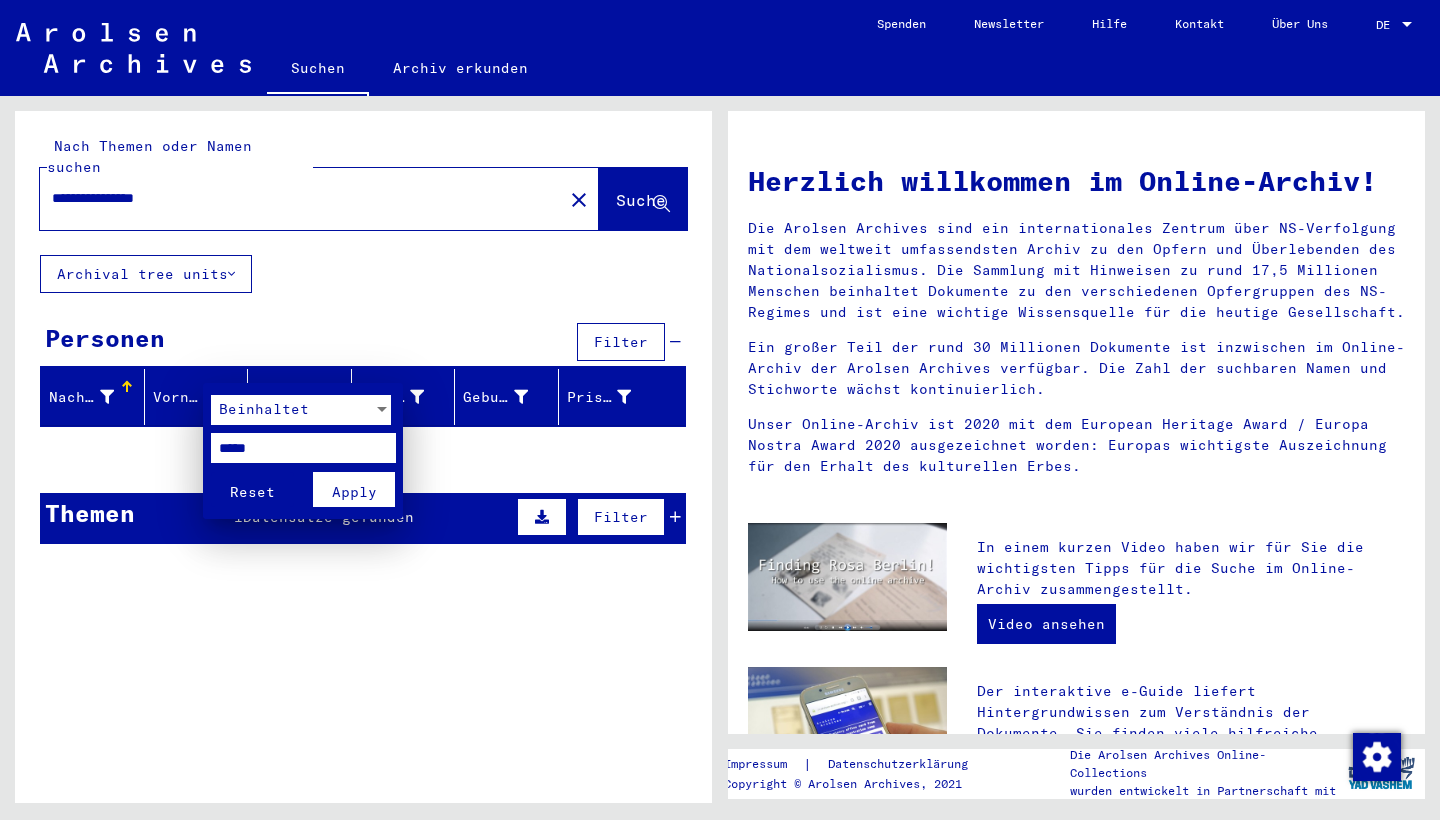 type on "*****" 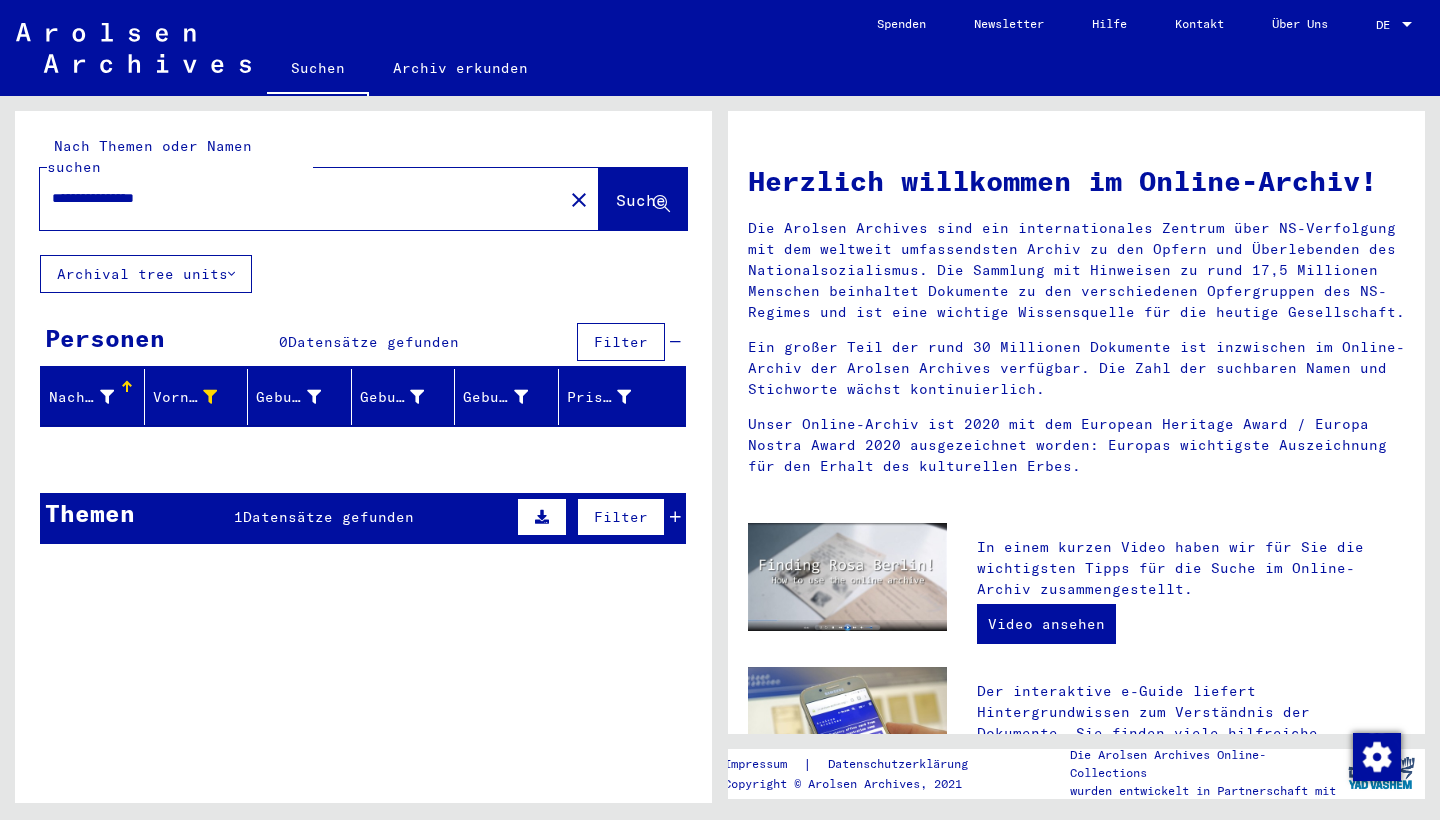 click on "Nachname" at bounding box center [81, 397] 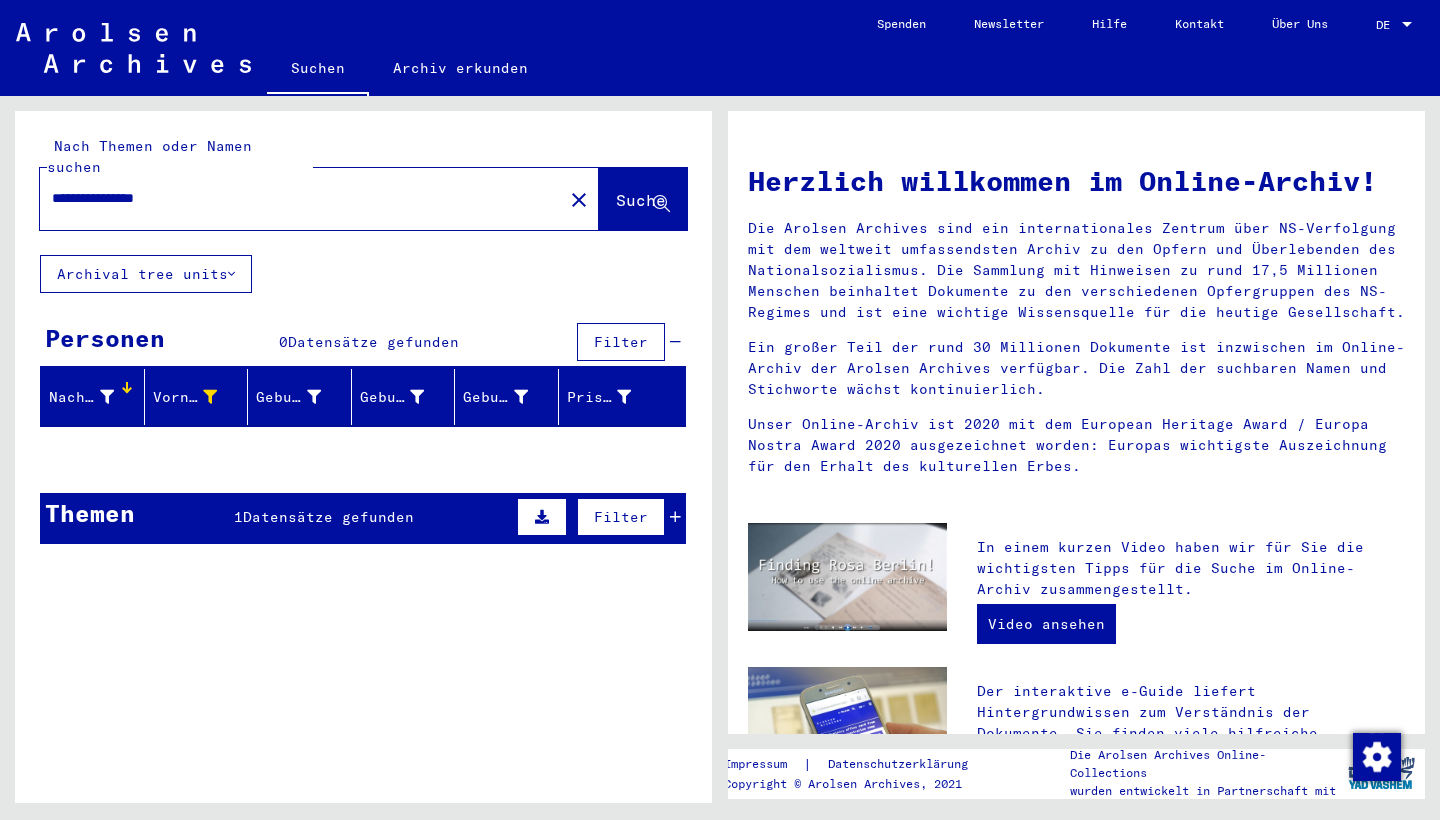 click on "Nachname" at bounding box center (81, 397) 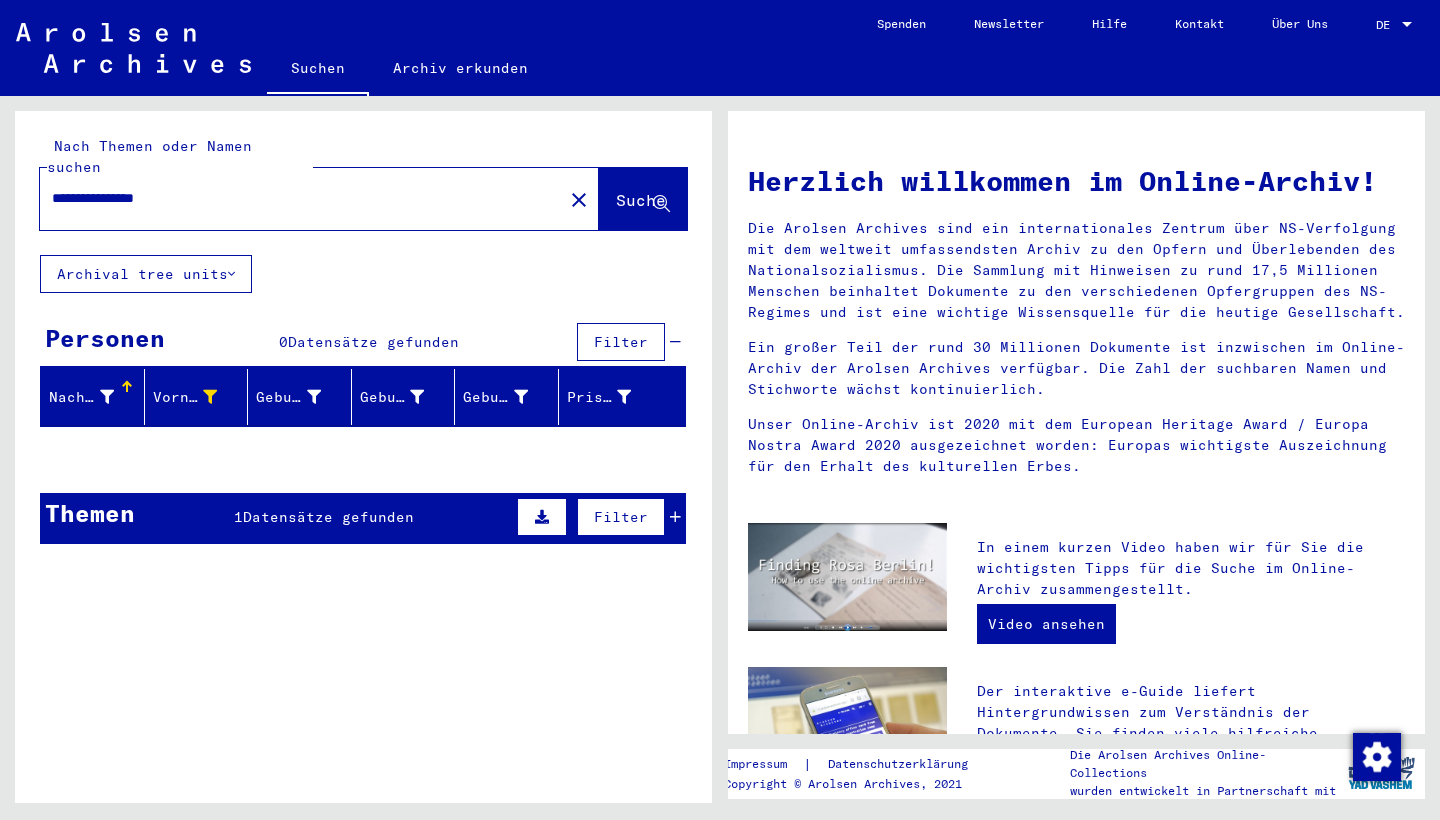 click on "Nachname" at bounding box center (81, 397) 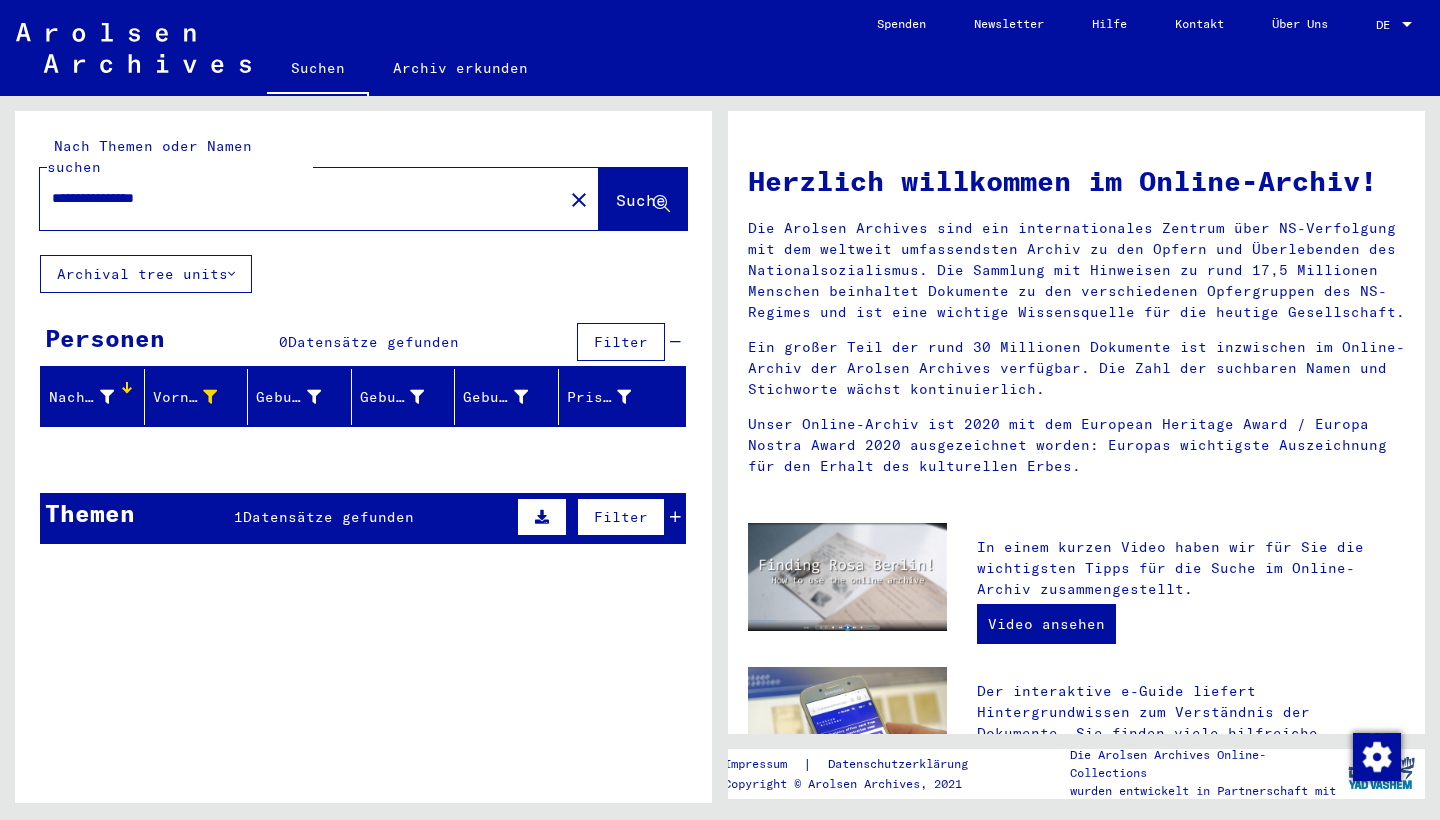 click on "**********" 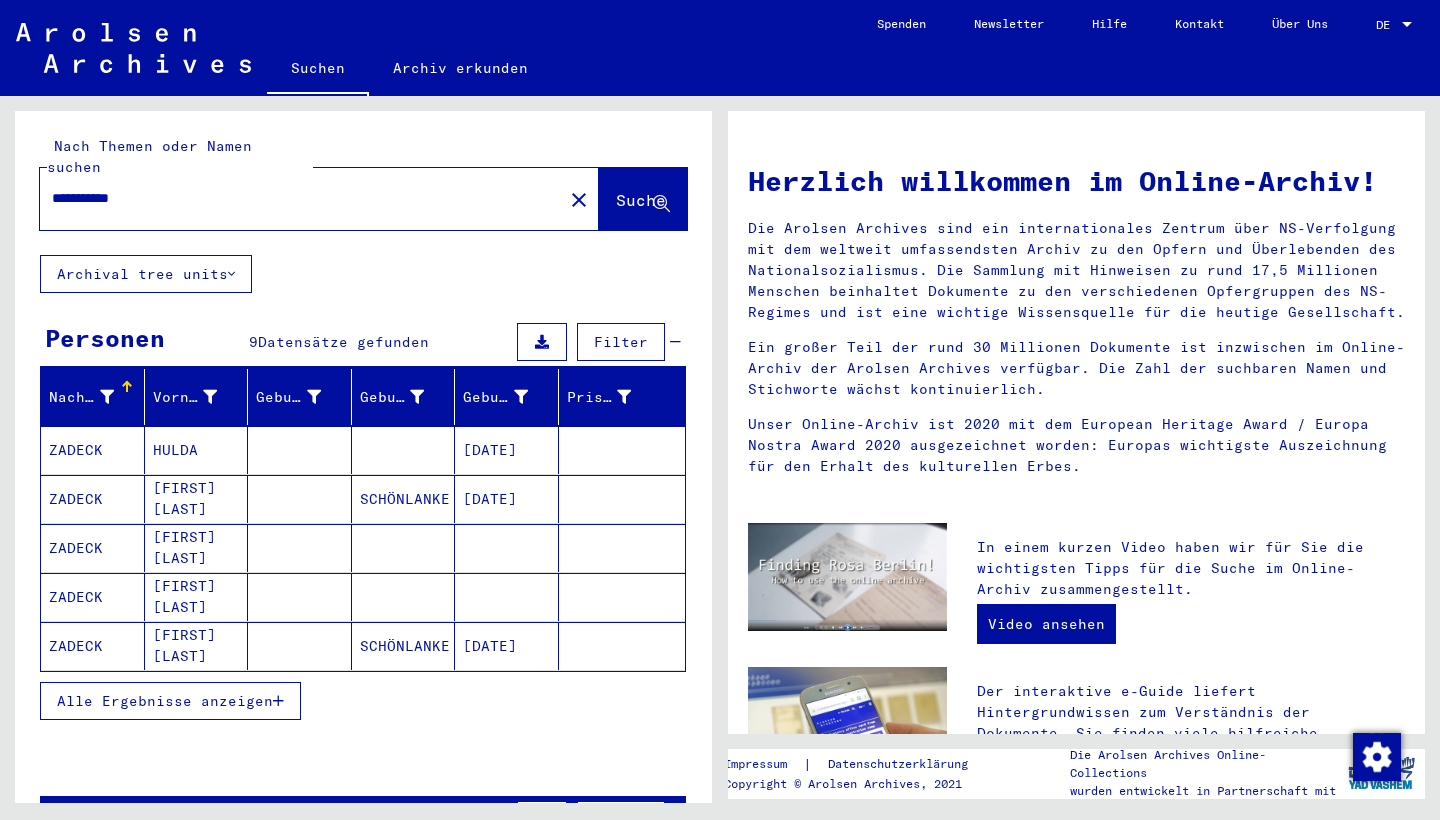 click on "[FIRST] [LAST]" at bounding box center [197, 646] 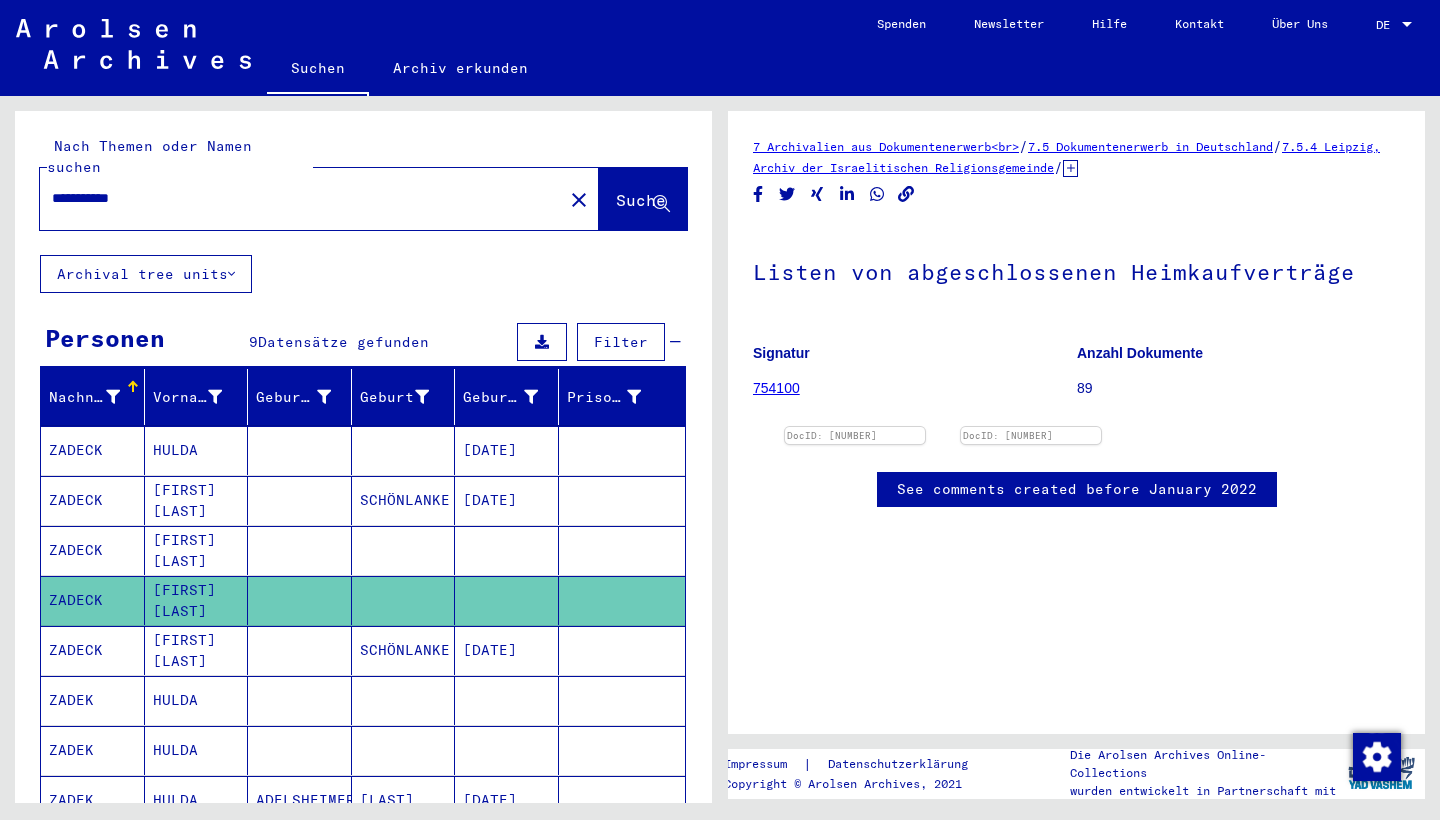 scroll, scrollTop: 0, scrollLeft: 0, axis: both 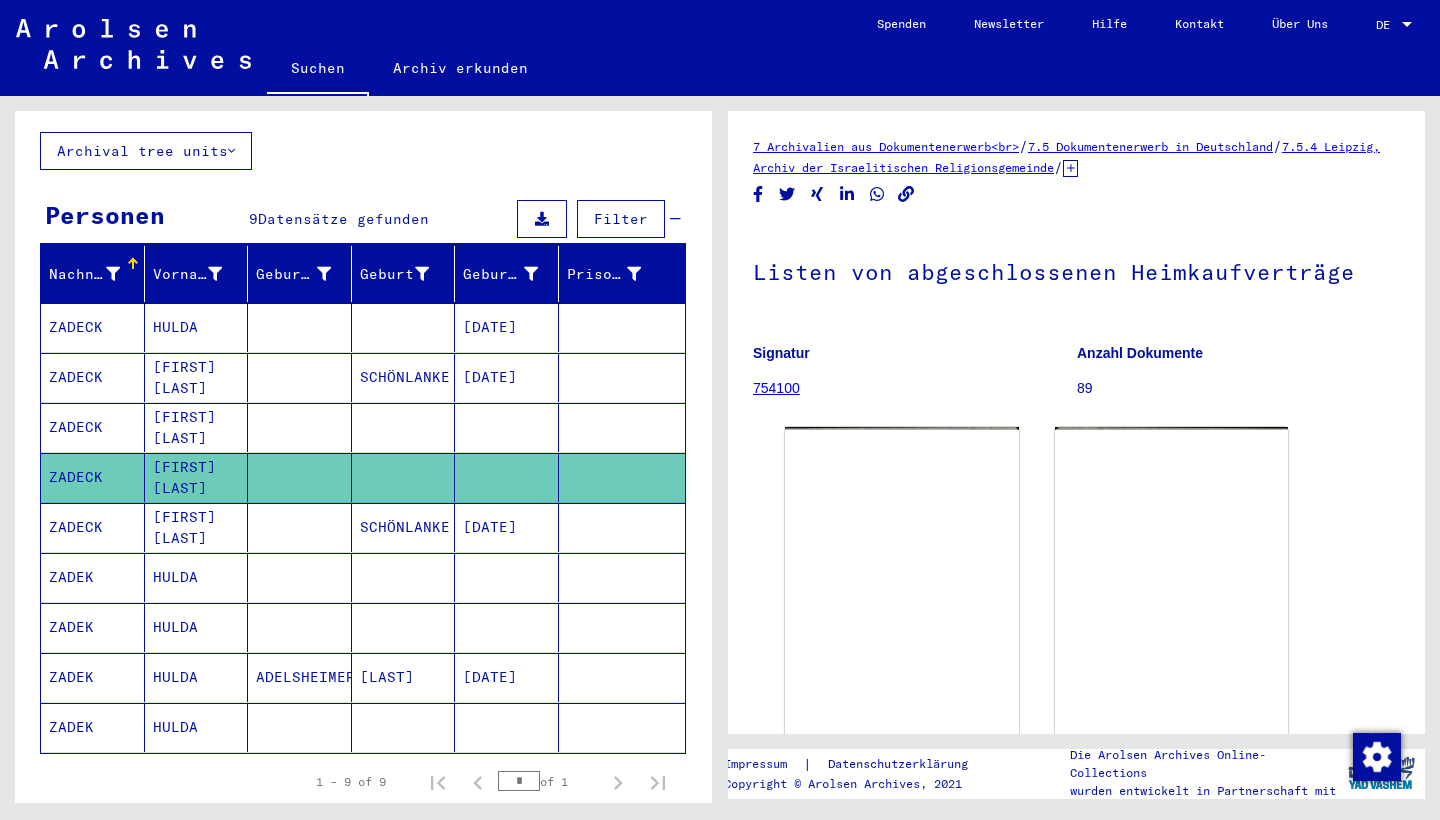 click on "ADELSHEIMER" at bounding box center (300, 727) 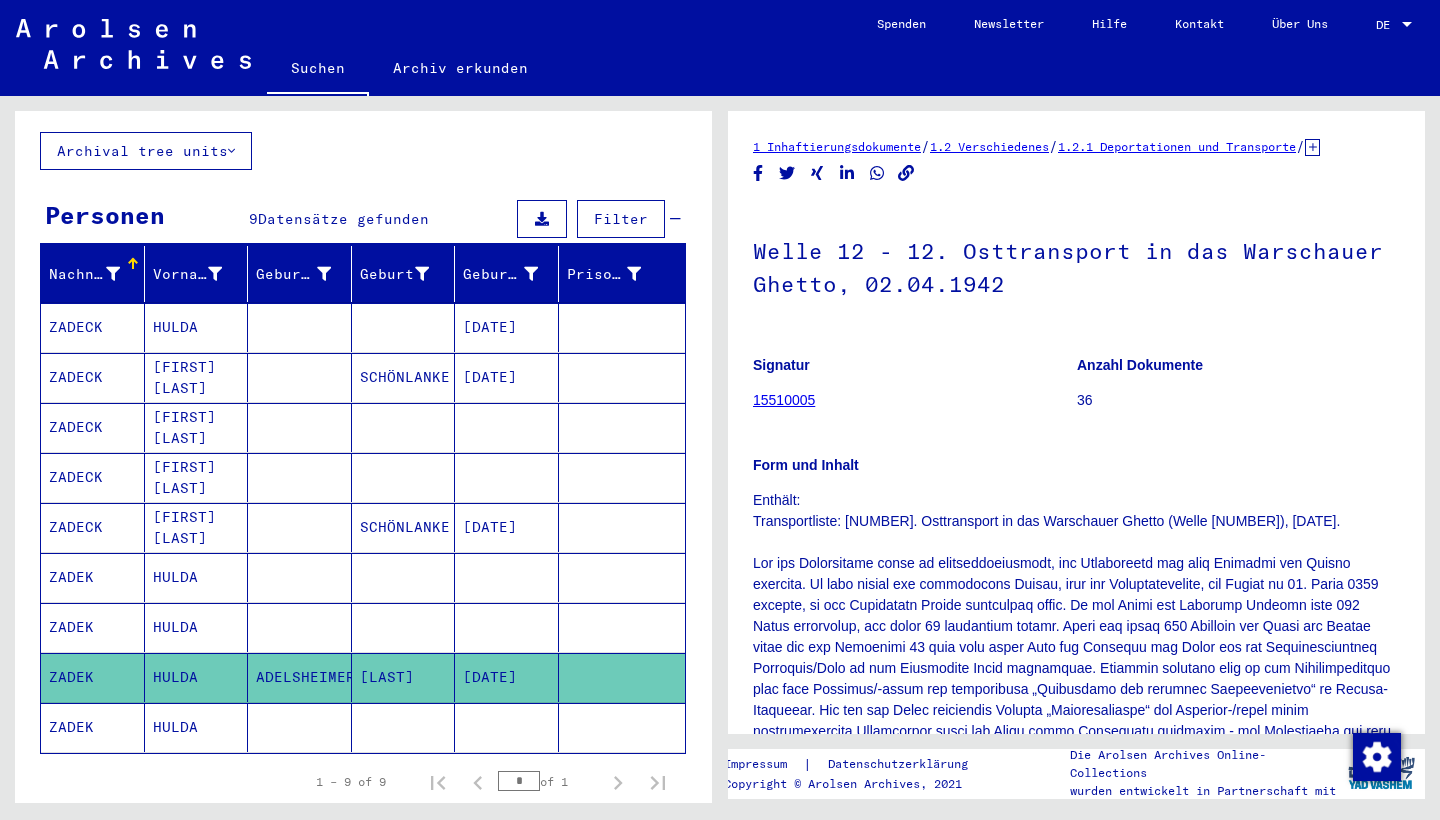 scroll, scrollTop: 0, scrollLeft: 0, axis: both 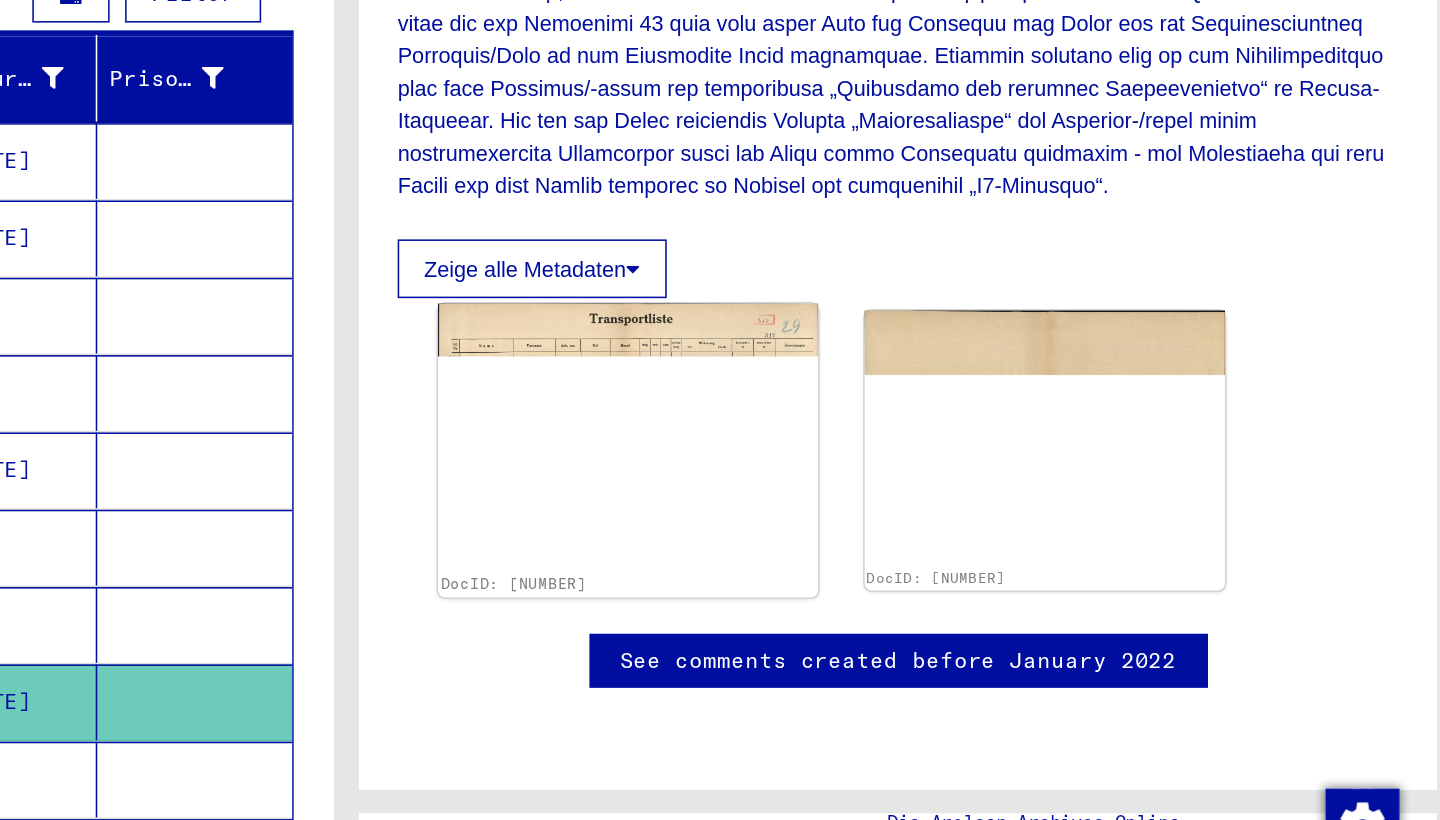 click 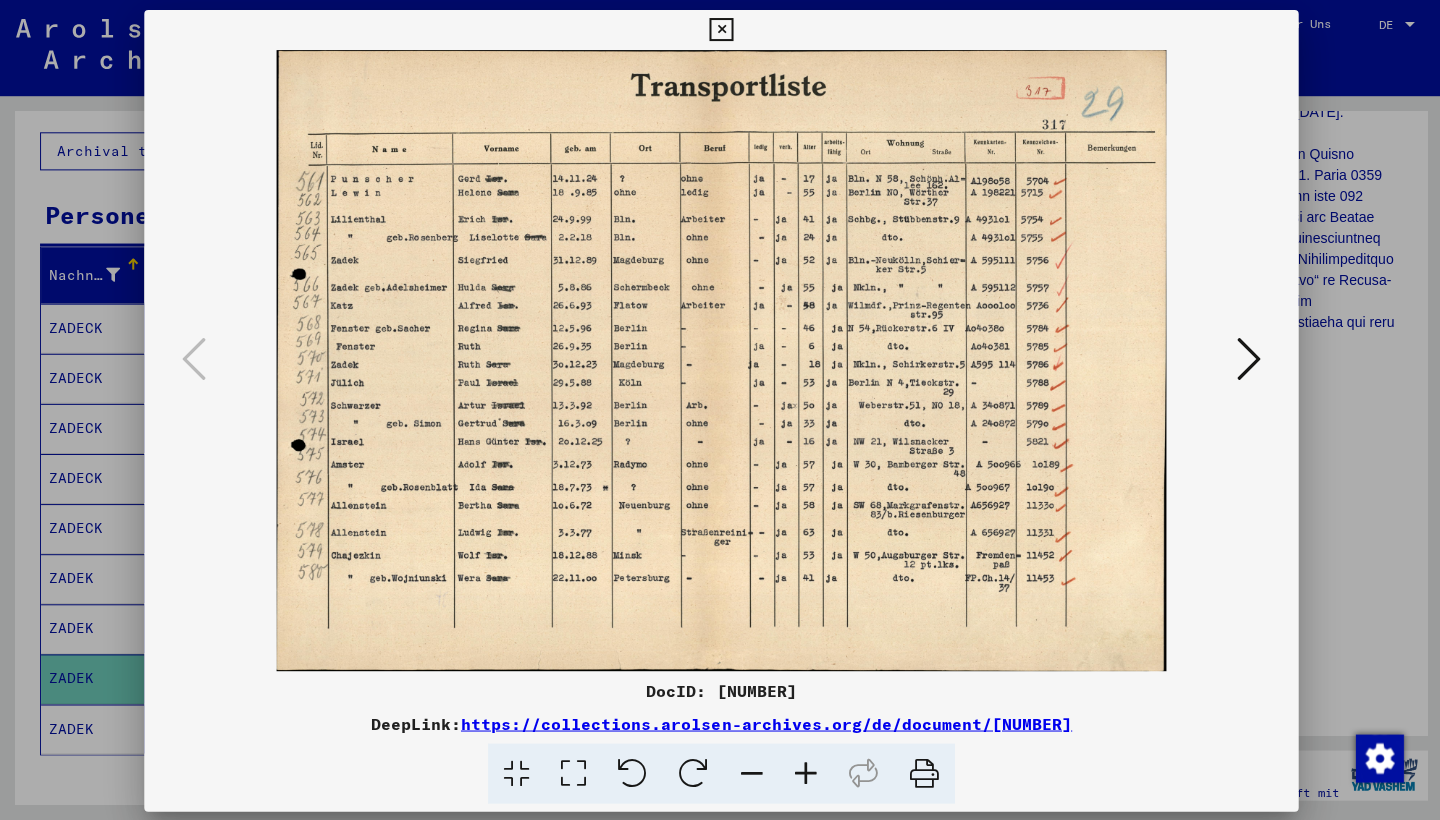 click at bounding box center (719, 30) 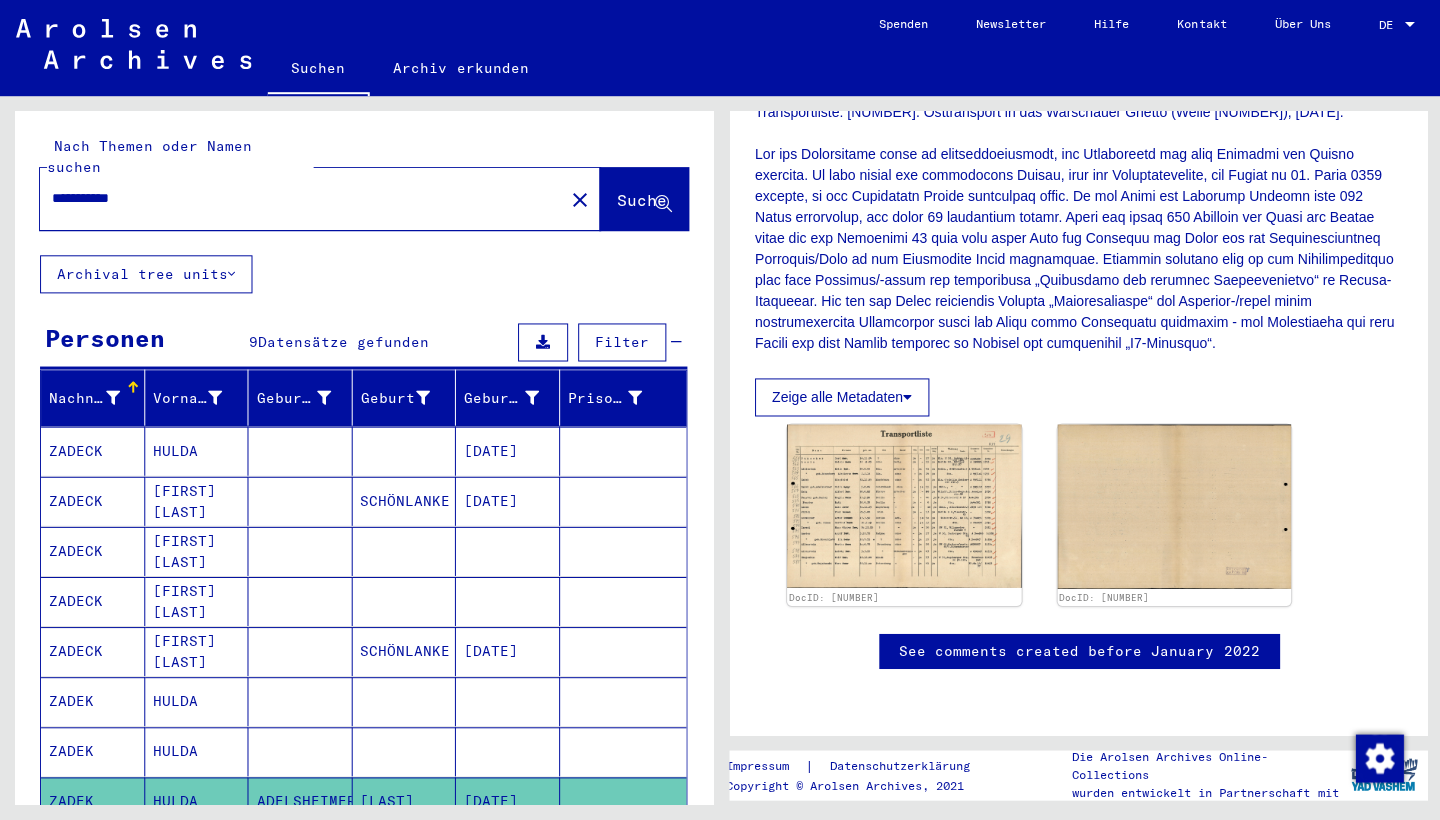 scroll, scrollTop: 0, scrollLeft: 0, axis: both 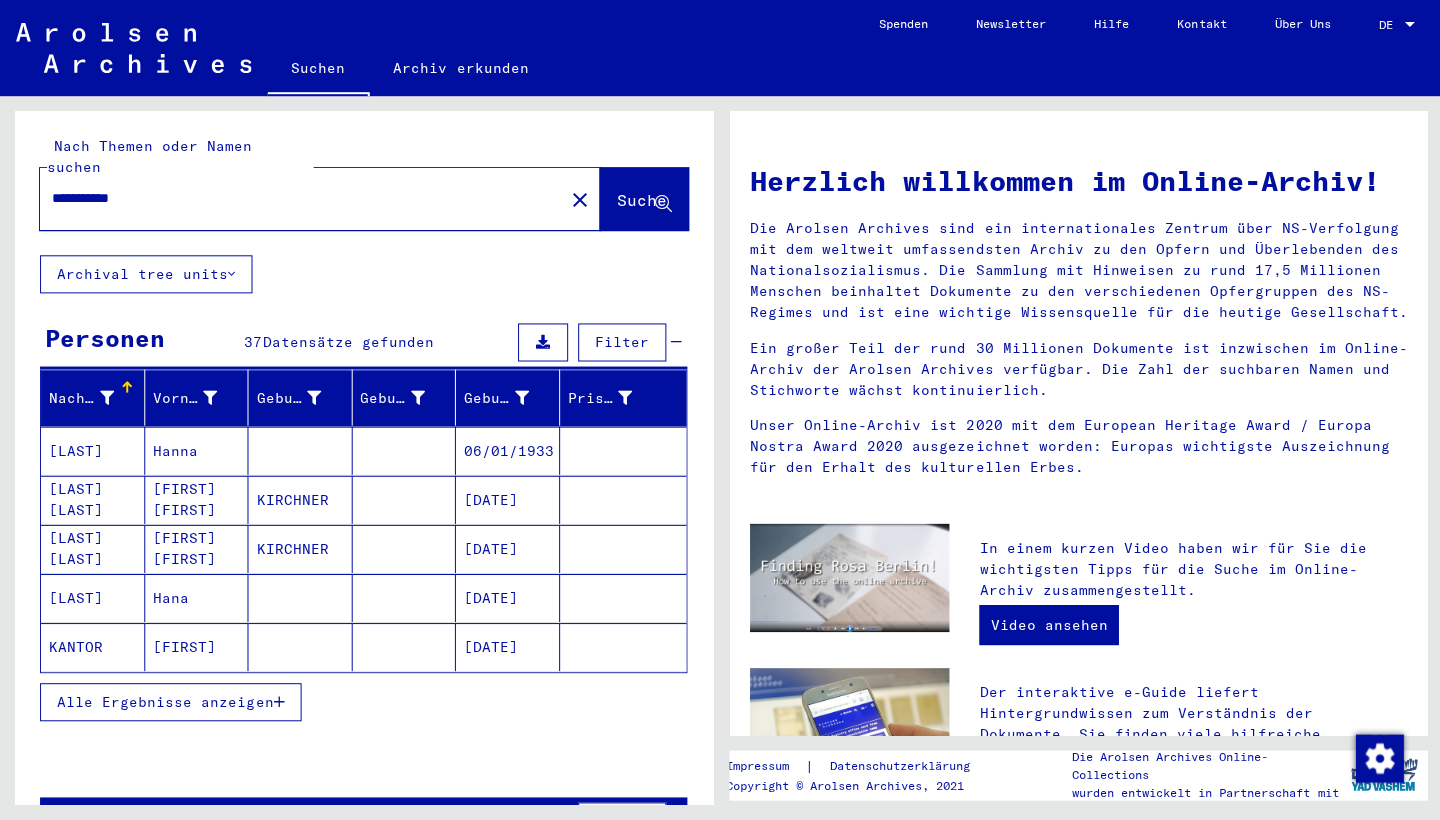 drag, startPoint x: 97, startPoint y: 175, endPoint x: 2, endPoint y: 178, distance: 95.047356 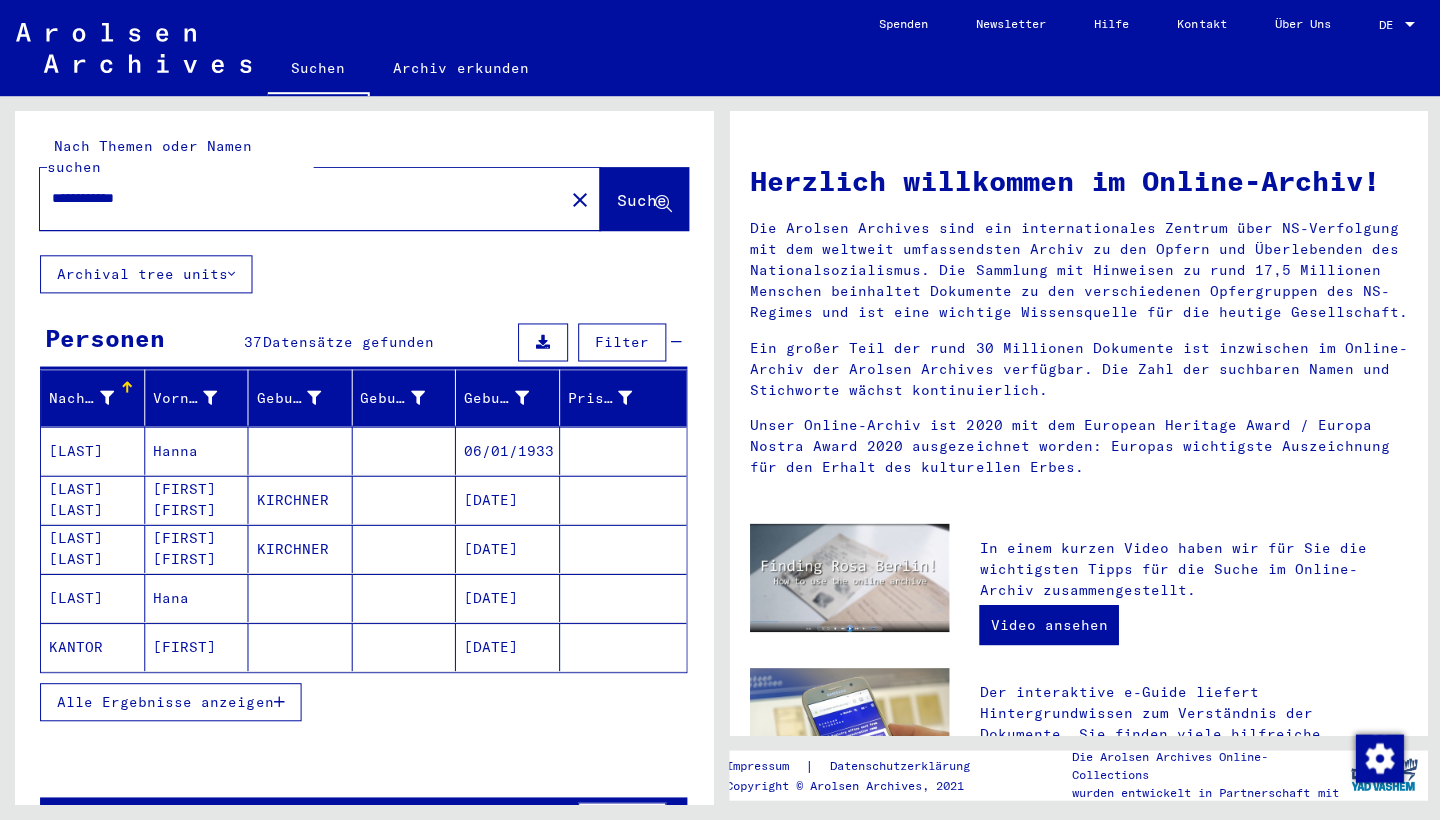 type on "**********" 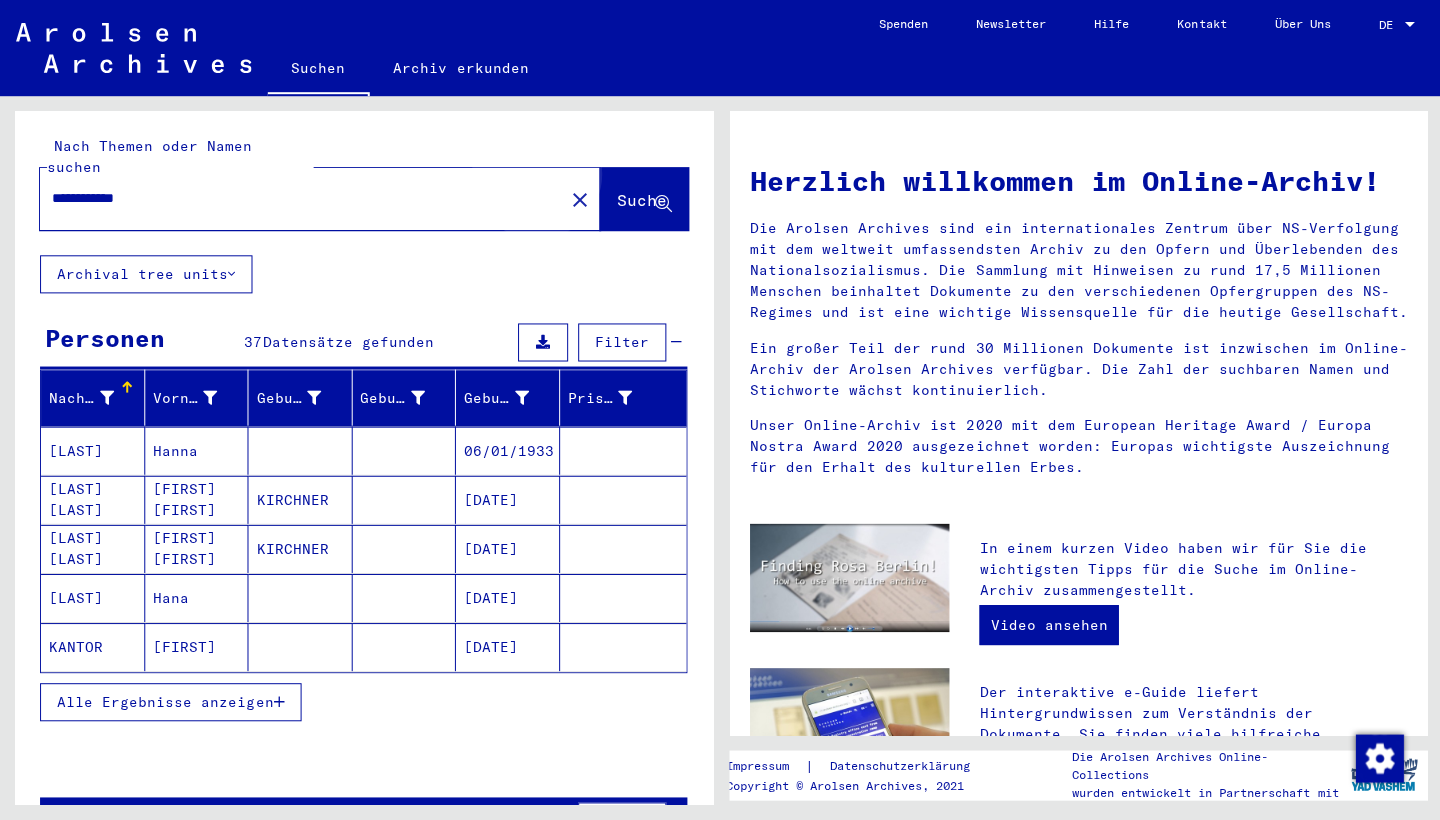 click on "Suche" 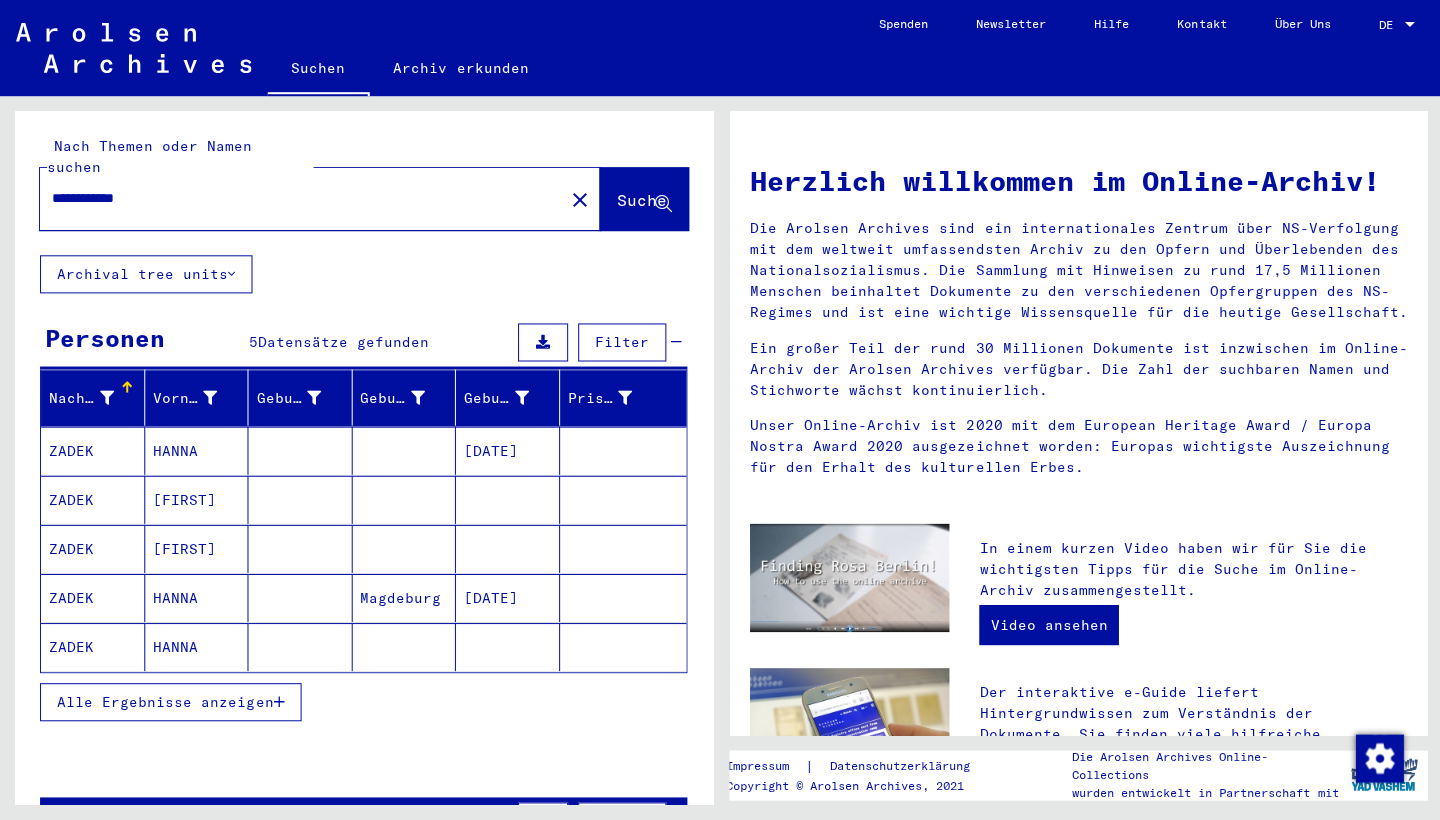 click on "[DATE]" at bounding box center (507, 499) 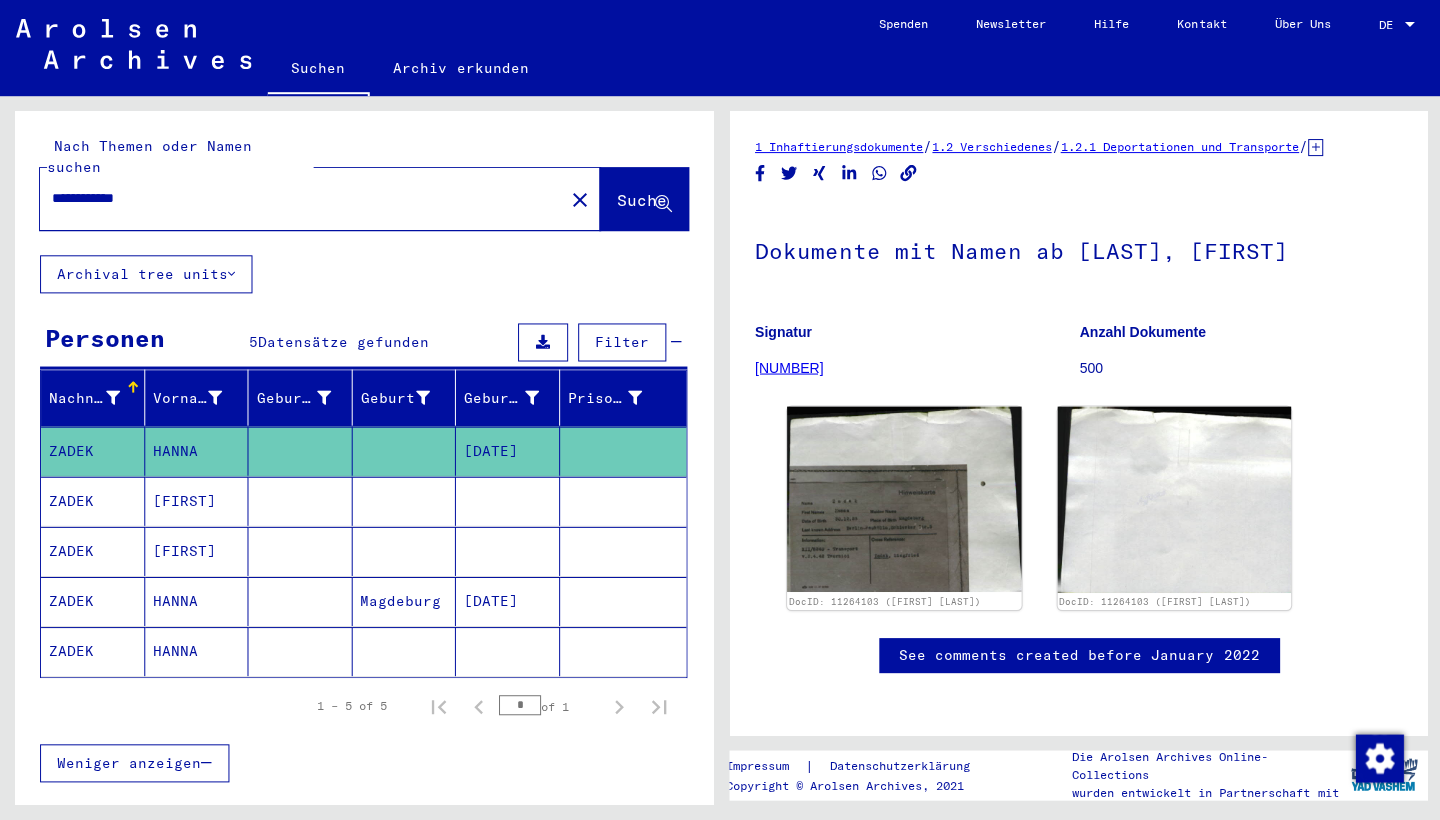 scroll, scrollTop: 0, scrollLeft: 0, axis: both 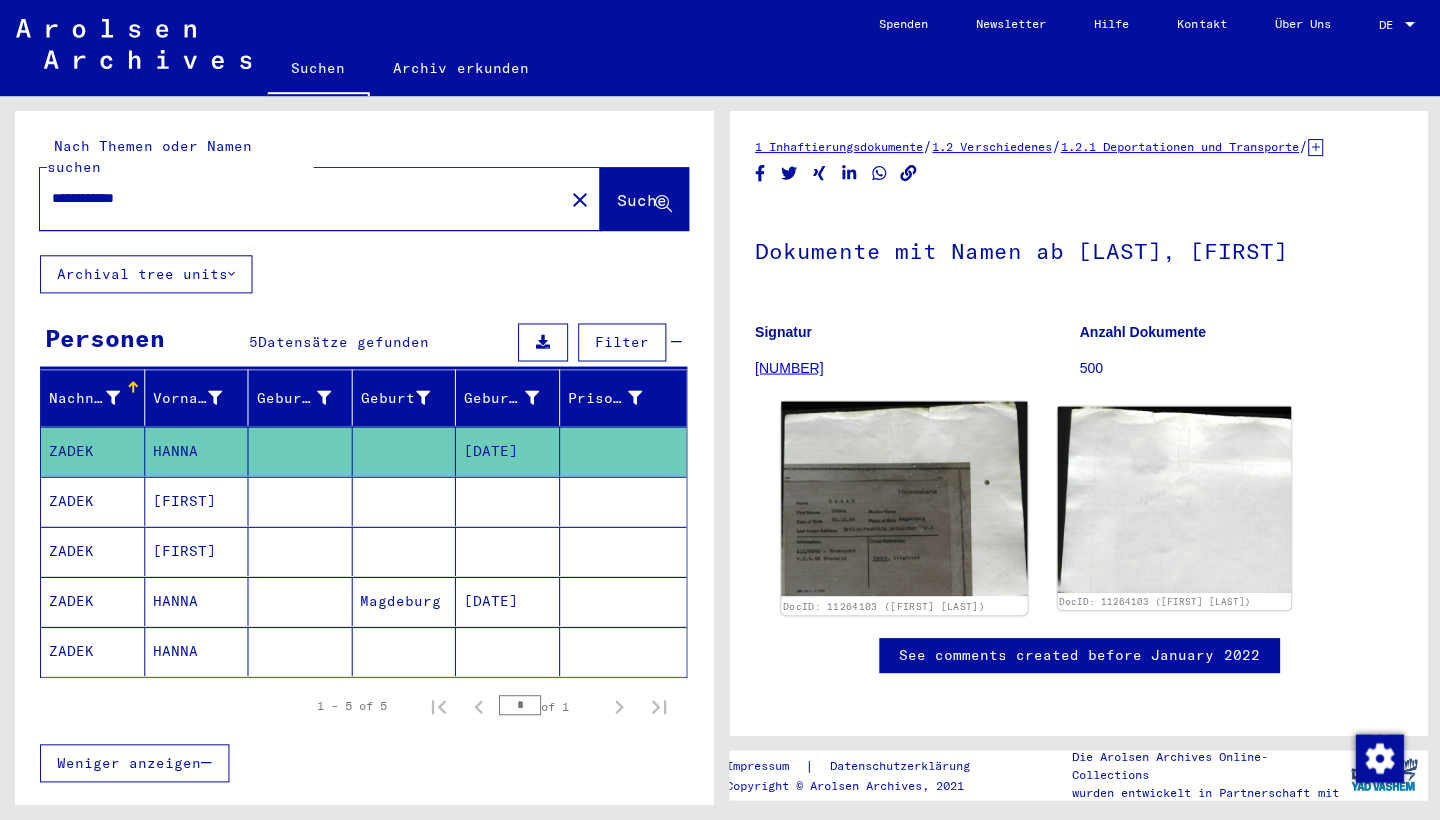 click 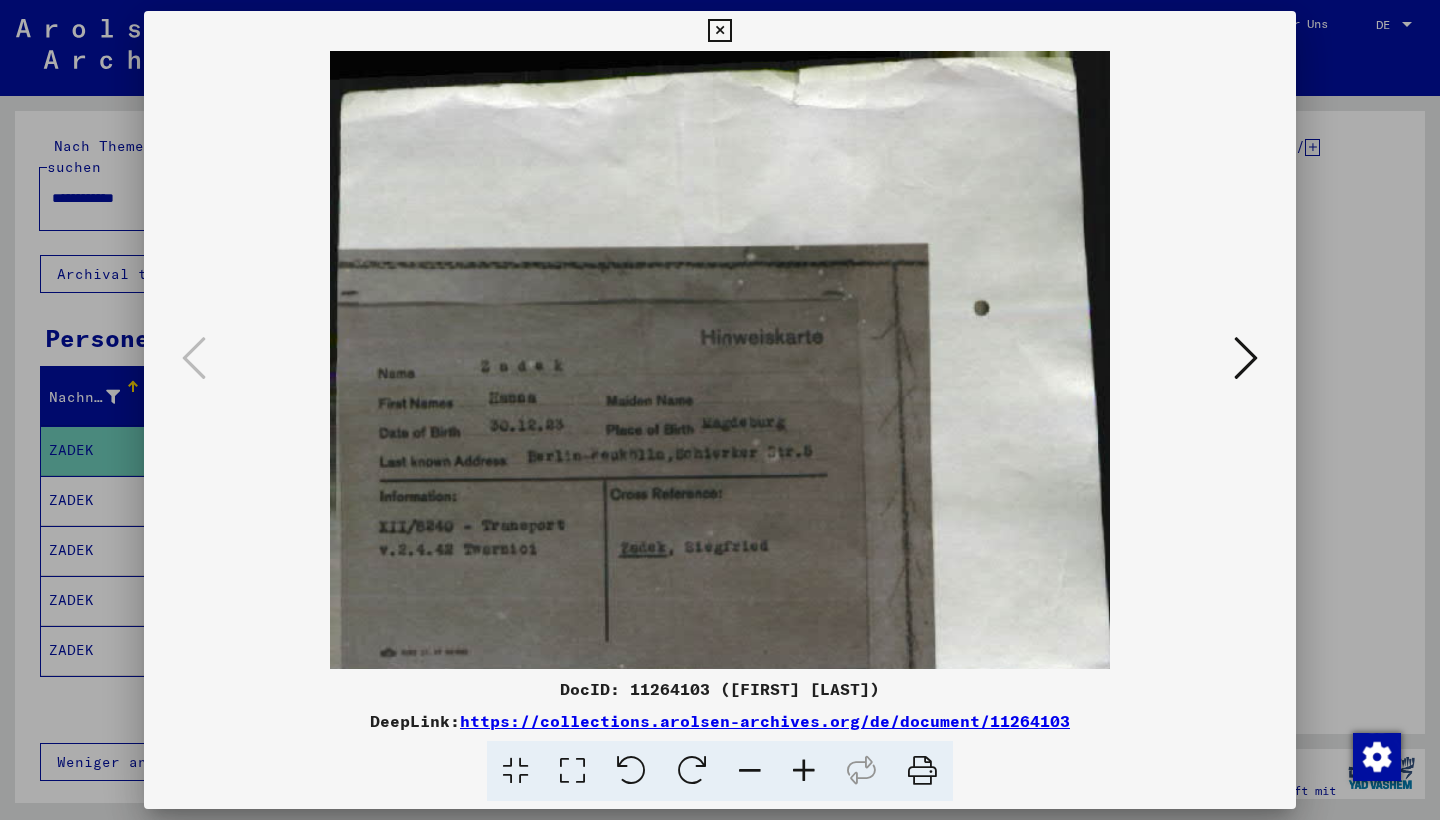 click at bounding box center (719, 31) 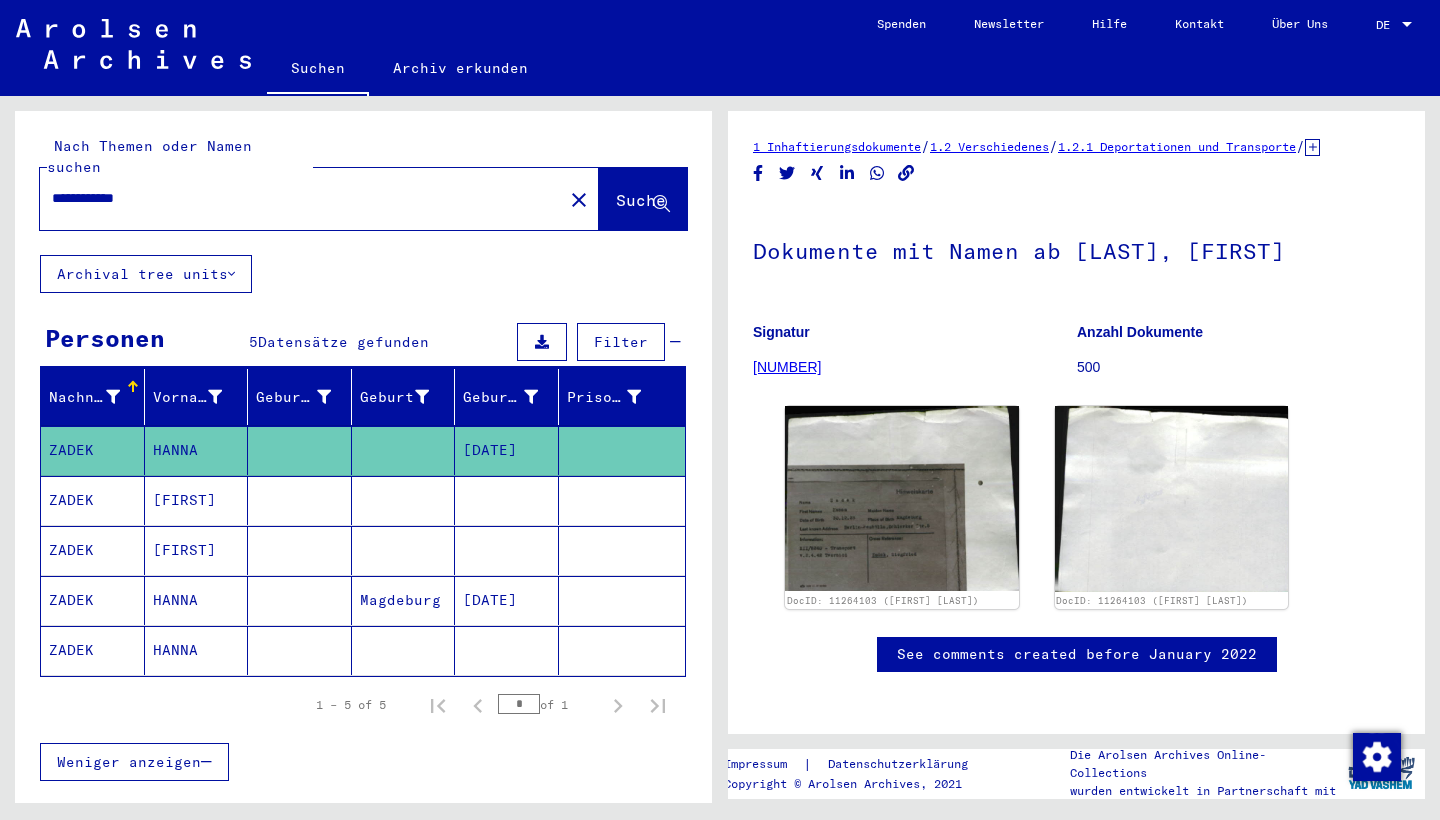 click on "[FIRST]" at bounding box center [197, 550] 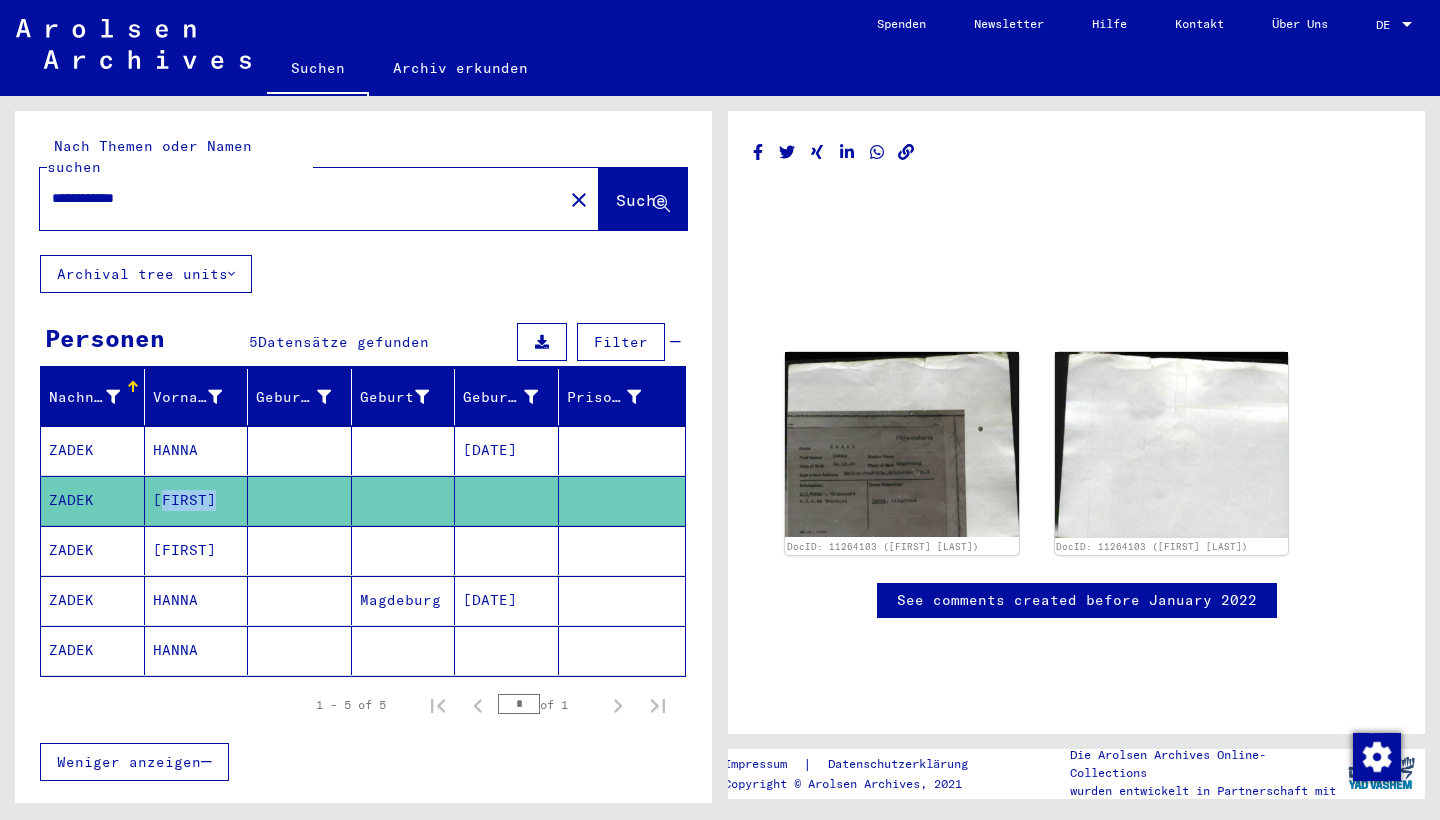 click on "[FIRST]" 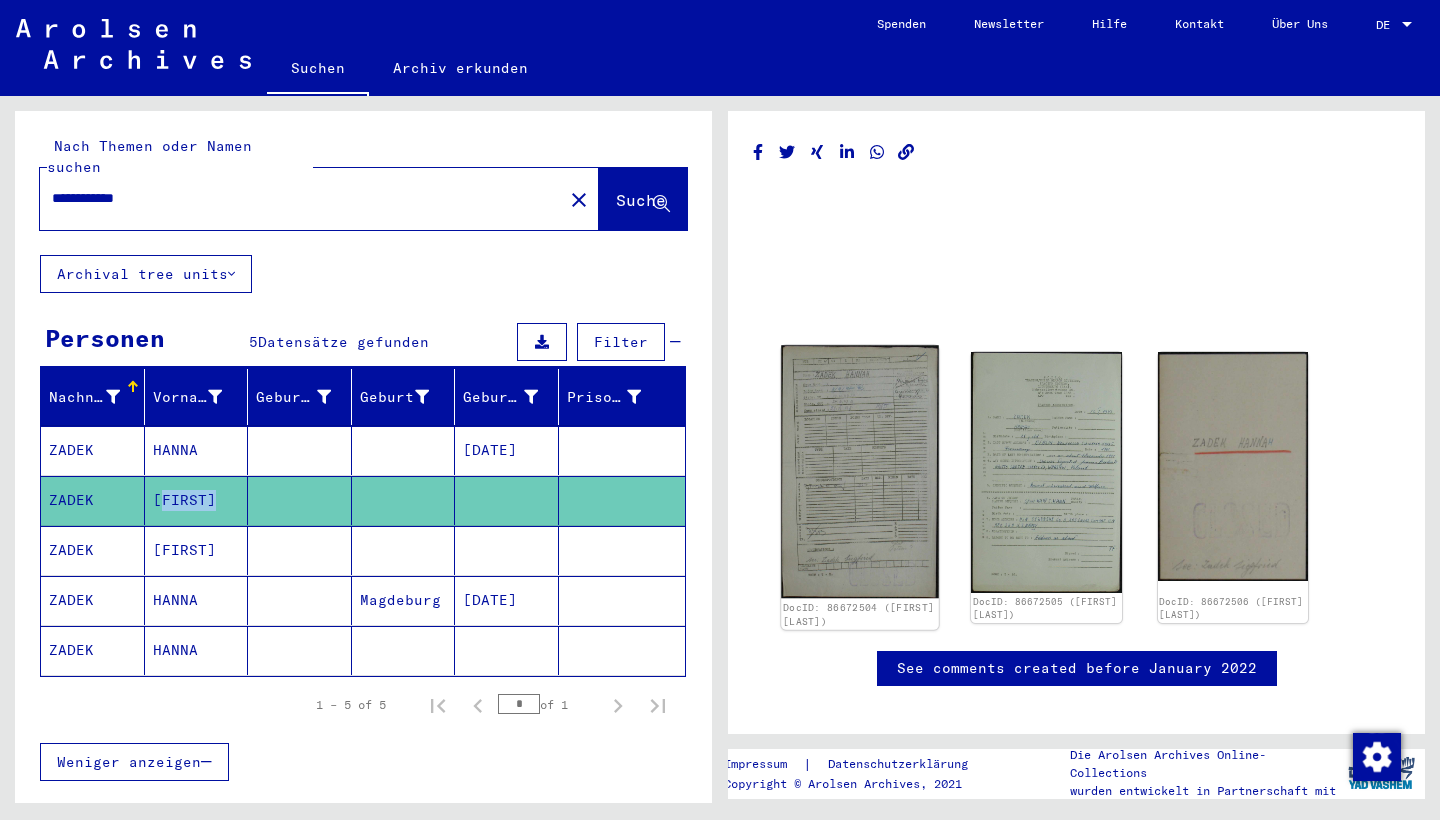 click 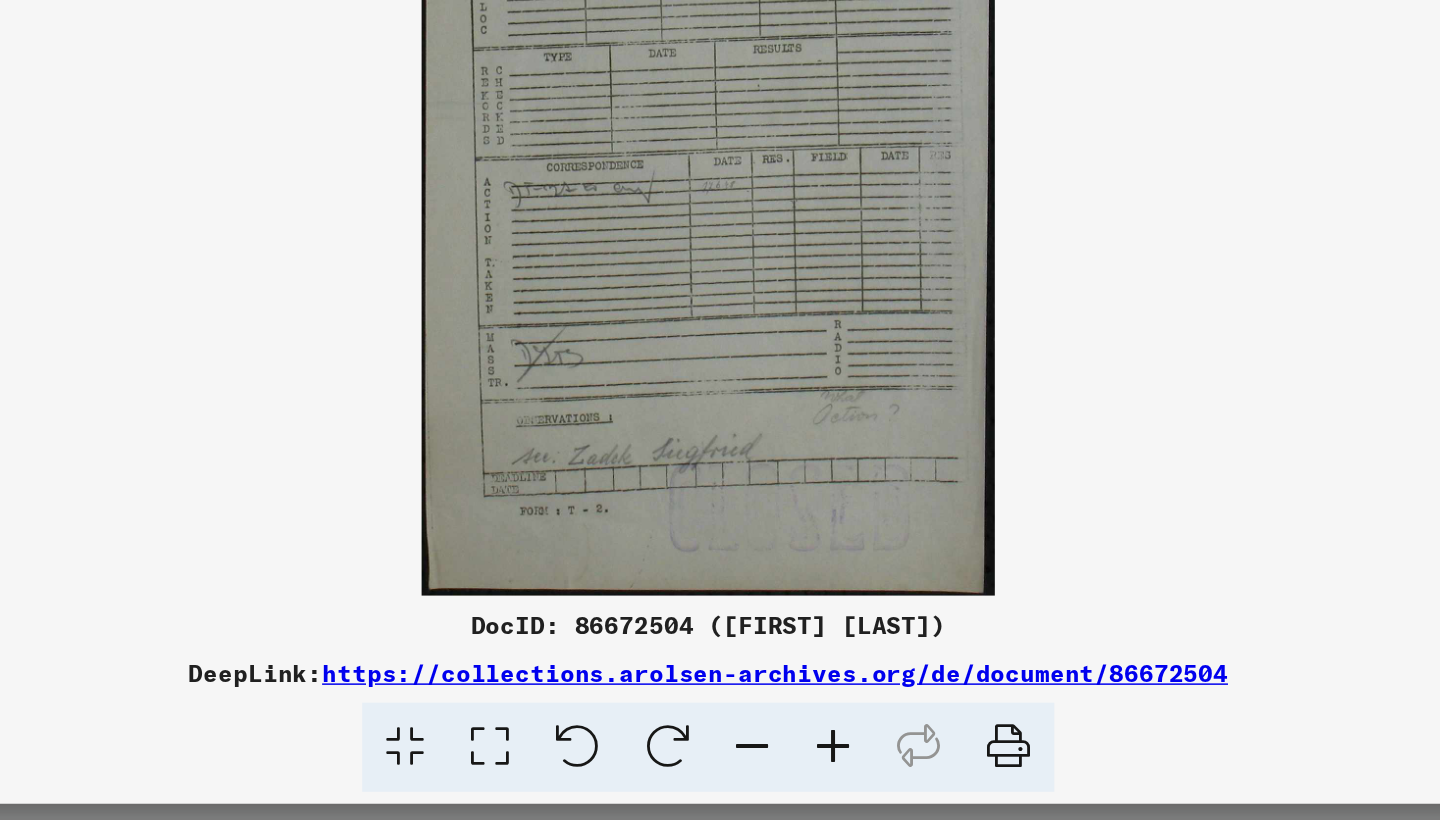 scroll, scrollTop: 0, scrollLeft: 0, axis: both 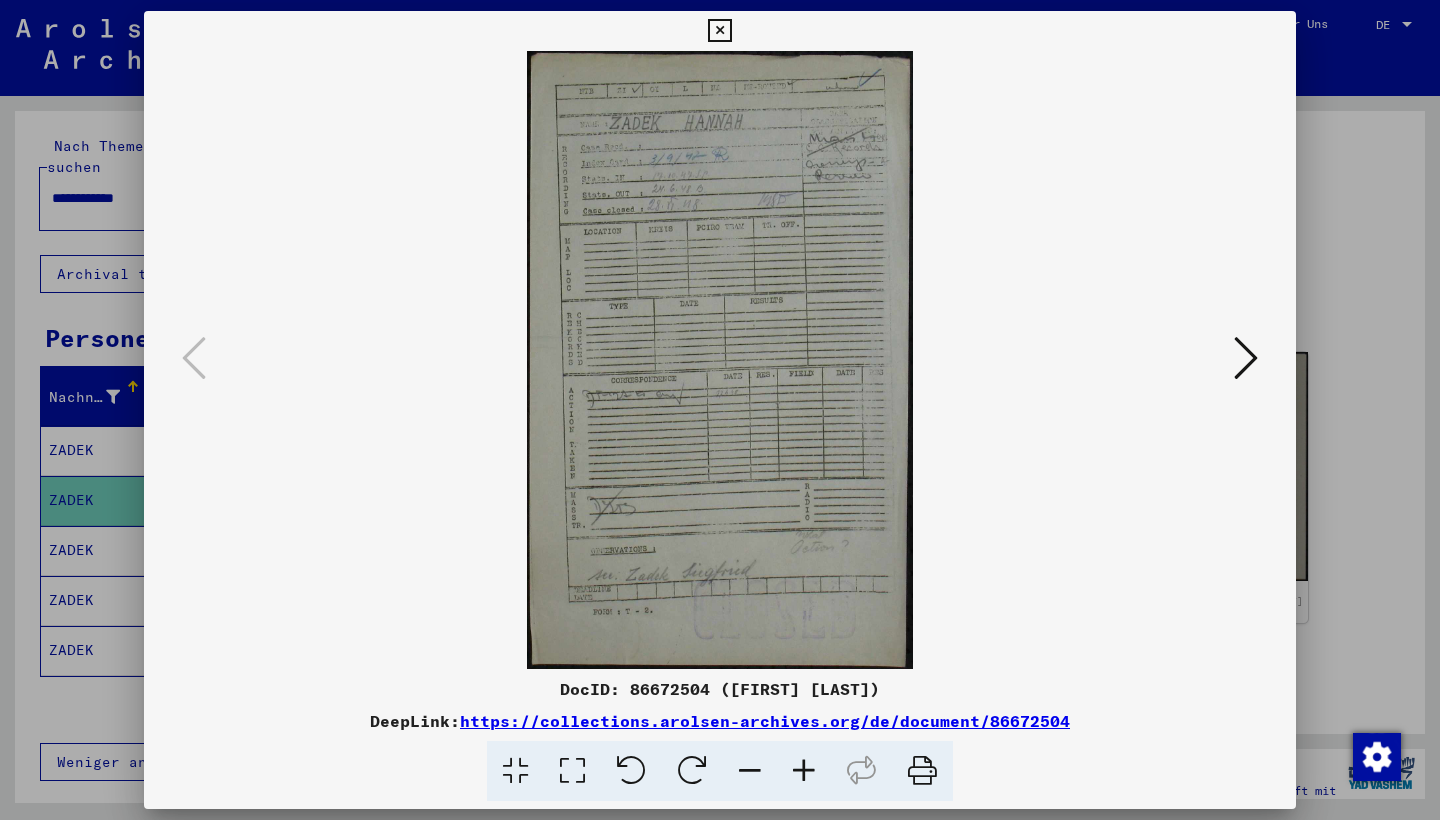 click at bounding box center (1246, 358) 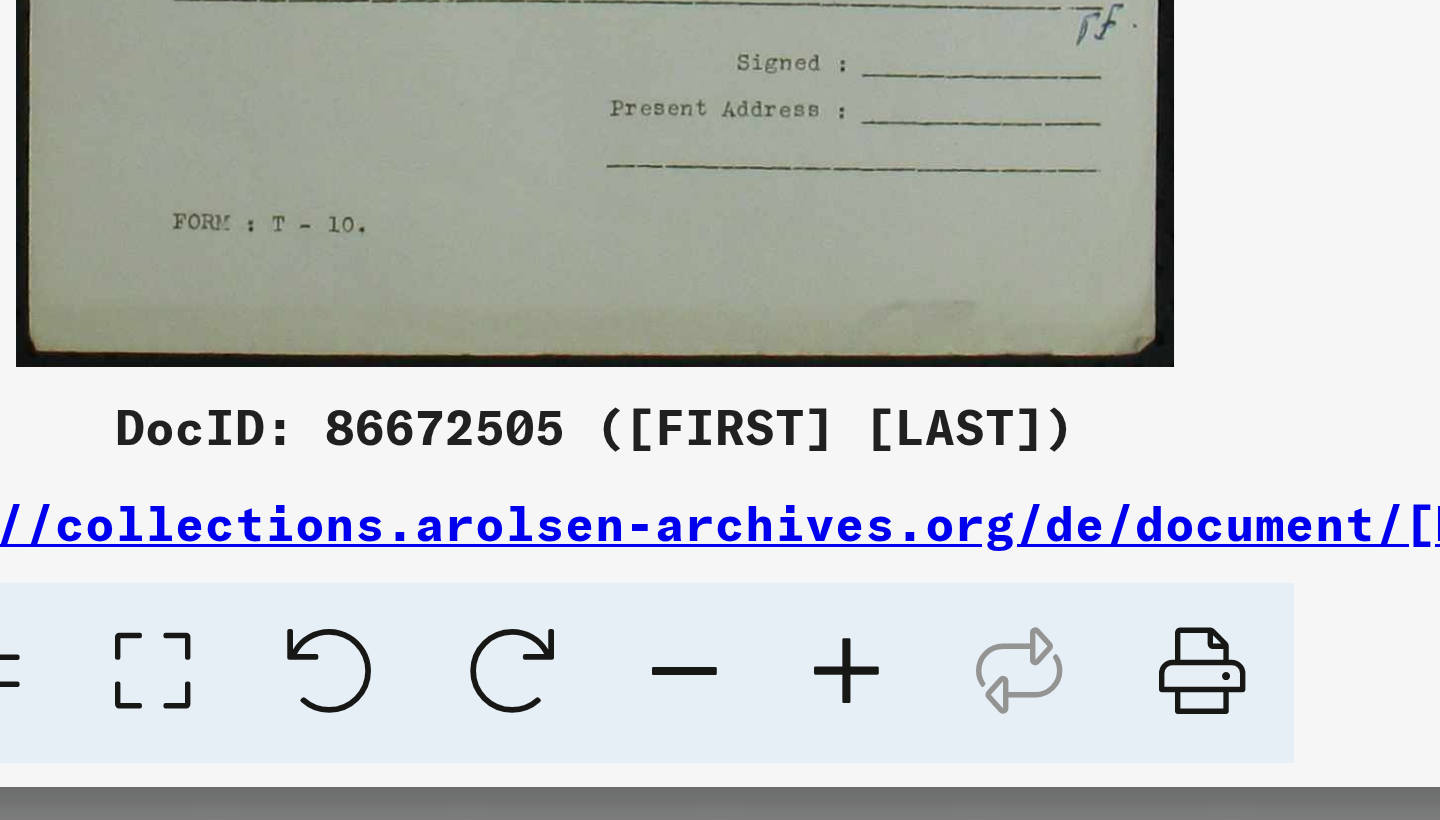 scroll, scrollTop: 0, scrollLeft: 0, axis: both 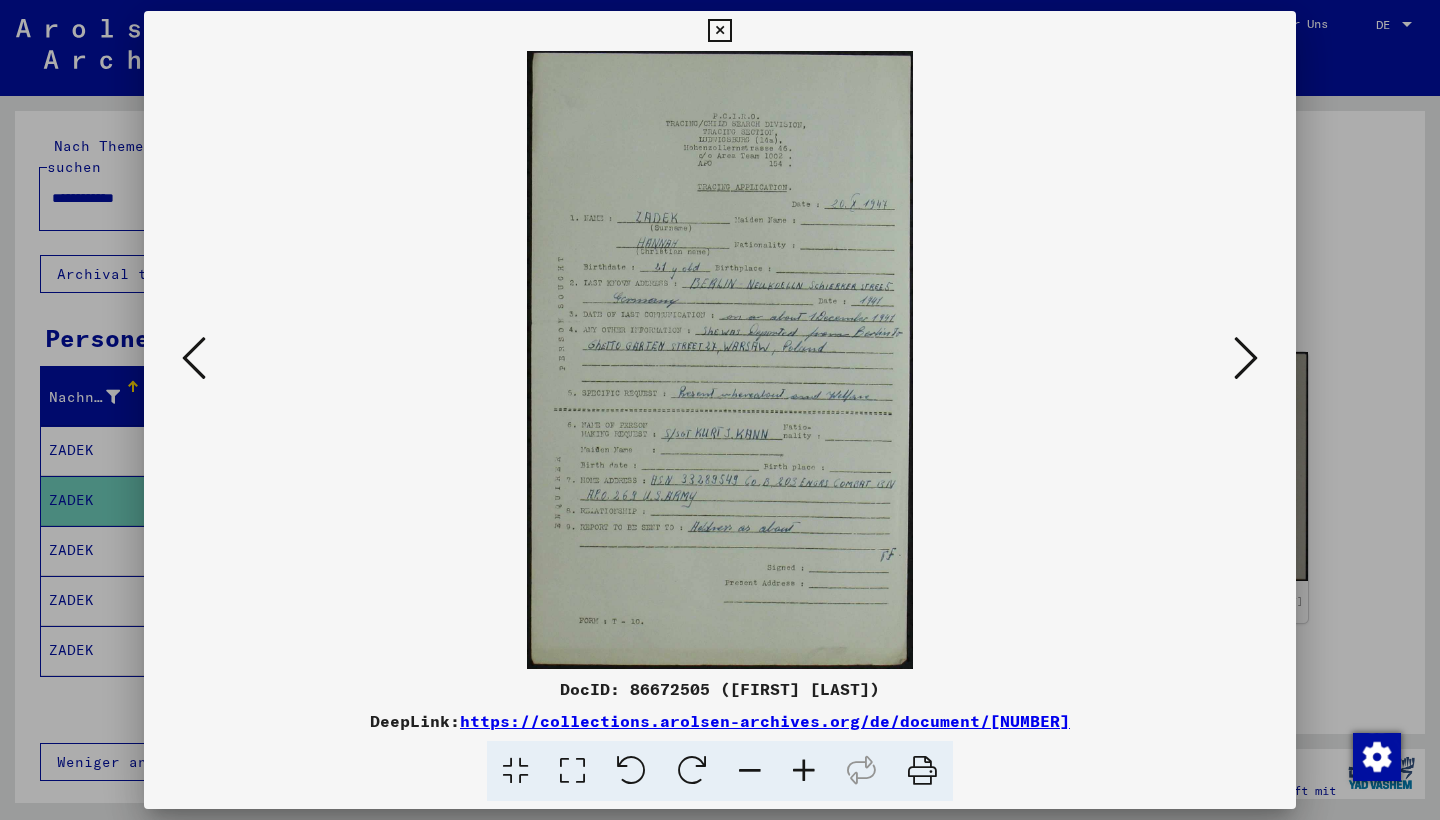 click at bounding box center (1246, 358) 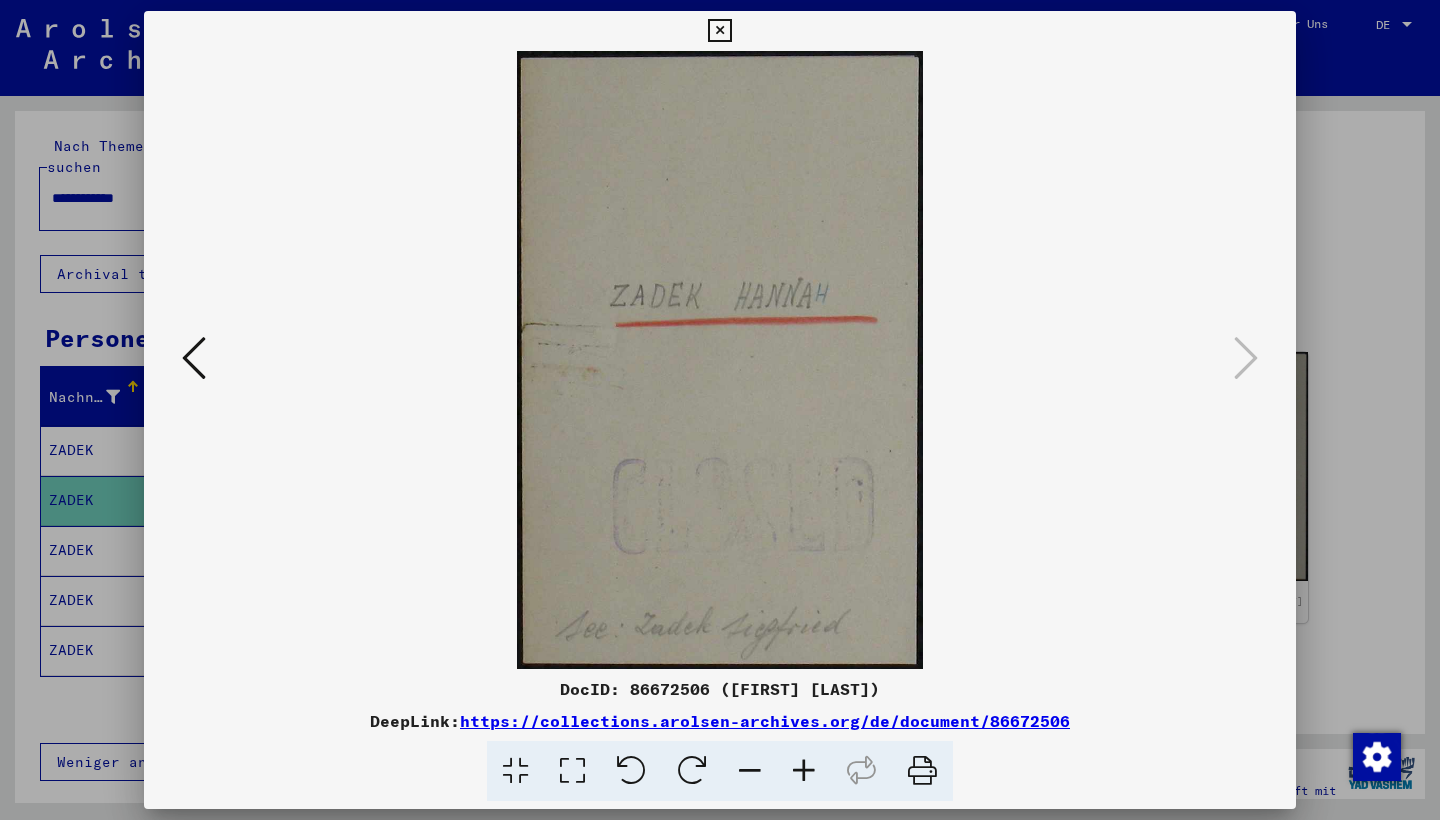 click at bounding box center [719, 31] 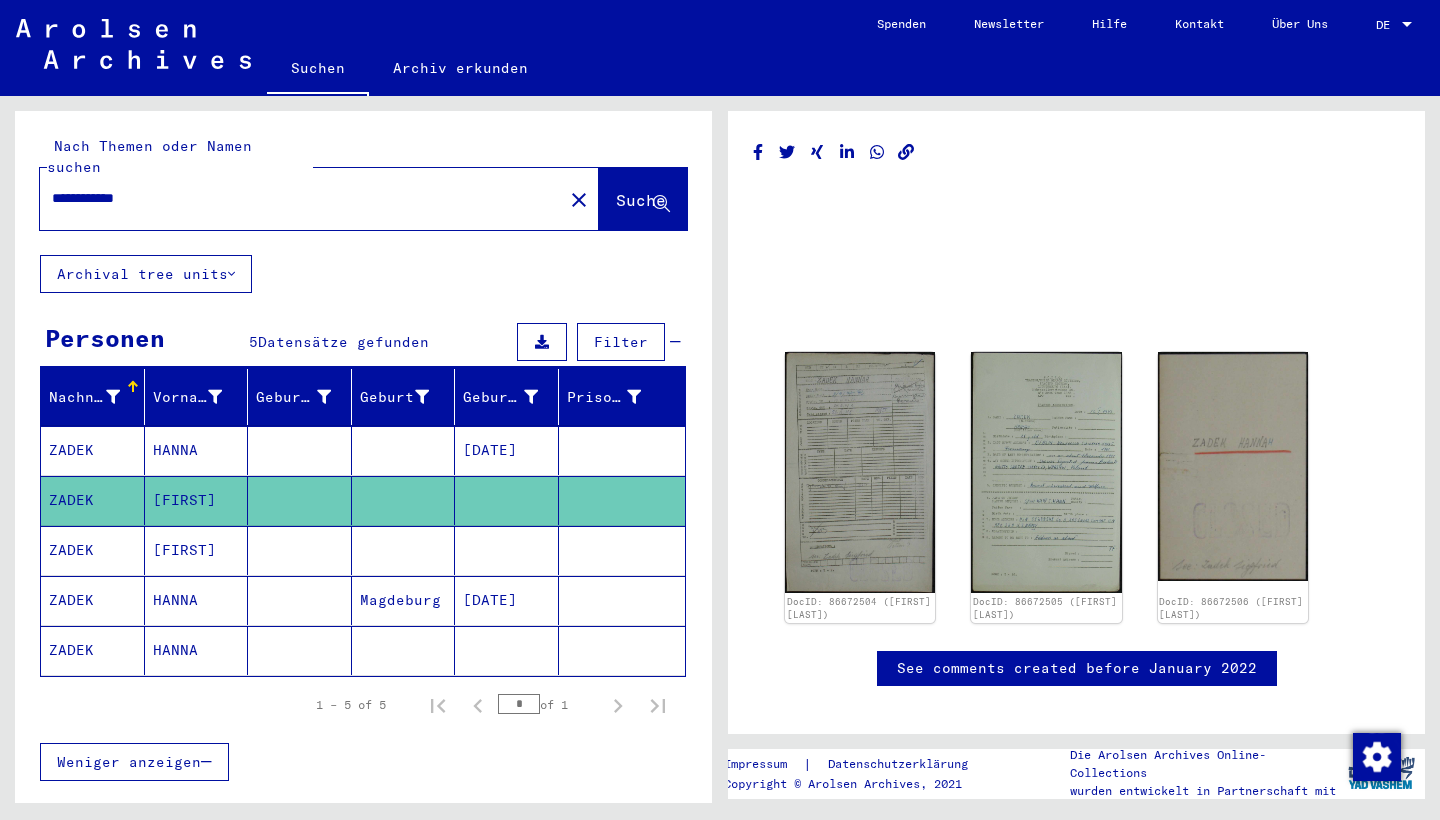 click on "[FIRST]" at bounding box center [197, 600] 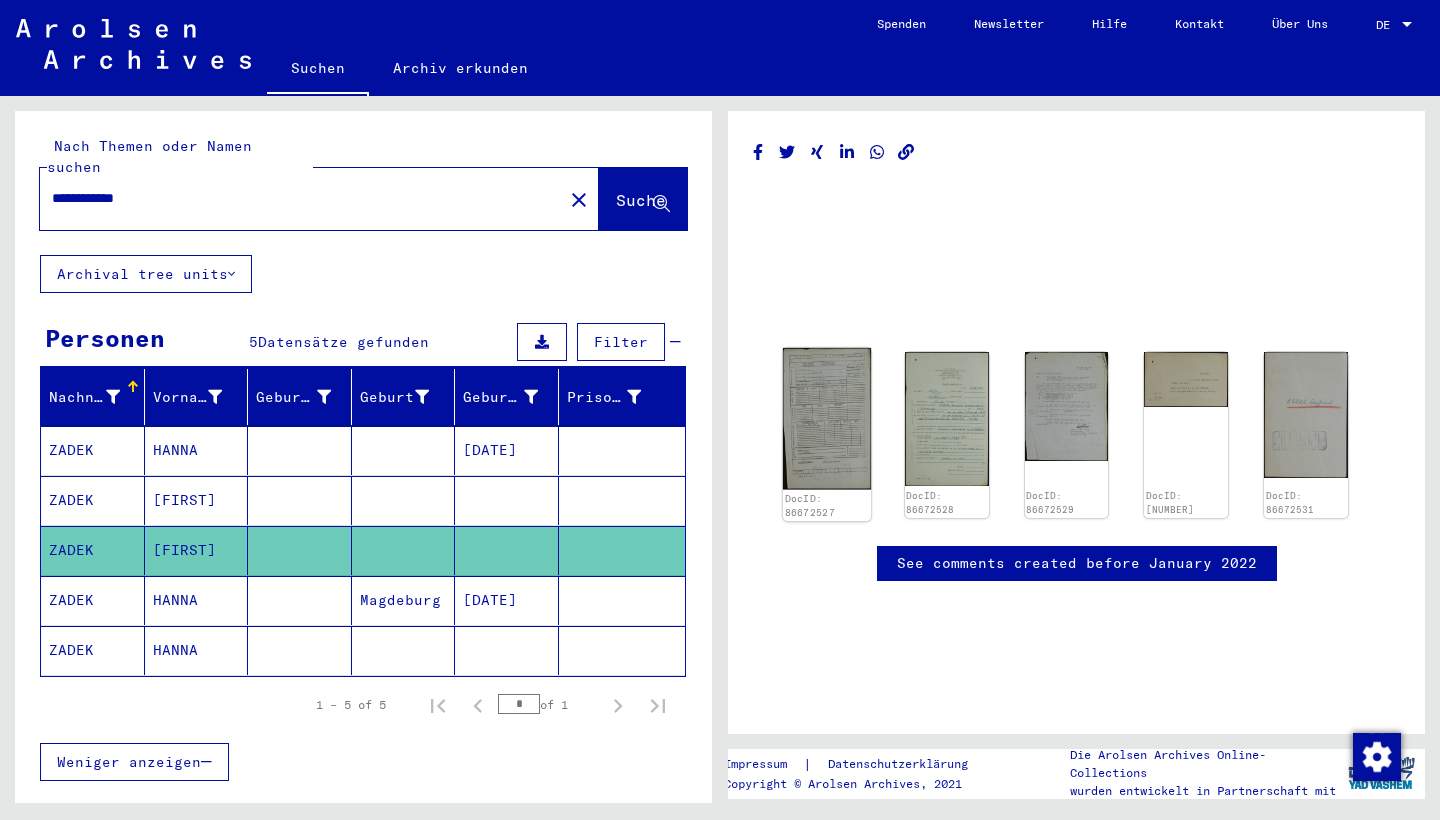 click 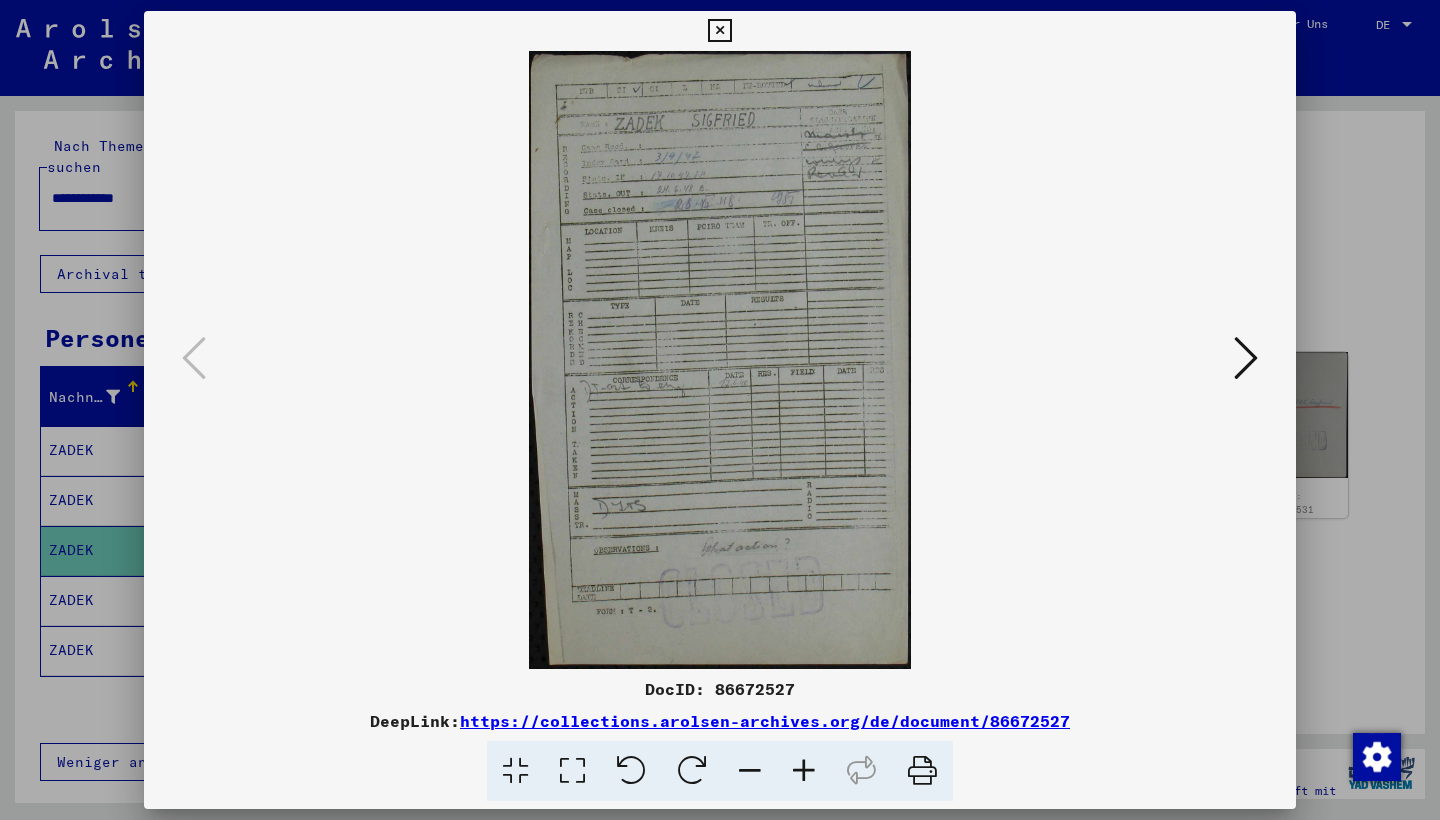 click at bounding box center [1246, 358] 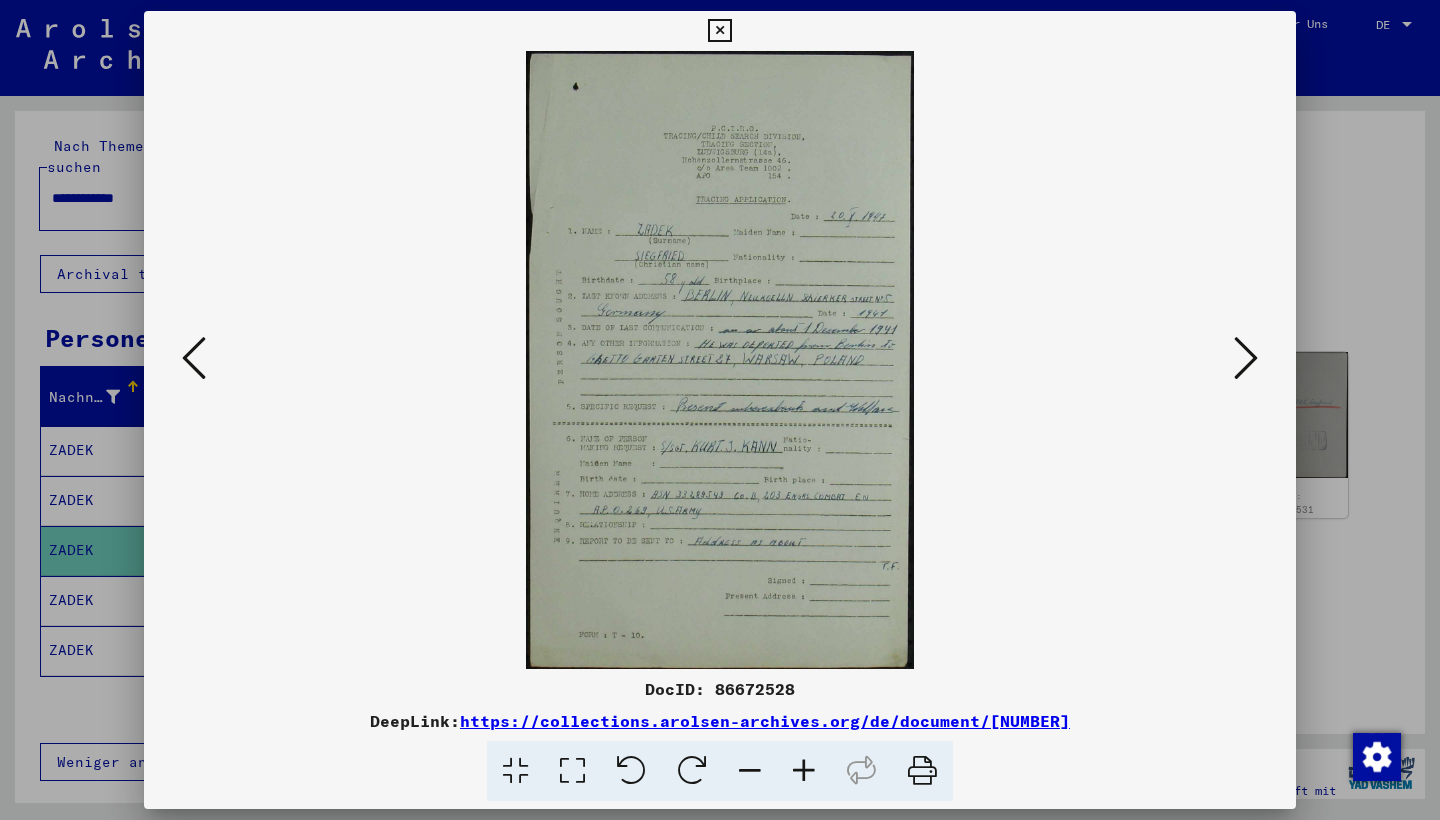 click at bounding box center (1246, 358) 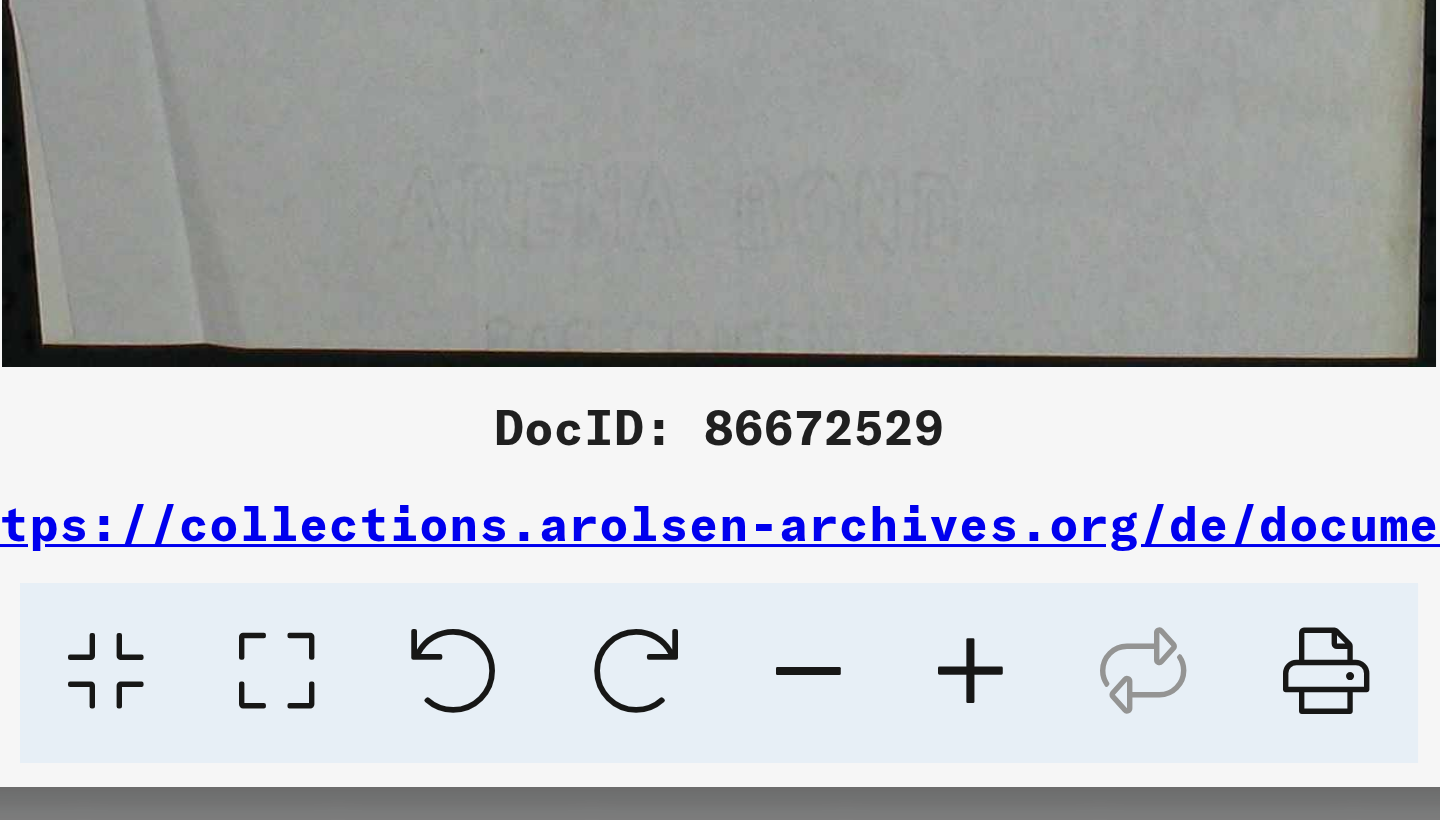 scroll, scrollTop: 0, scrollLeft: 0, axis: both 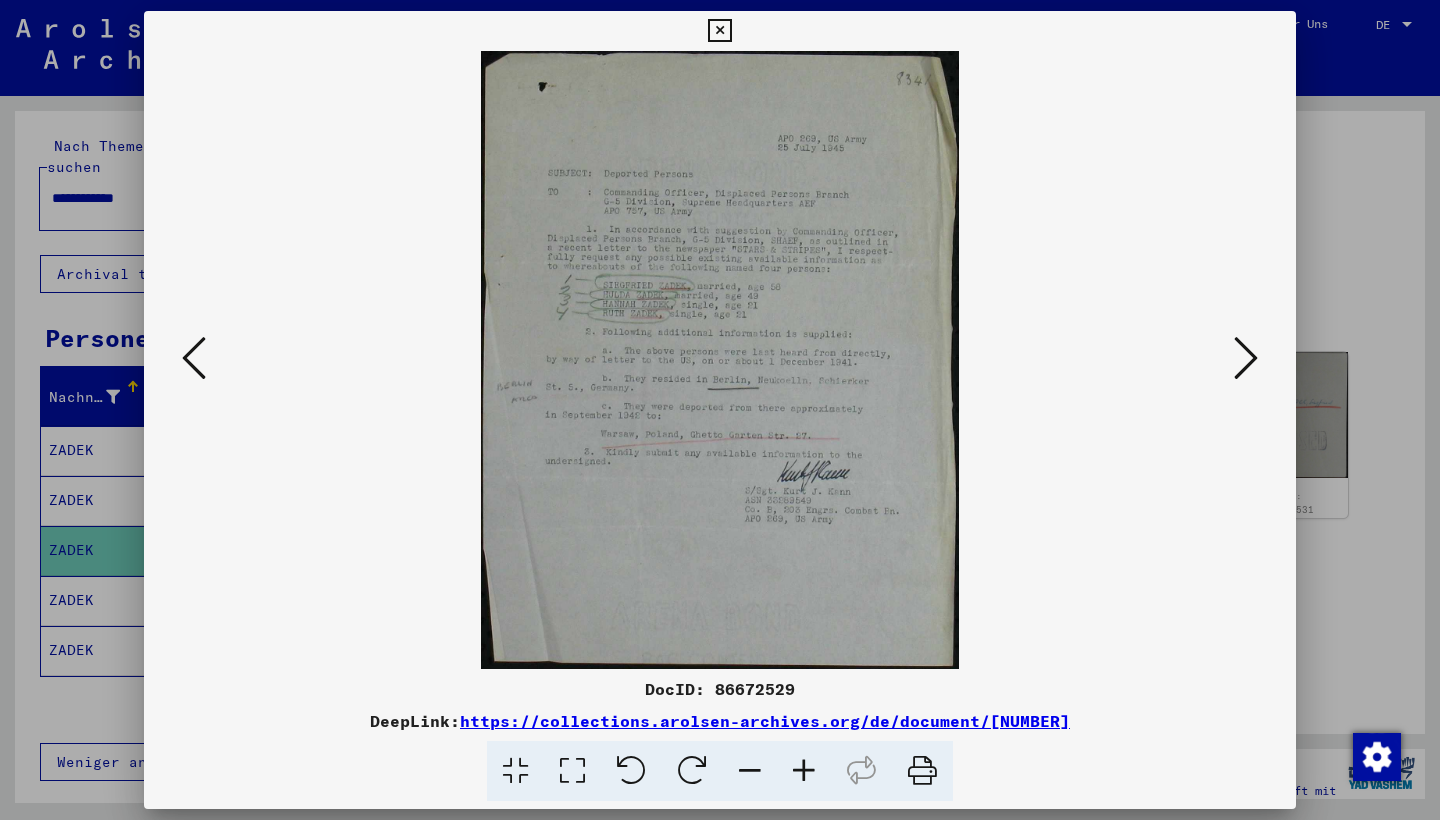click at bounding box center [1246, 358] 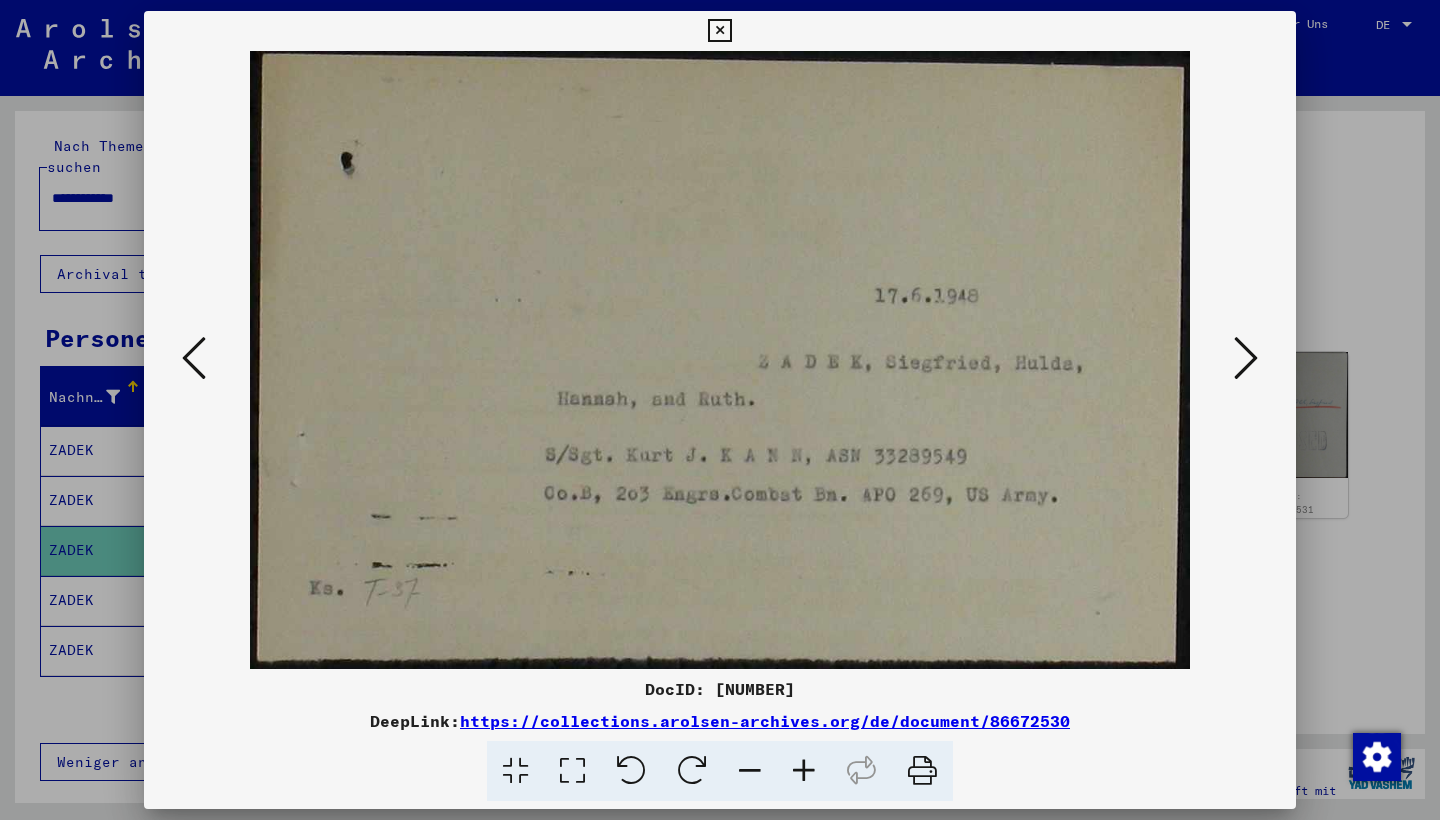scroll, scrollTop: 0, scrollLeft: 0, axis: both 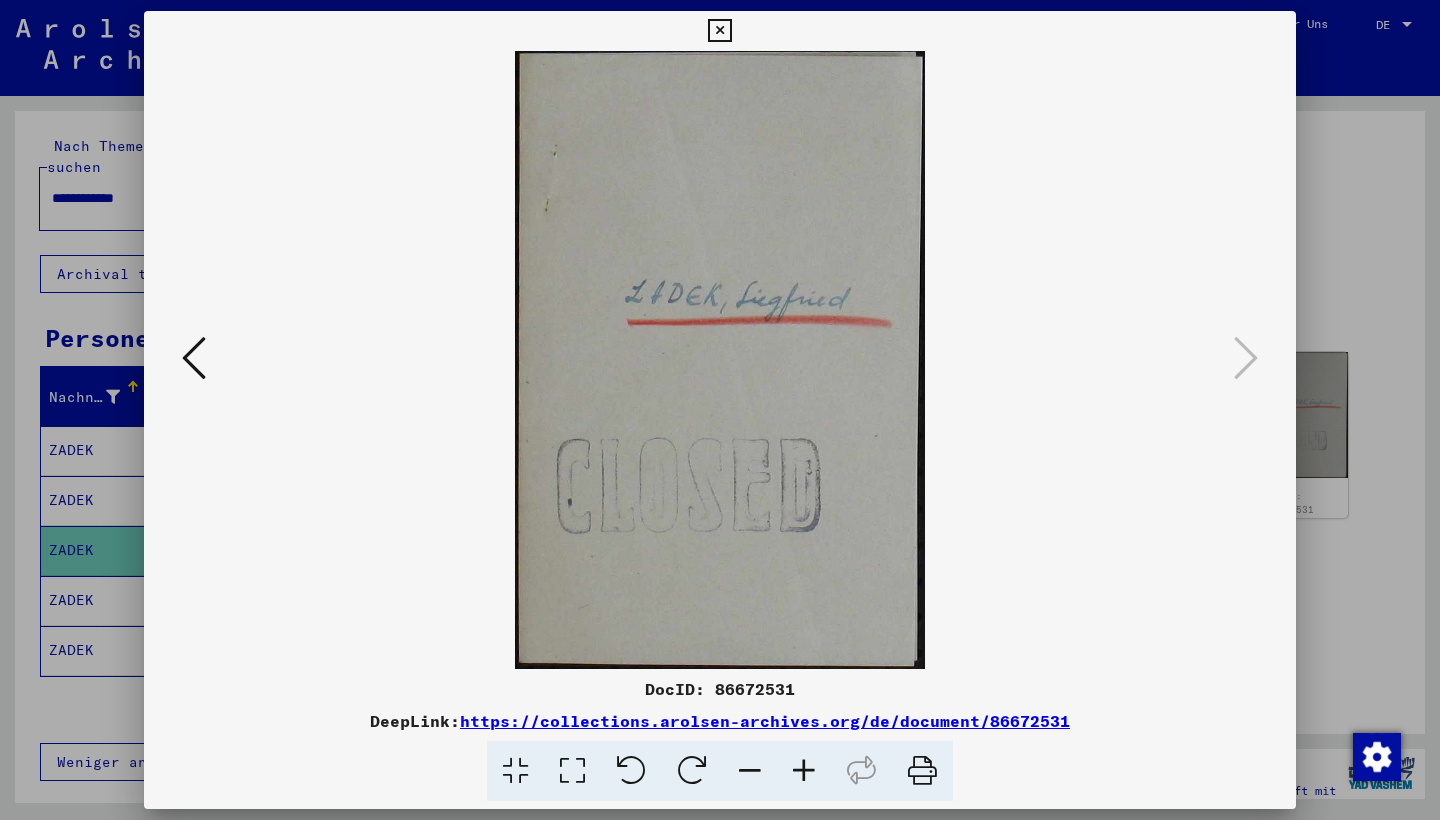 click at bounding box center (719, 31) 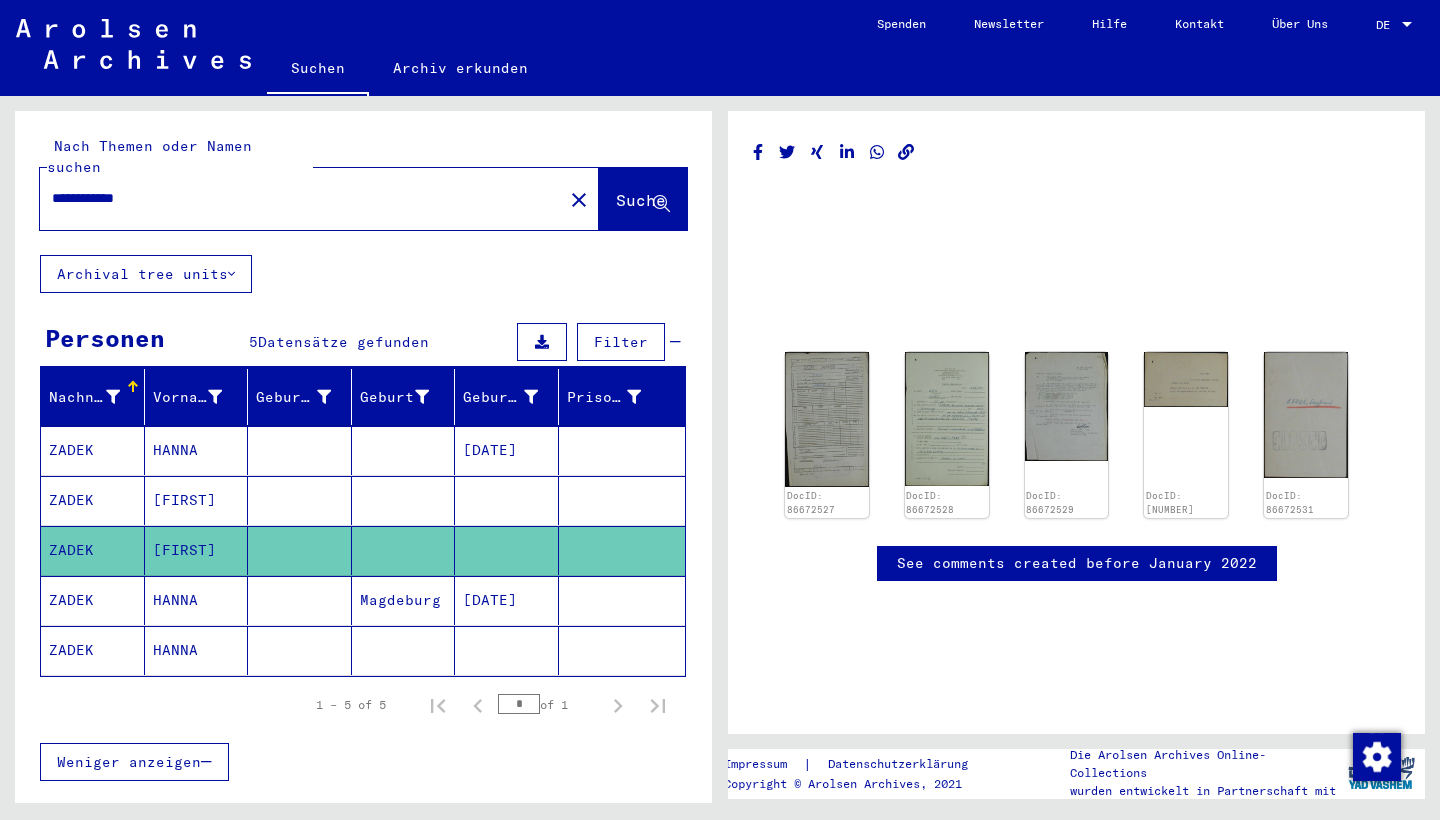 click on "HANNA" at bounding box center (197, 650) 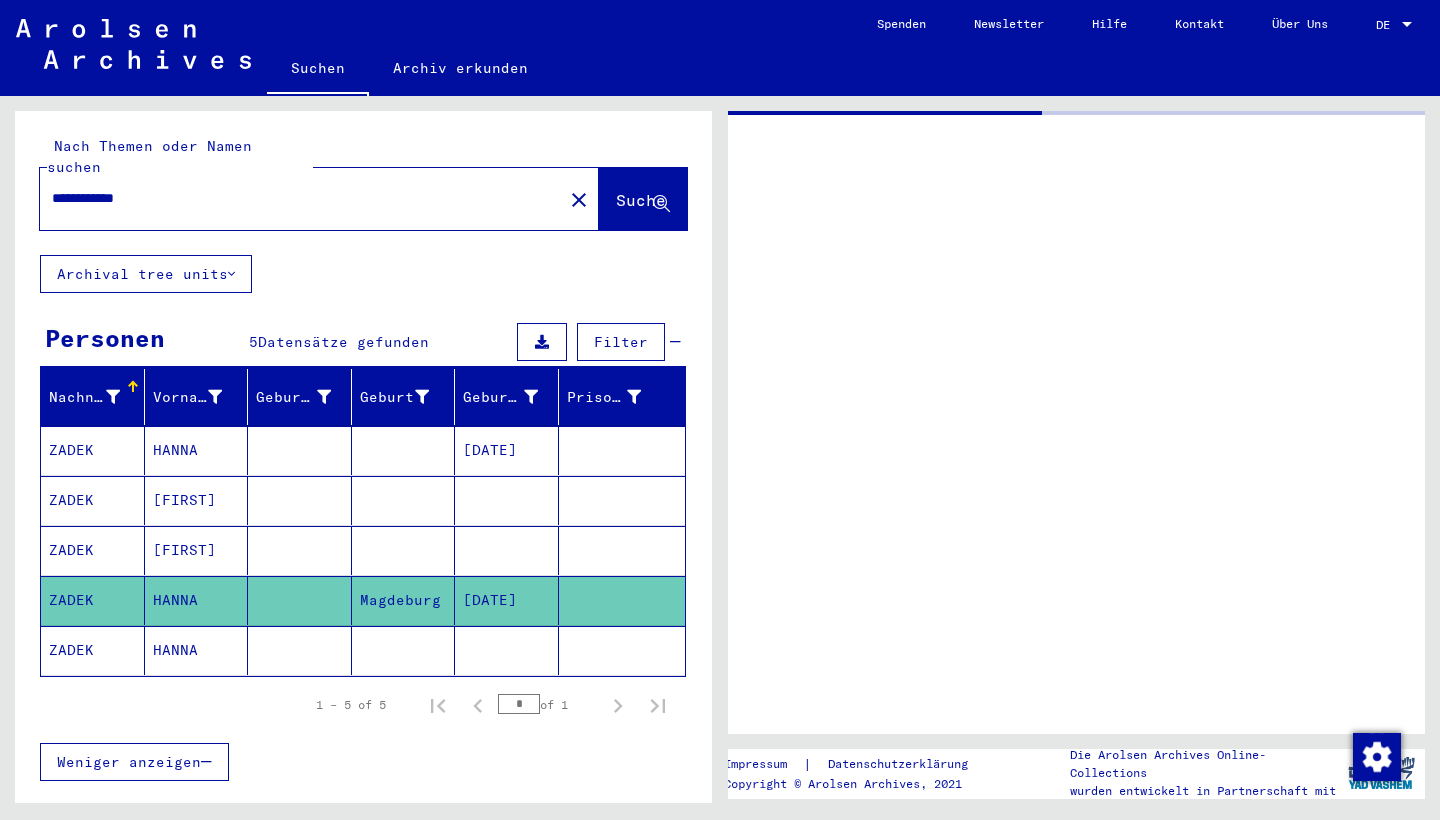 click on "HANNA" 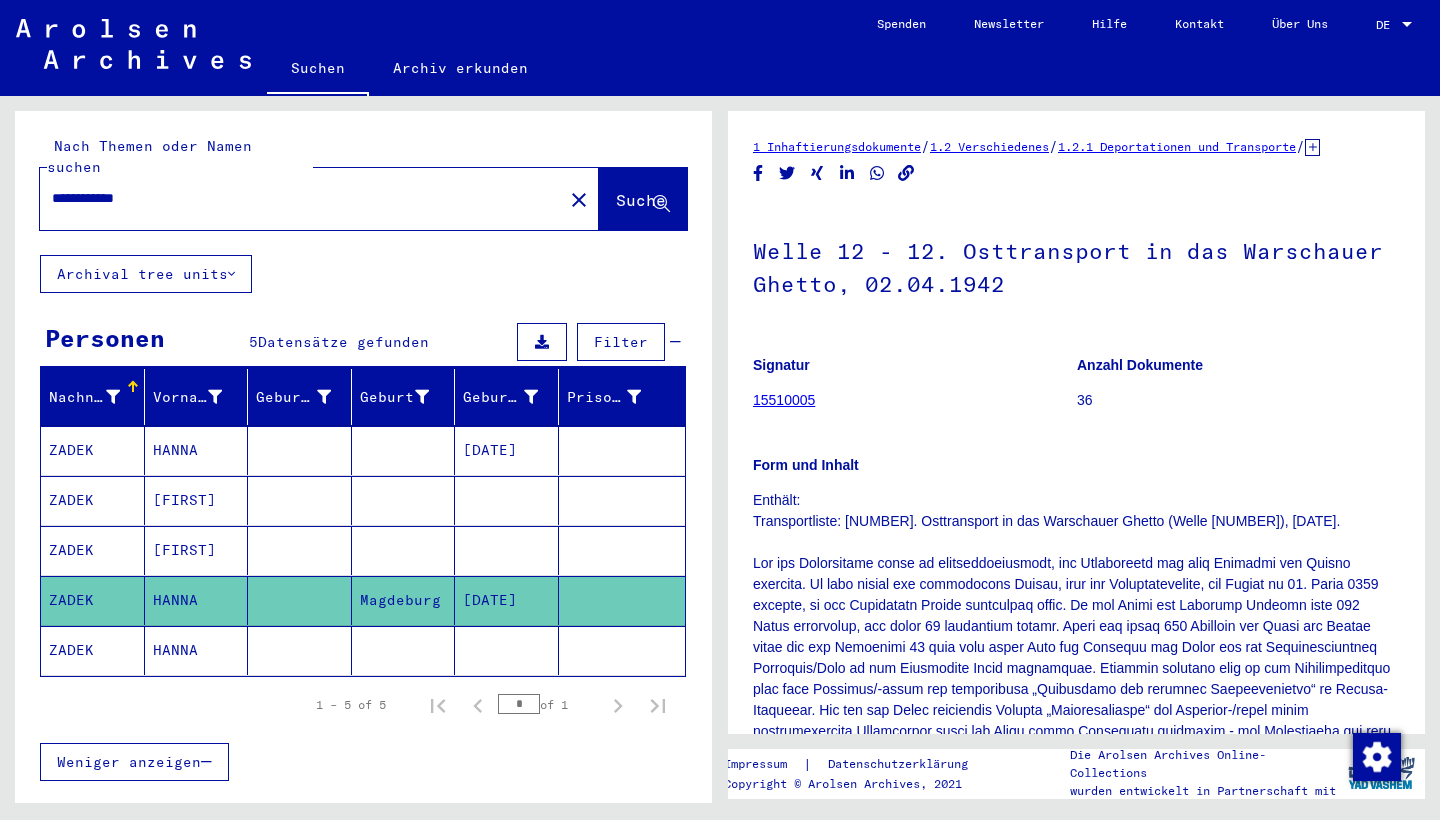 scroll, scrollTop: 0, scrollLeft: 0, axis: both 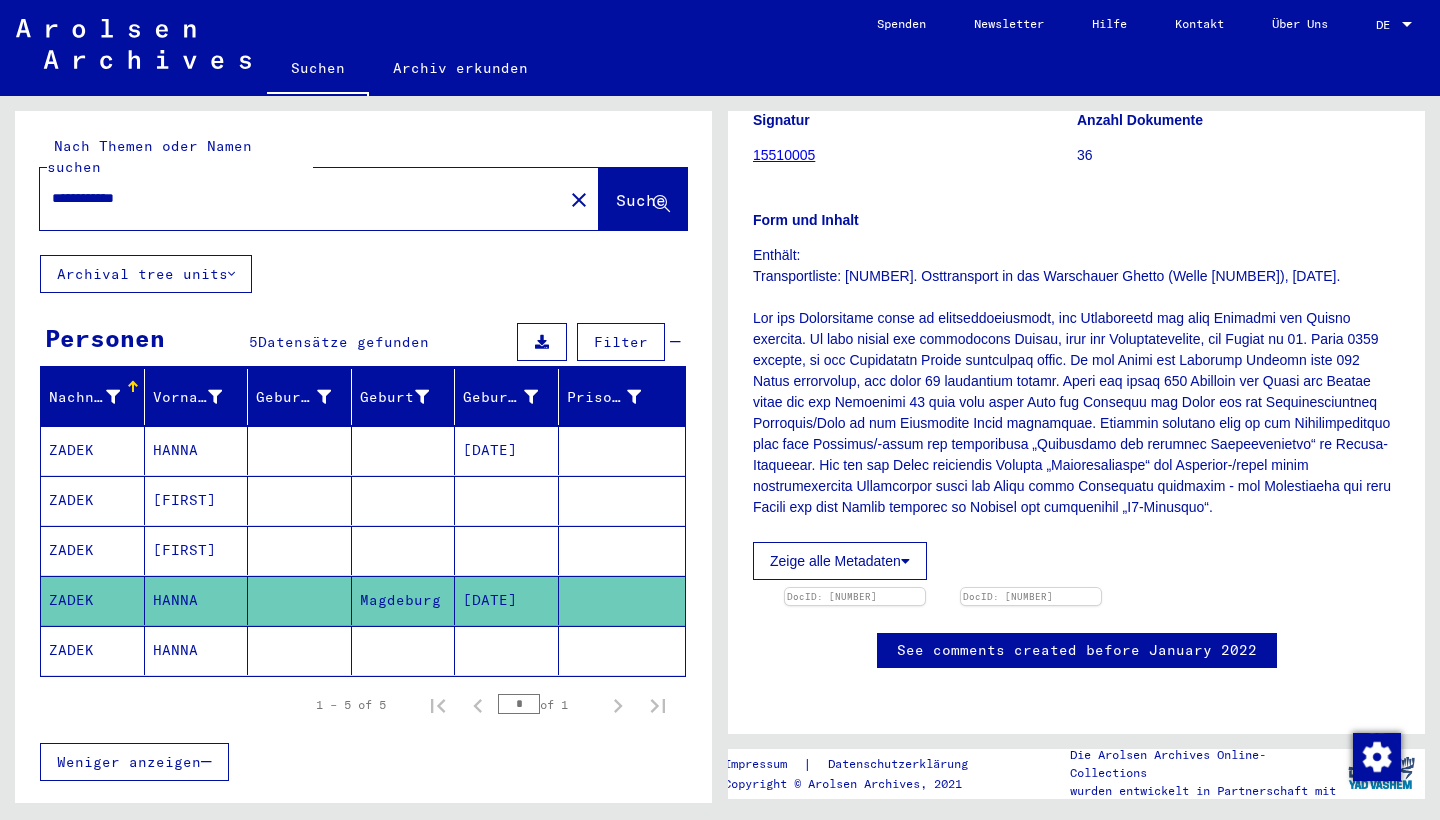 click on "HANNA" 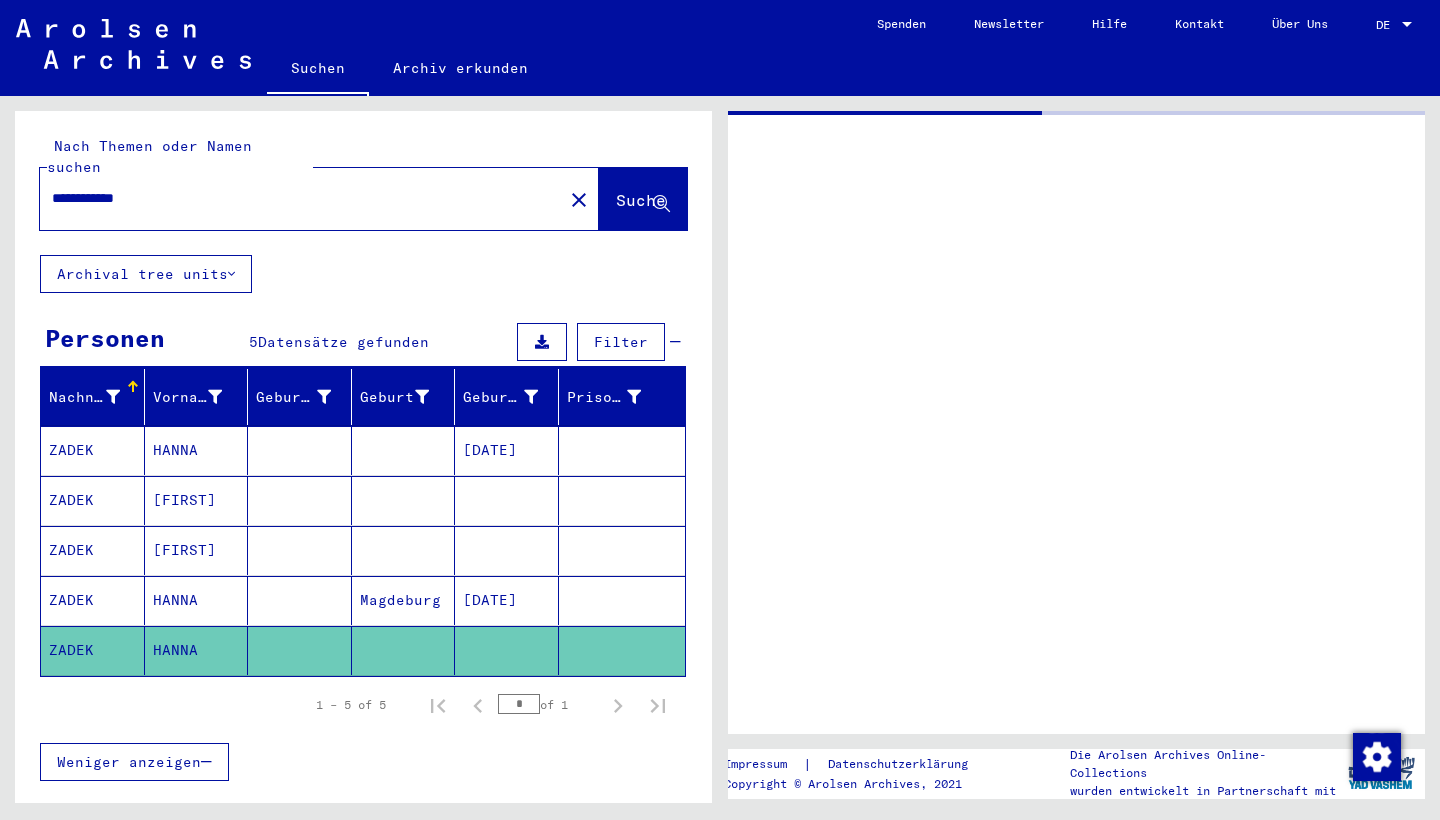 scroll, scrollTop: 0, scrollLeft: 0, axis: both 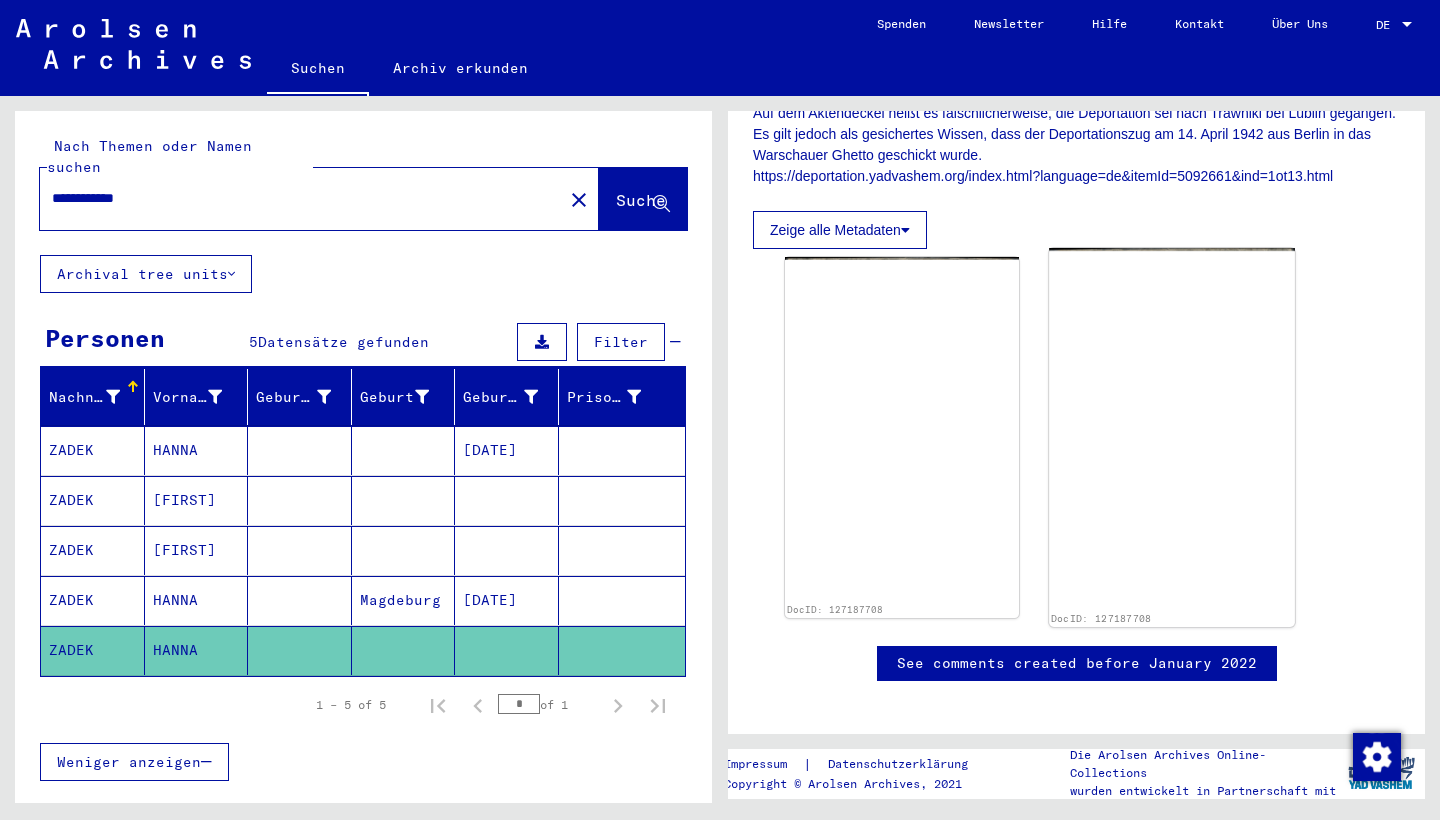 click 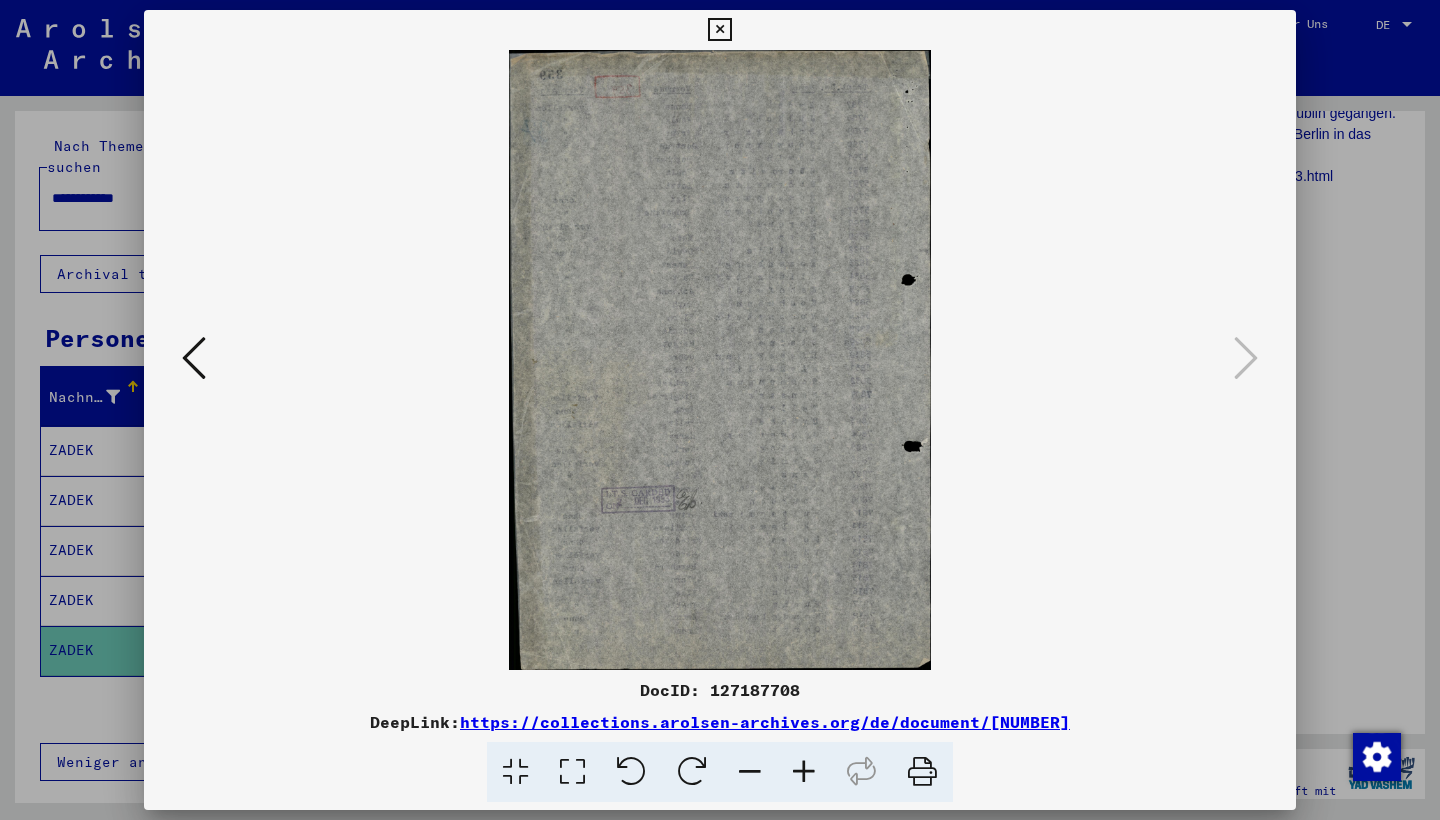 click at bounding box center (194, 358) 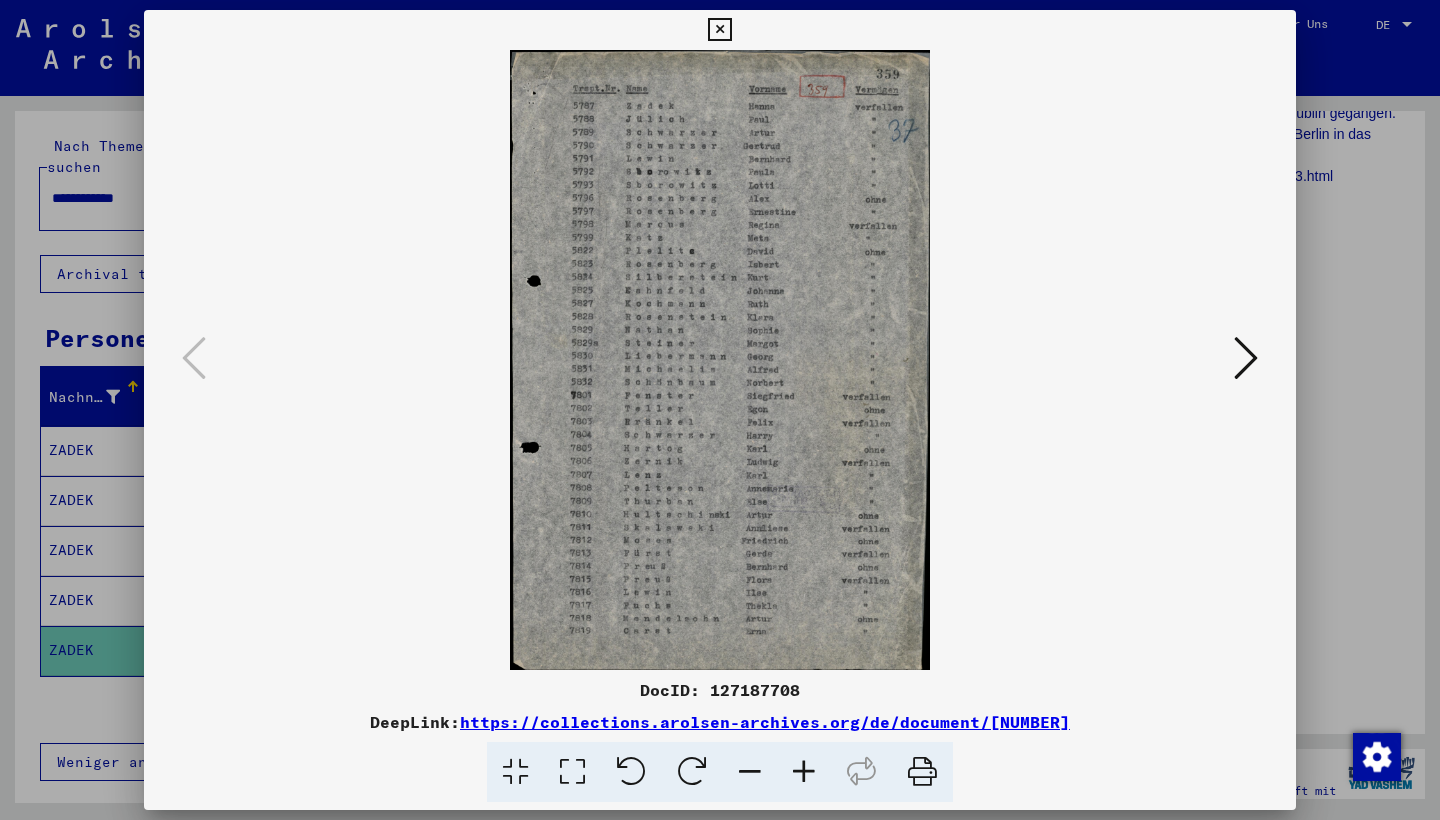 click at bounding box center [719, 30] 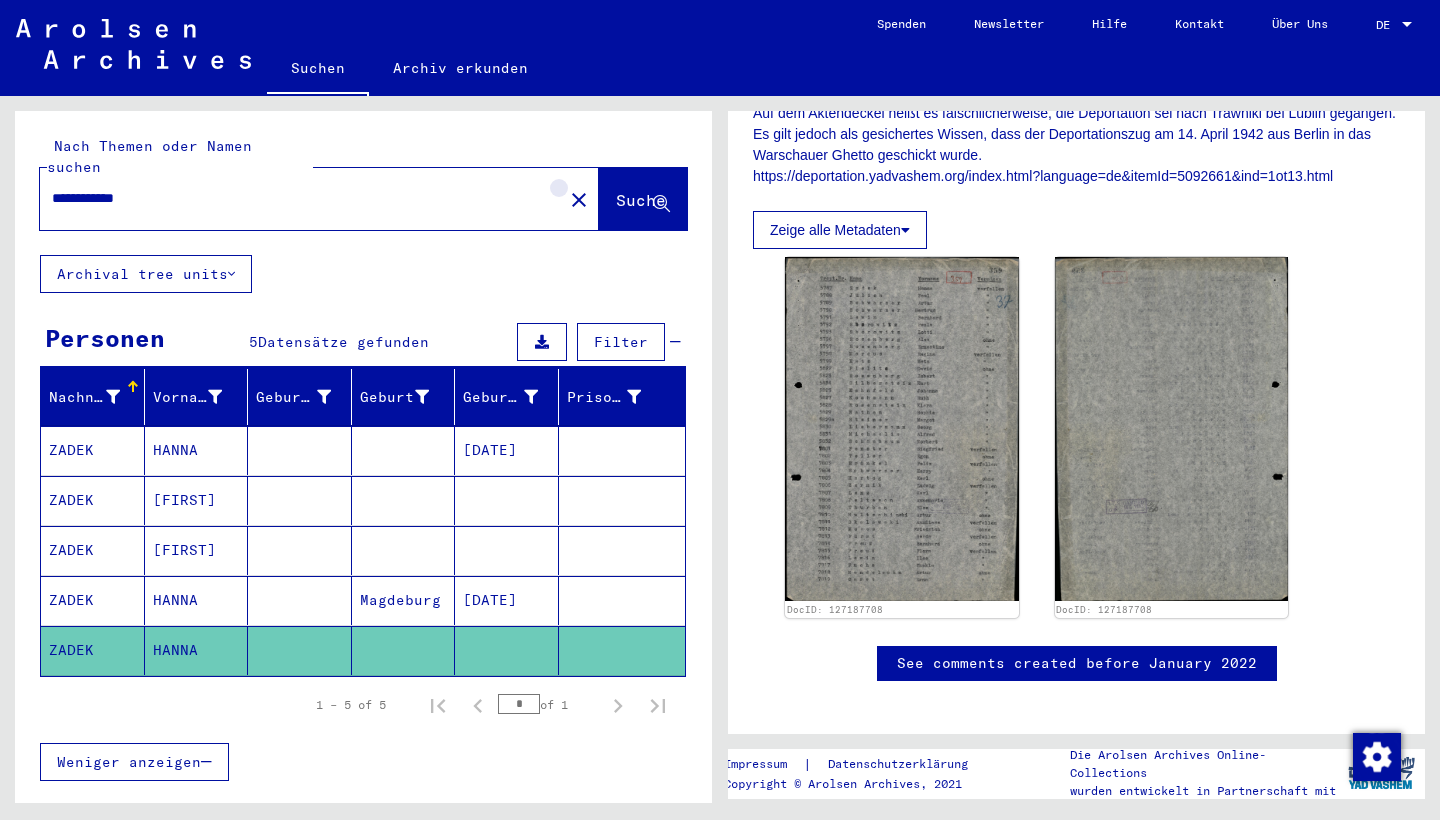 click on "close" 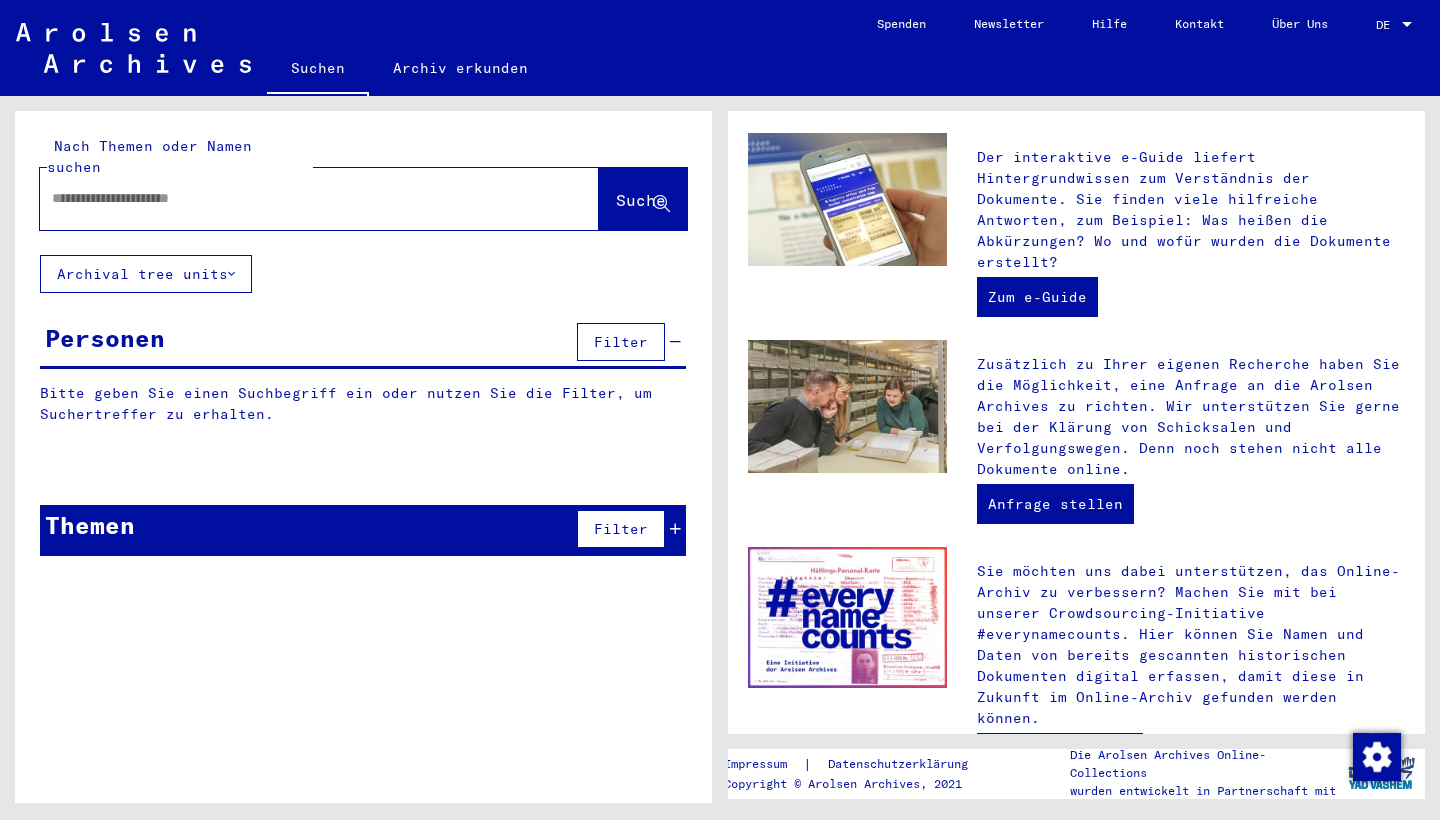 scroll, scrollTop: 0, scrollLeft: 0, axis: both 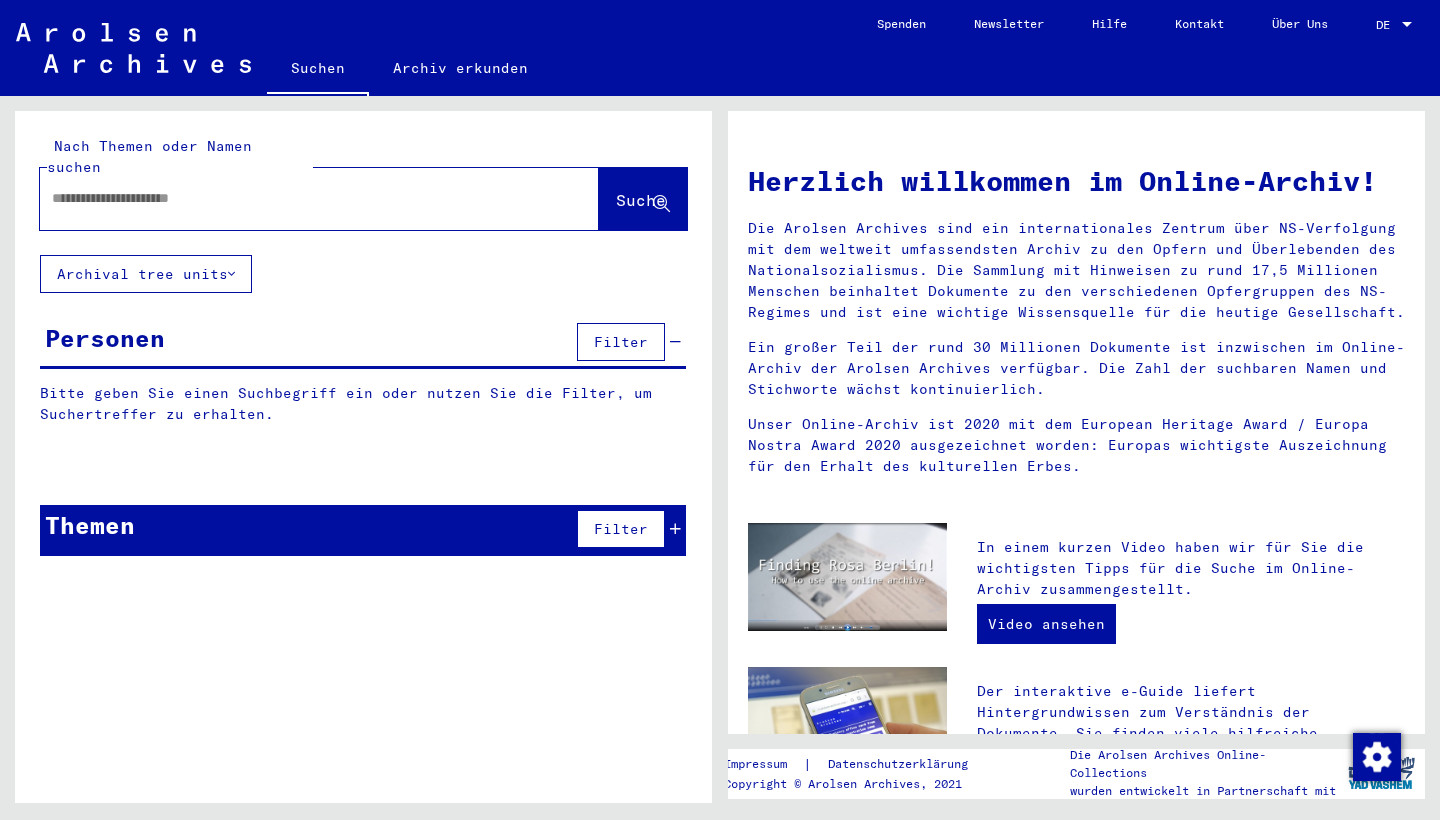 click at bounding box center (295, 198) 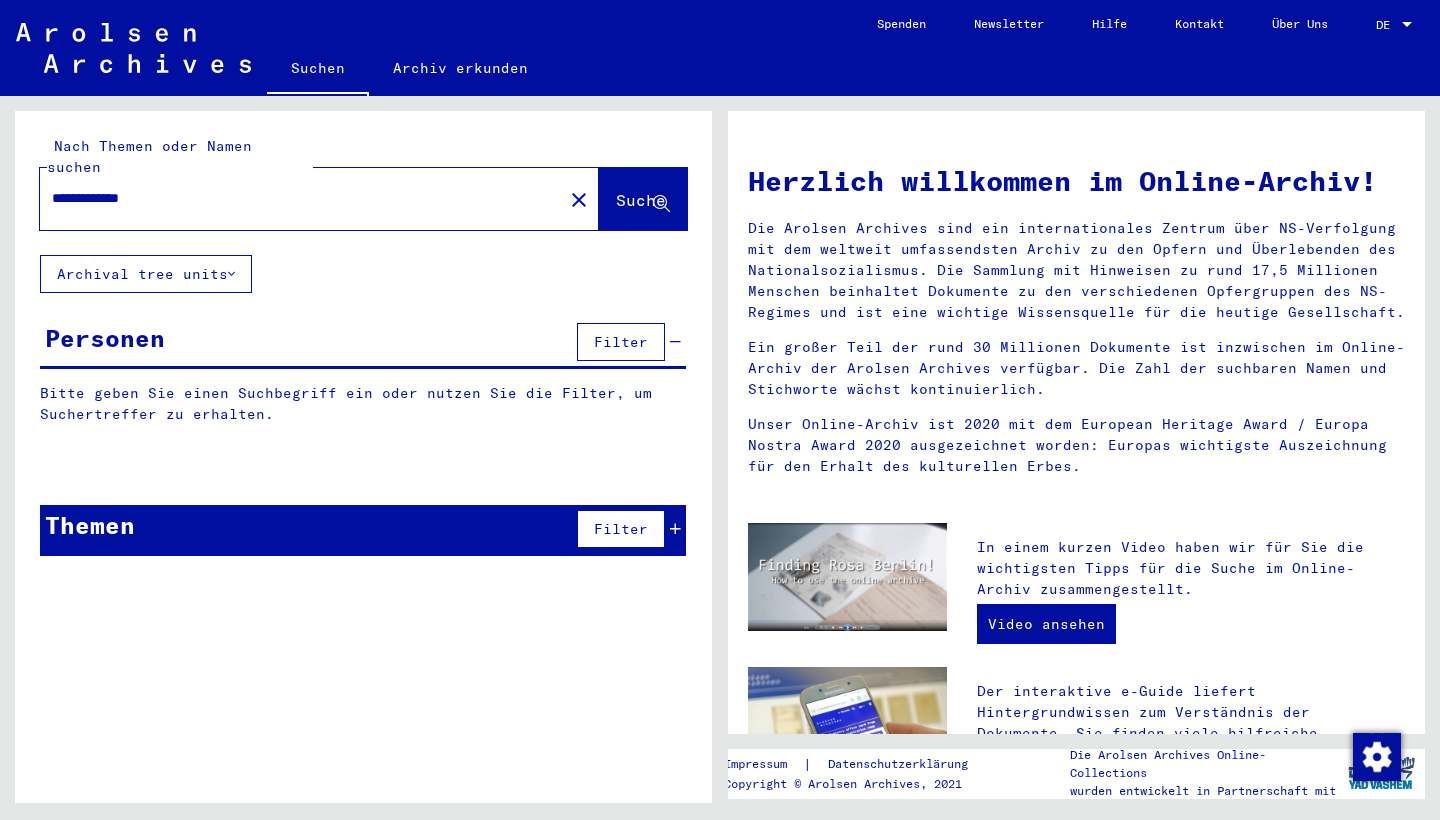 type on "**********" 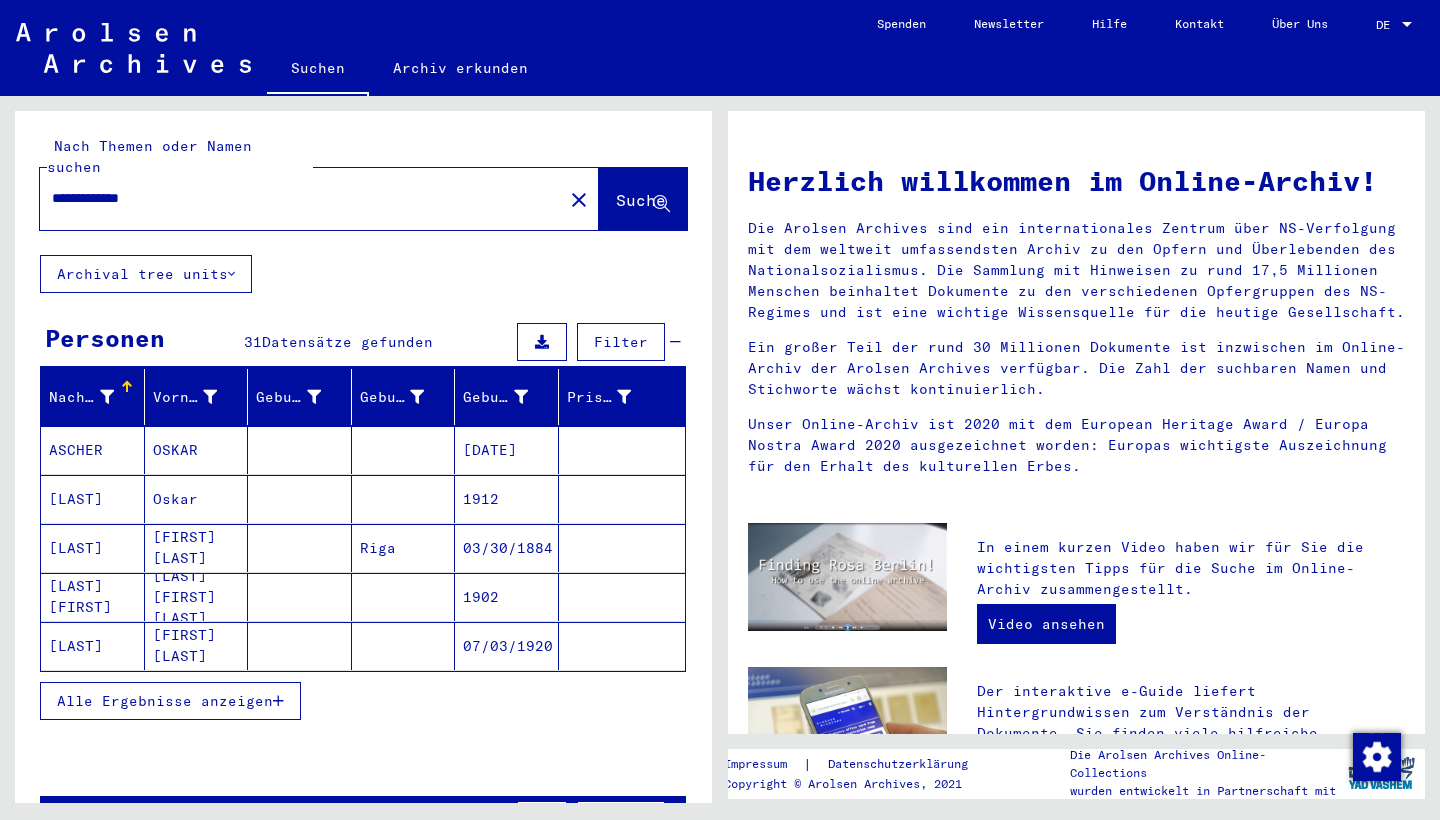 click on "OSKAR" at bounding box center (197, 499) 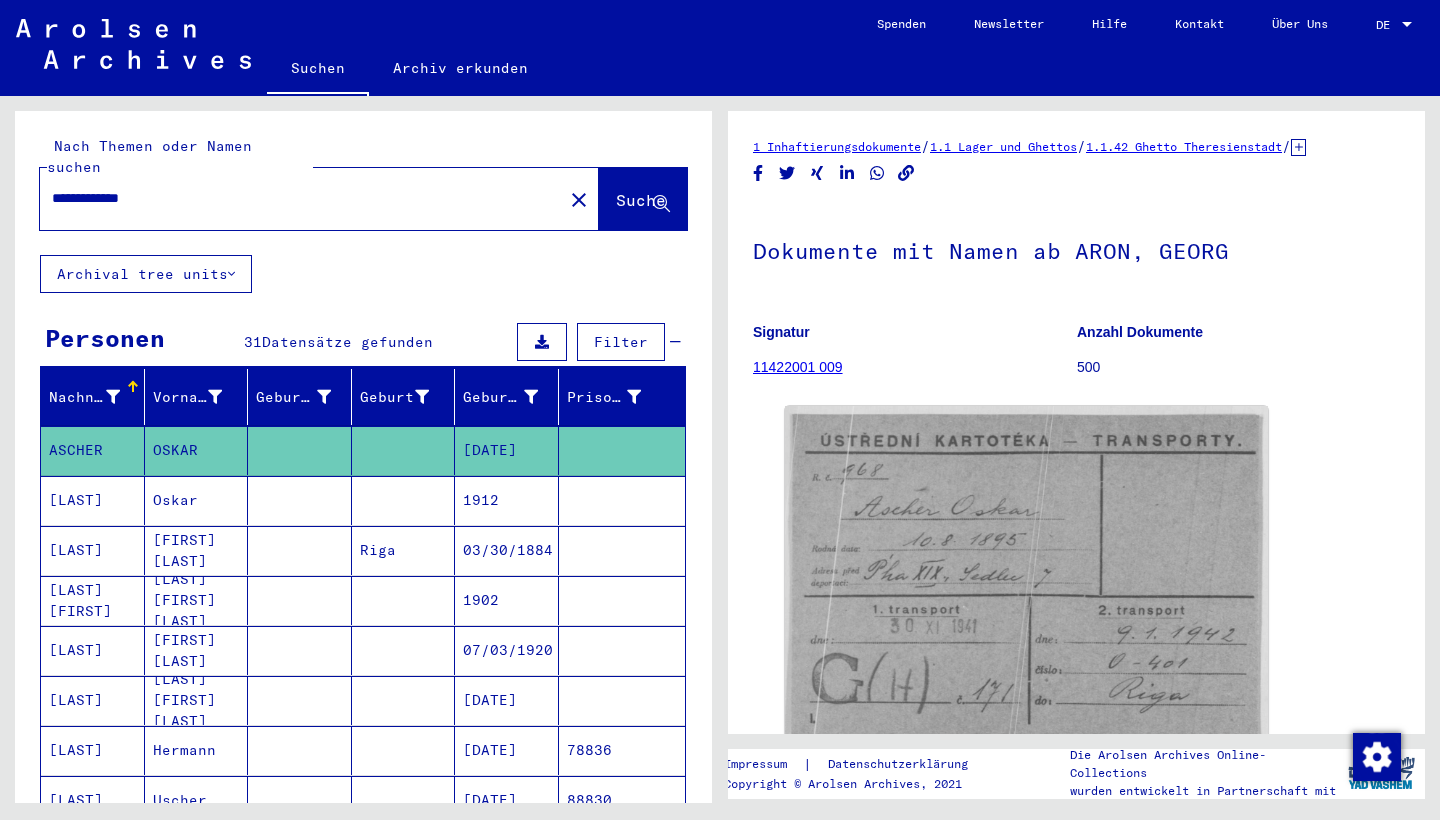 scroll, scrollTop: 0, scrollLeft: 0, axis: both 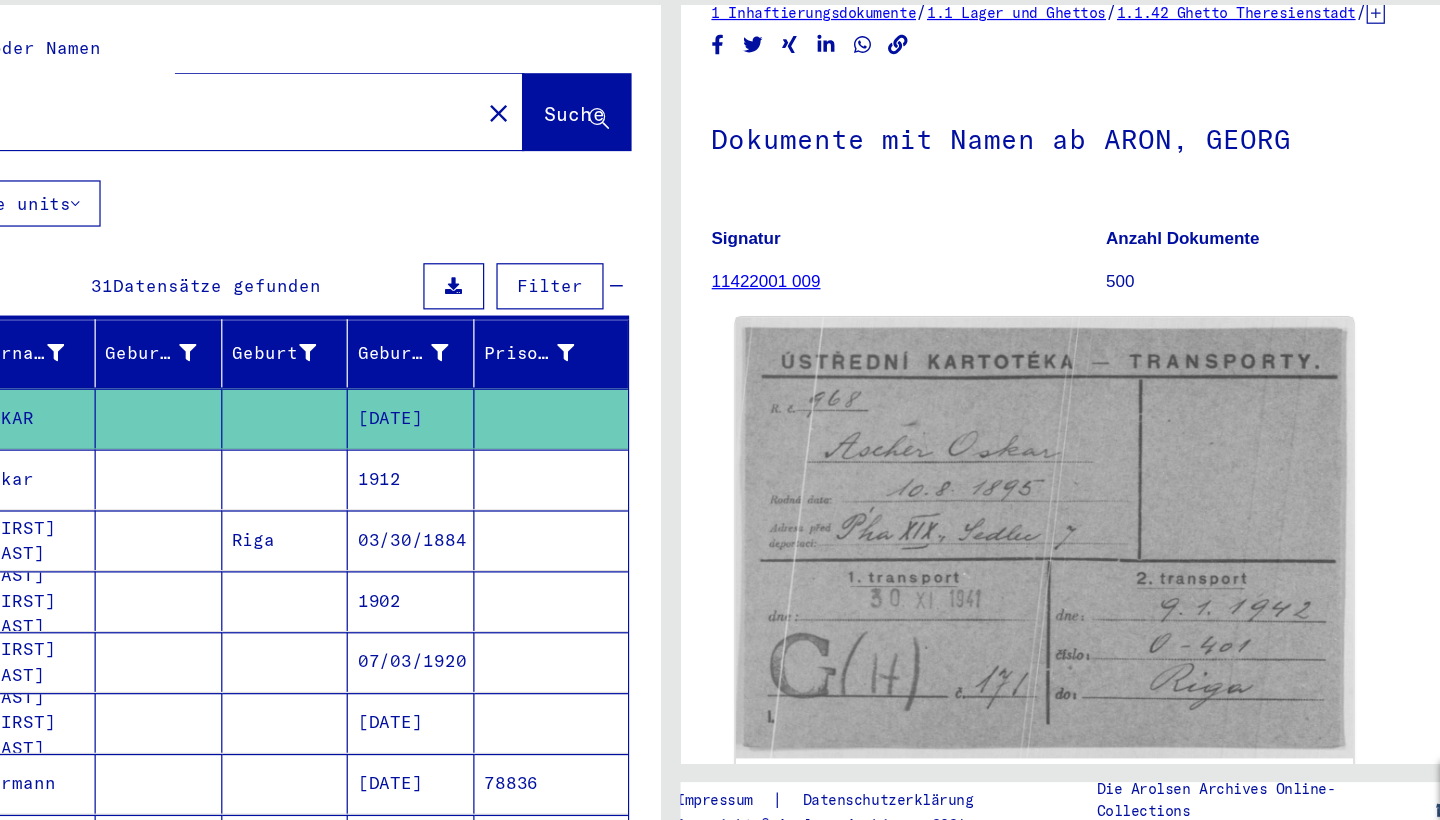 click 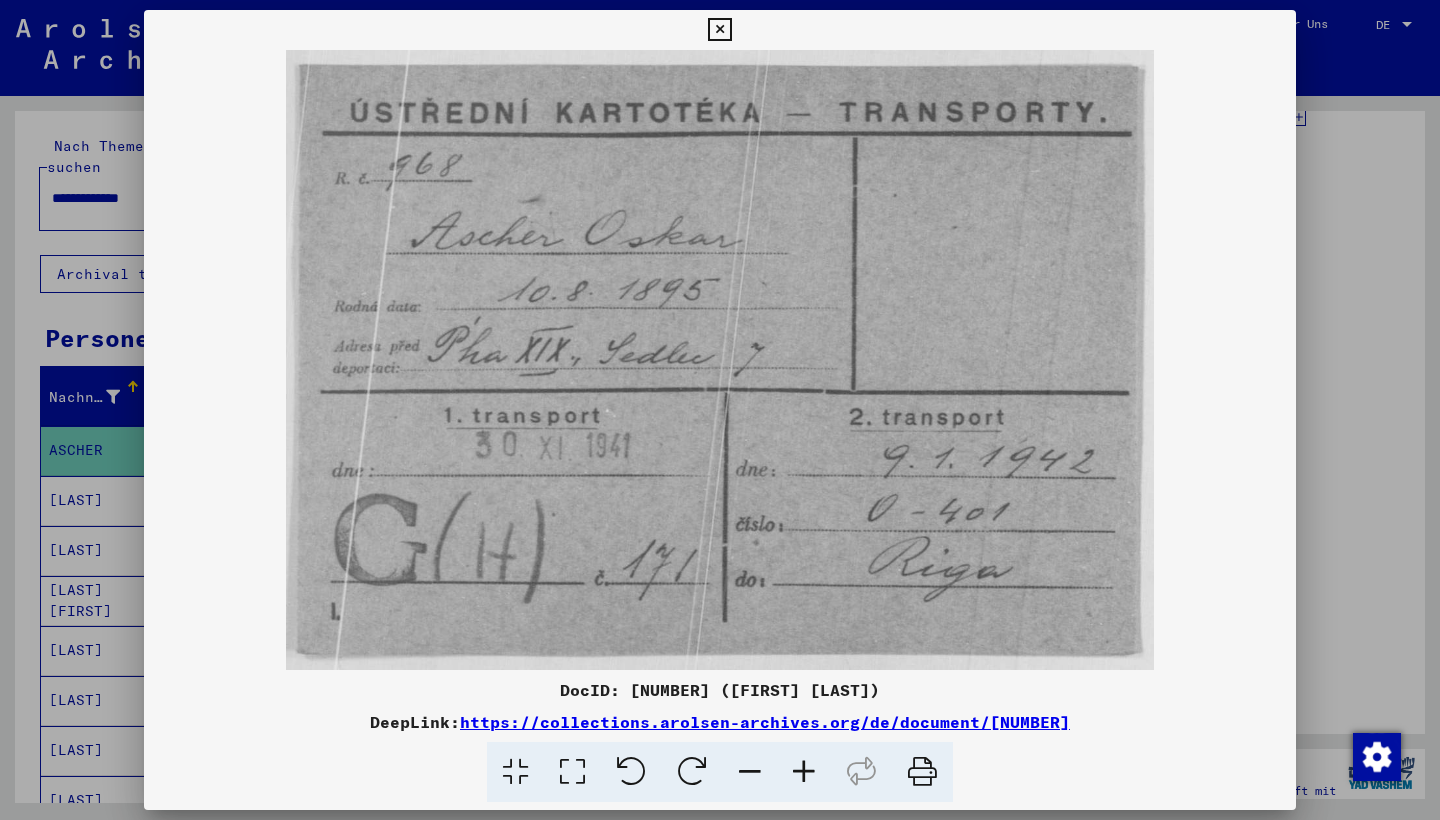 click at bounding box center (719, 30) 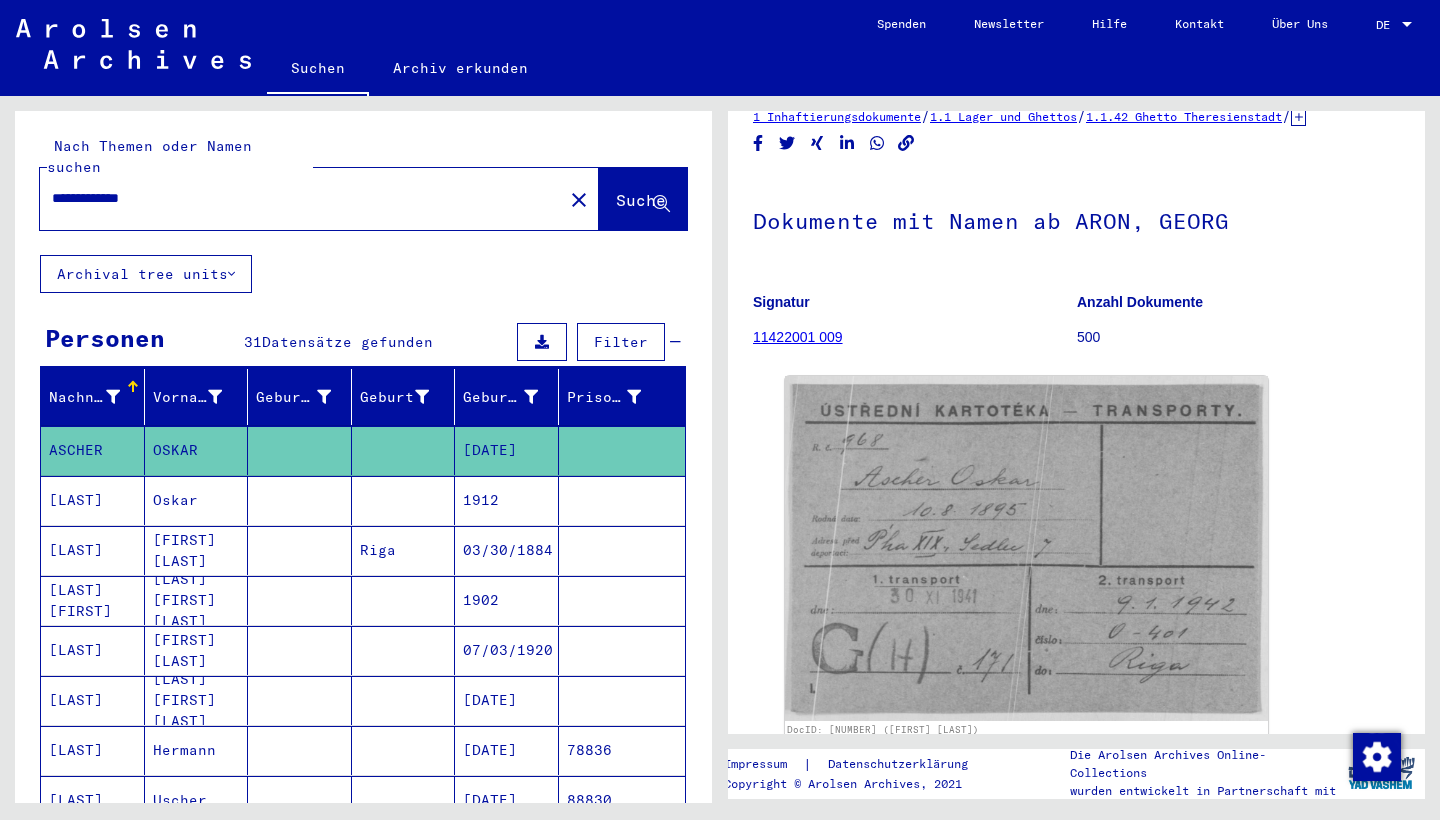 click on "Oskar" at bounding box center (197, 550) 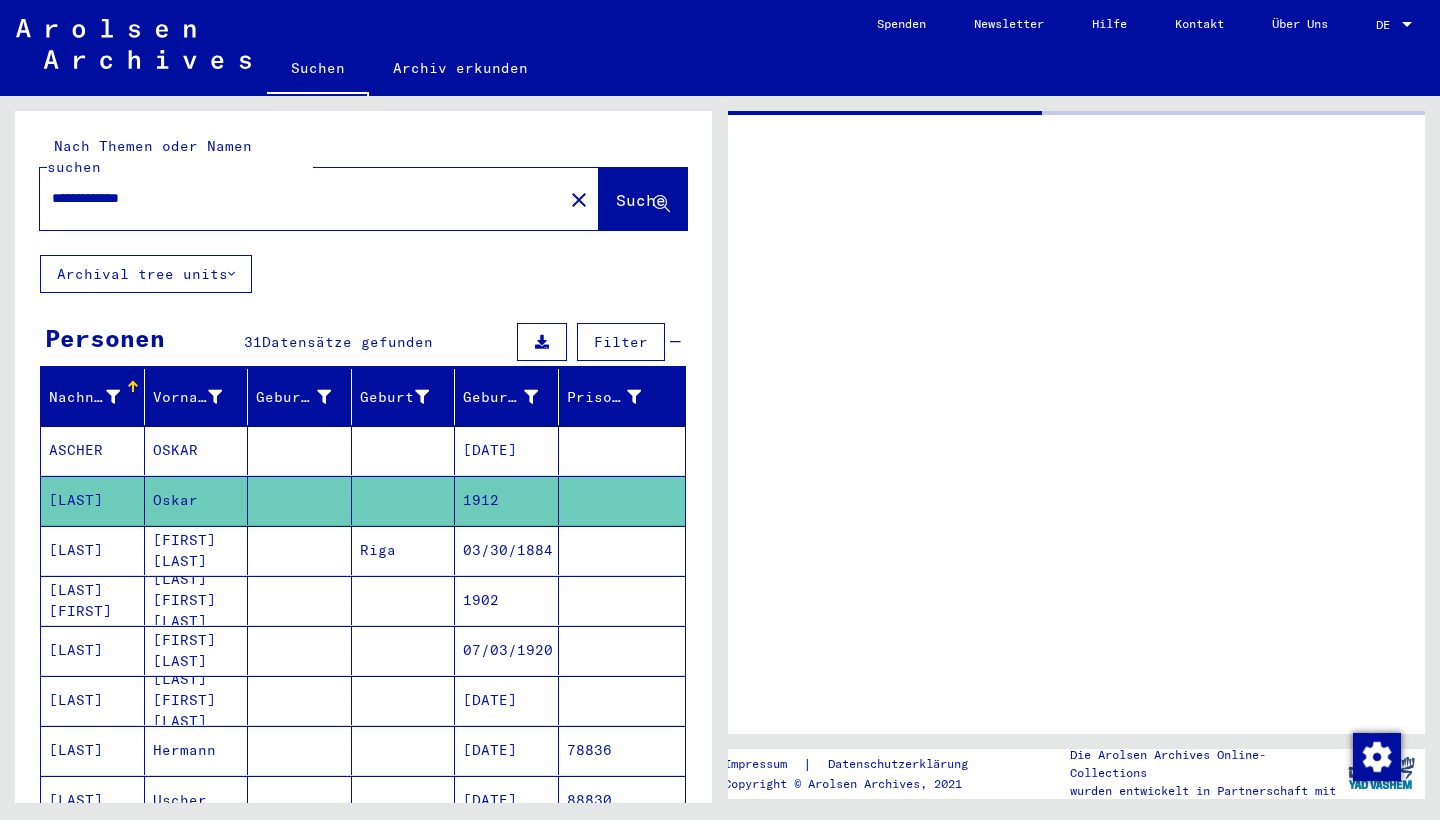 scroll, scrollTop: 0, scrollLeft: 0, axis: both 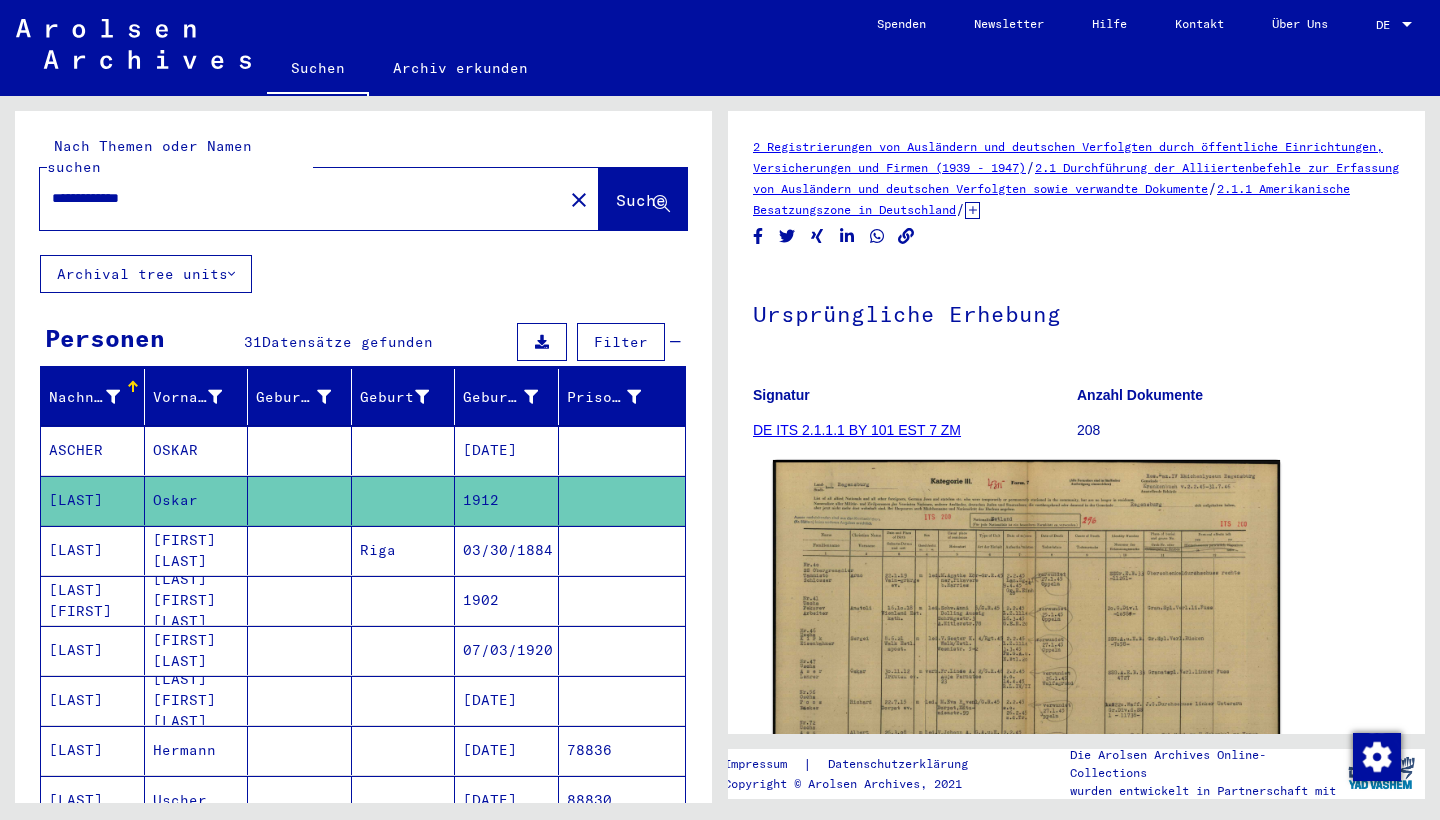 click 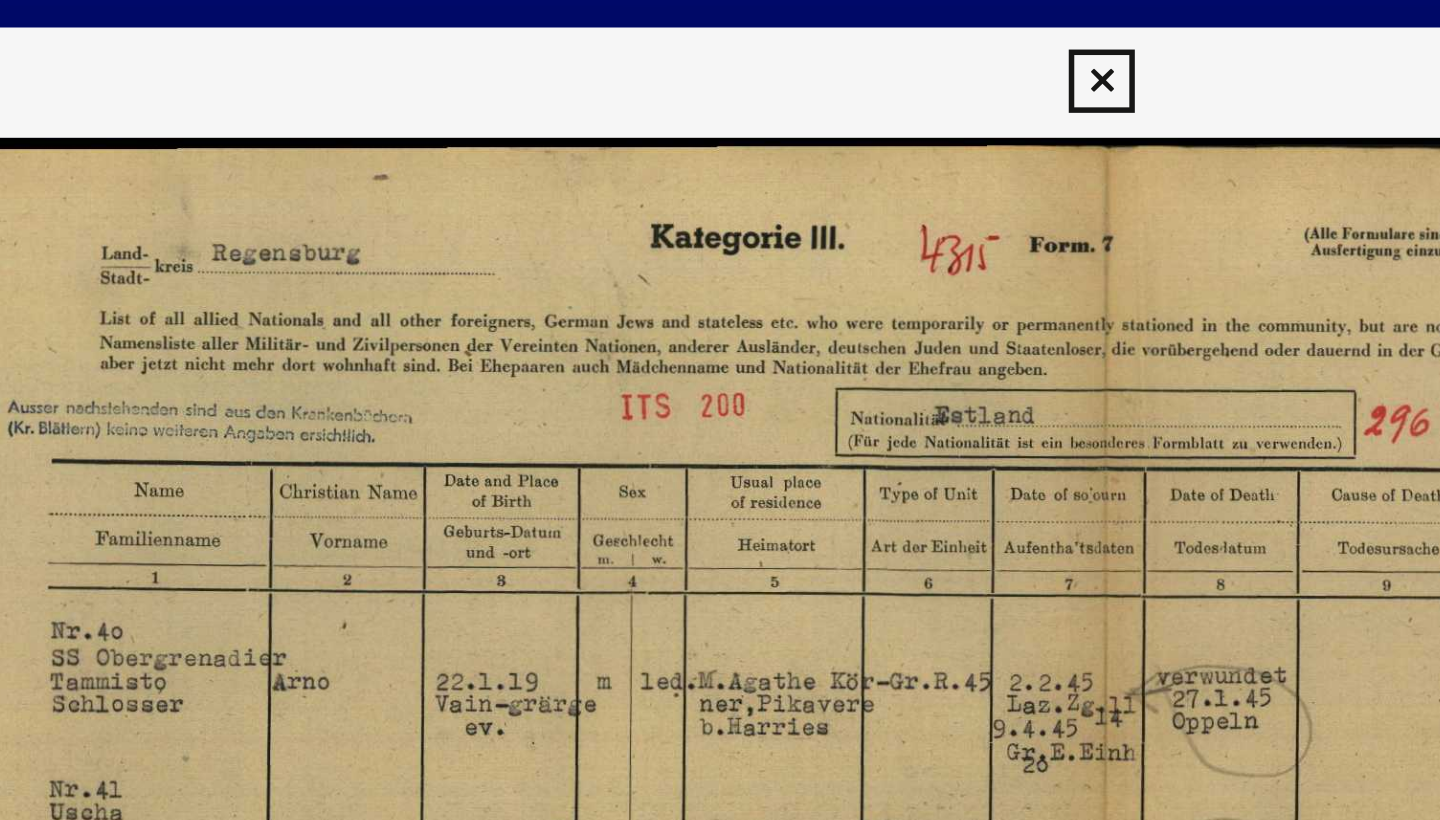 scroll, scrollTop: 0, scrollLeft: 0, axis: both 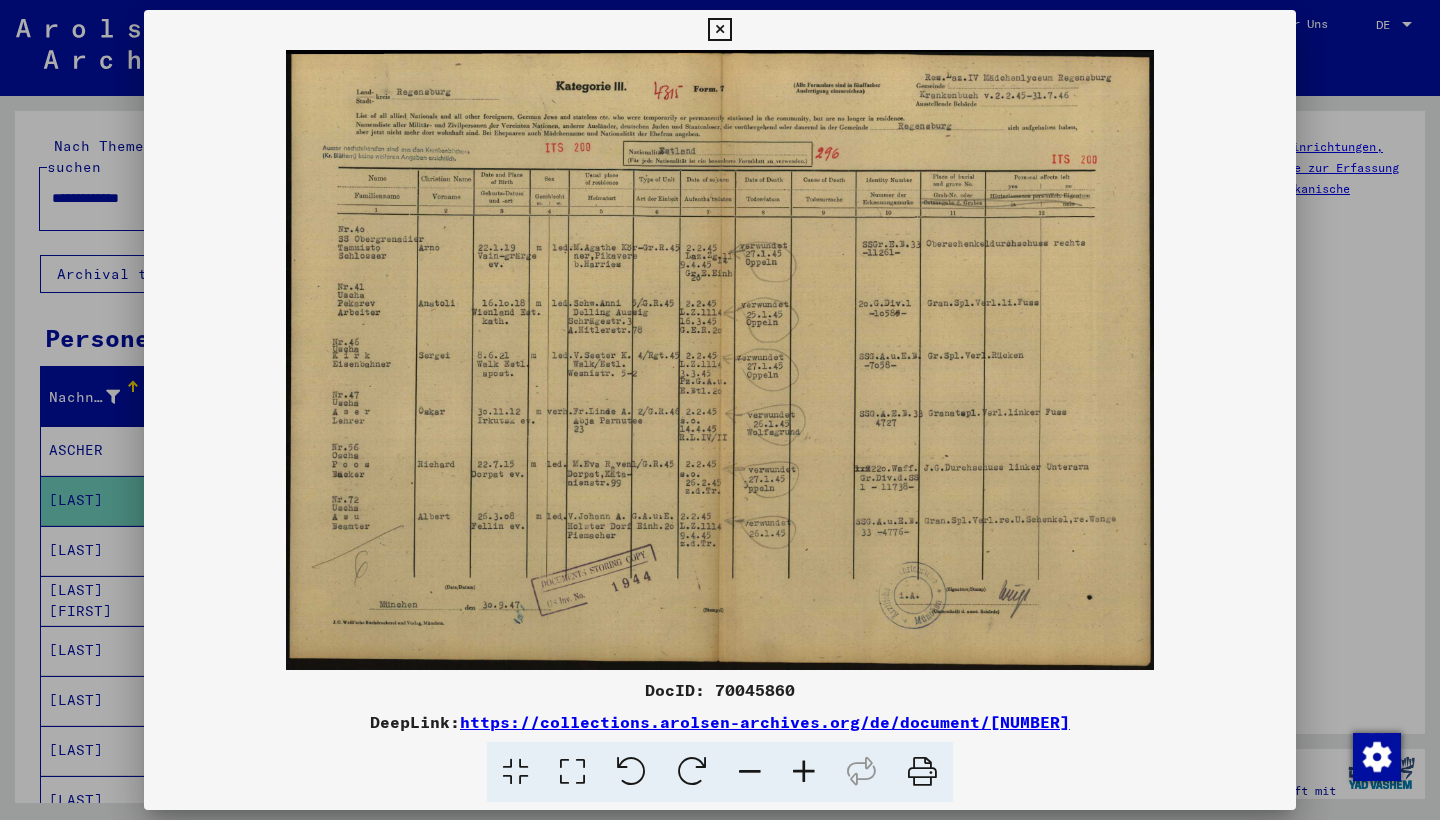 click at bounding box center (719, 30) 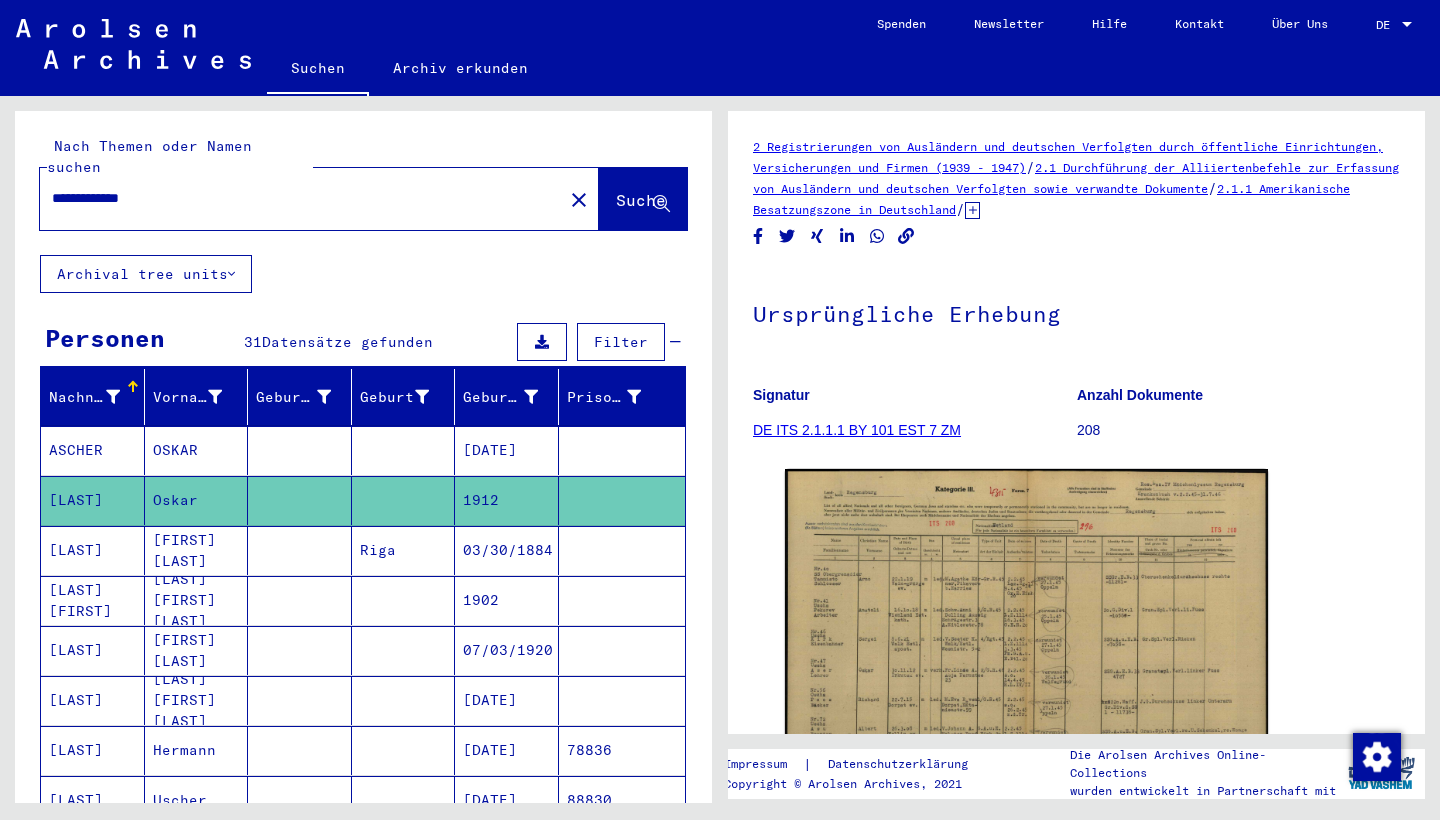 click on "[LAST] [FIRST] [LAST]" at bounding box center (197, 750) 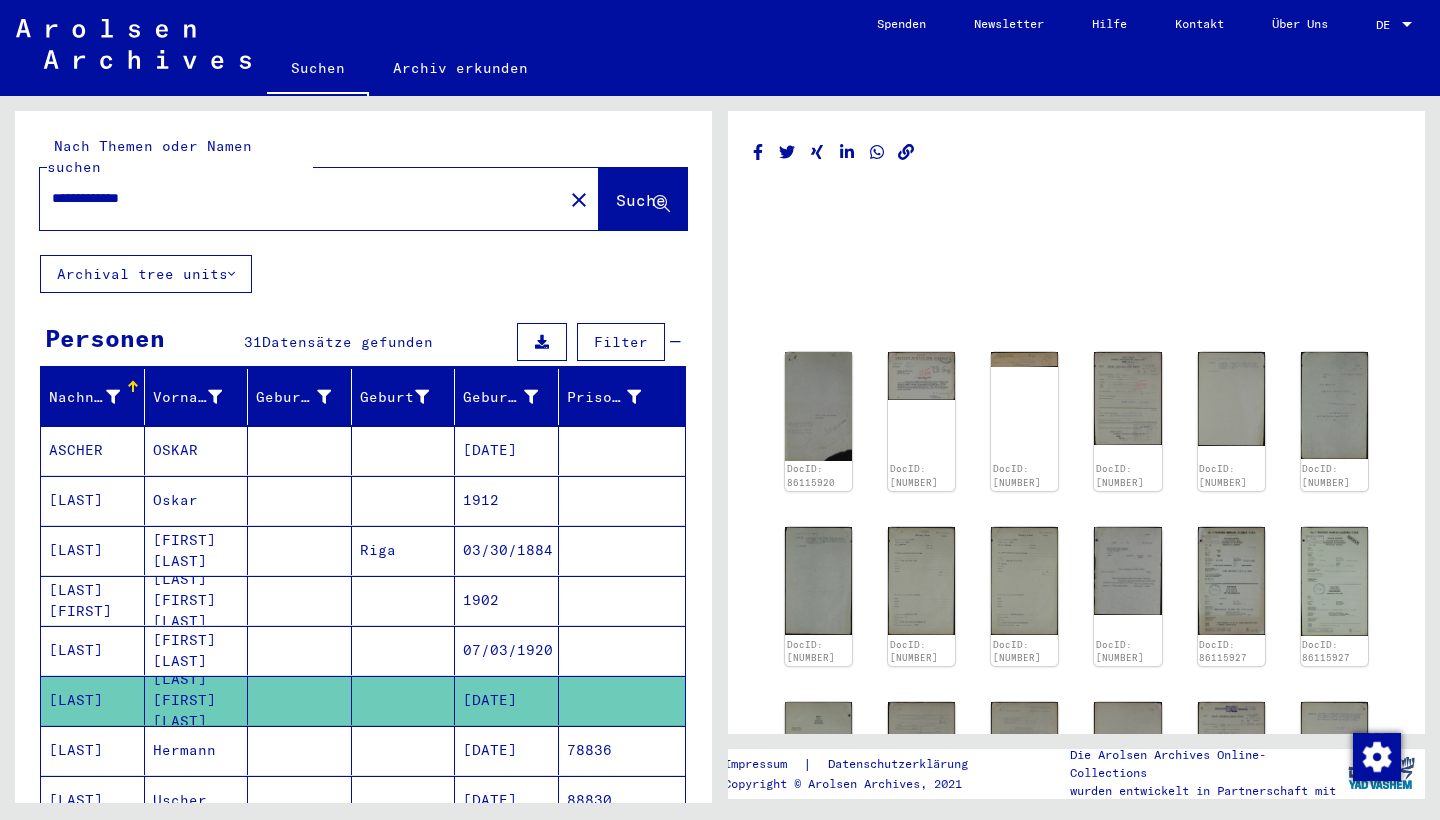 click on "Riga" at bounding box center [404, 600] 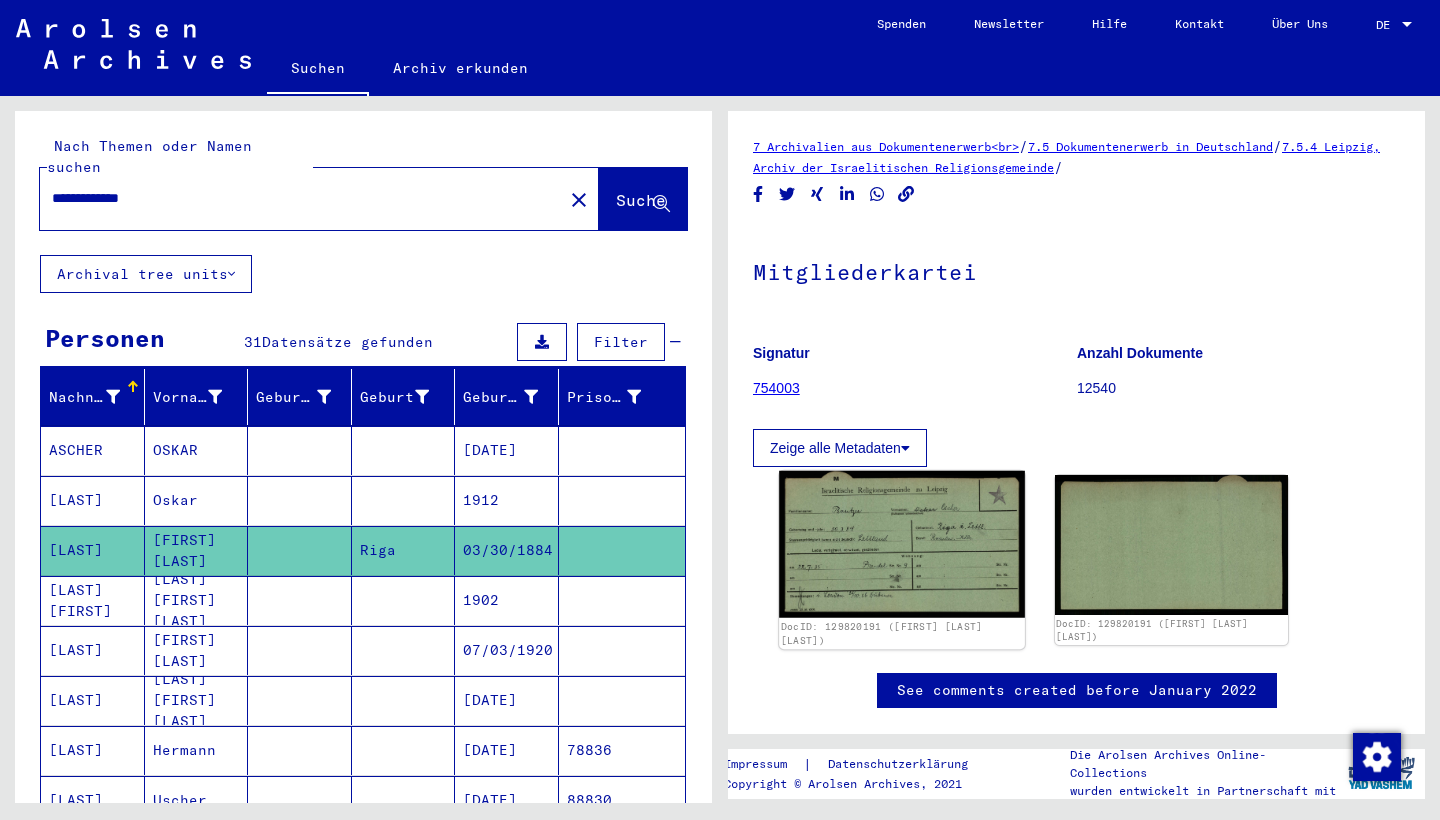 scroll, scrollTop: 0, scrollLeft: 0, axis: both 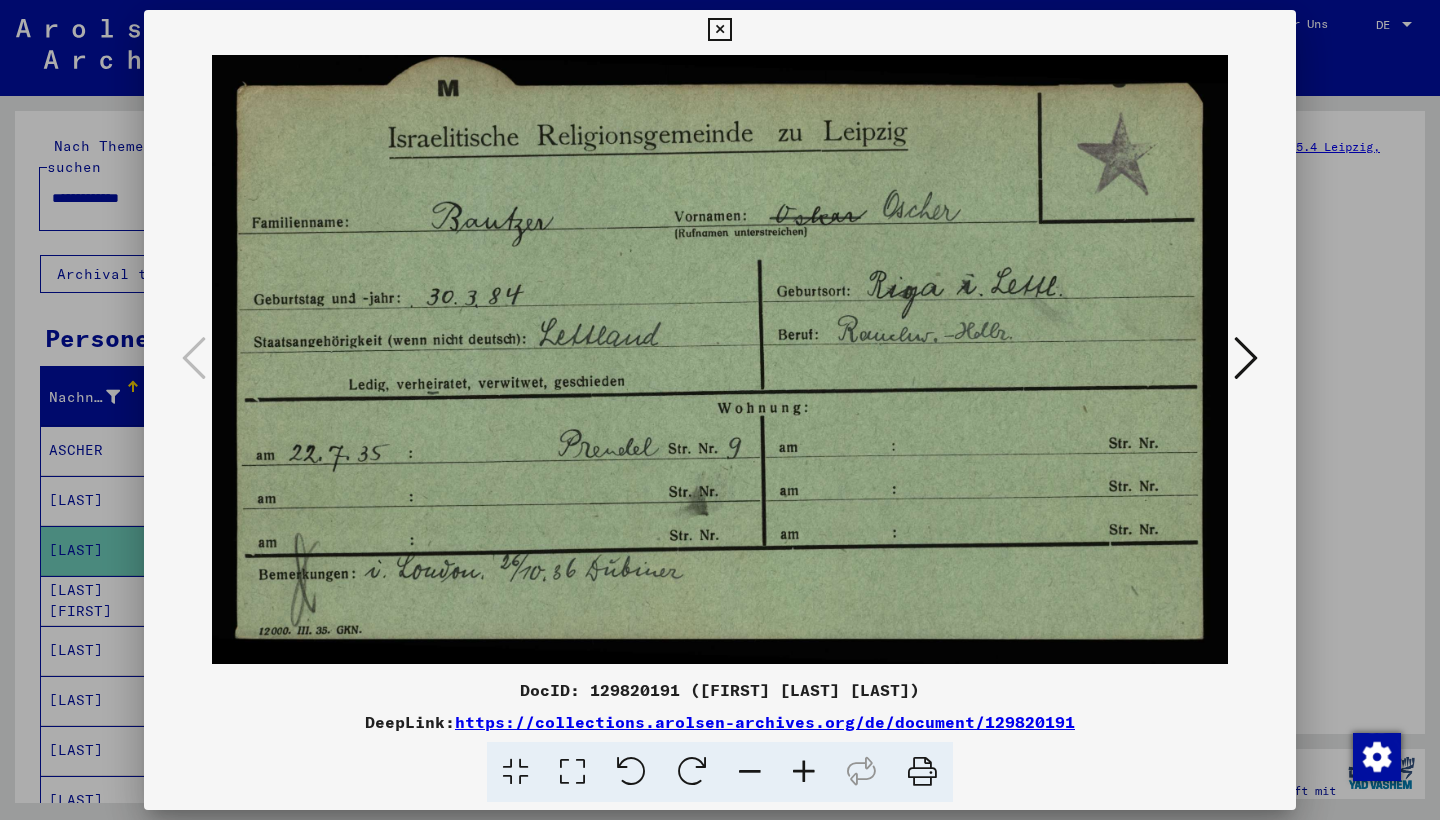 click at bounding box center [719, 30] 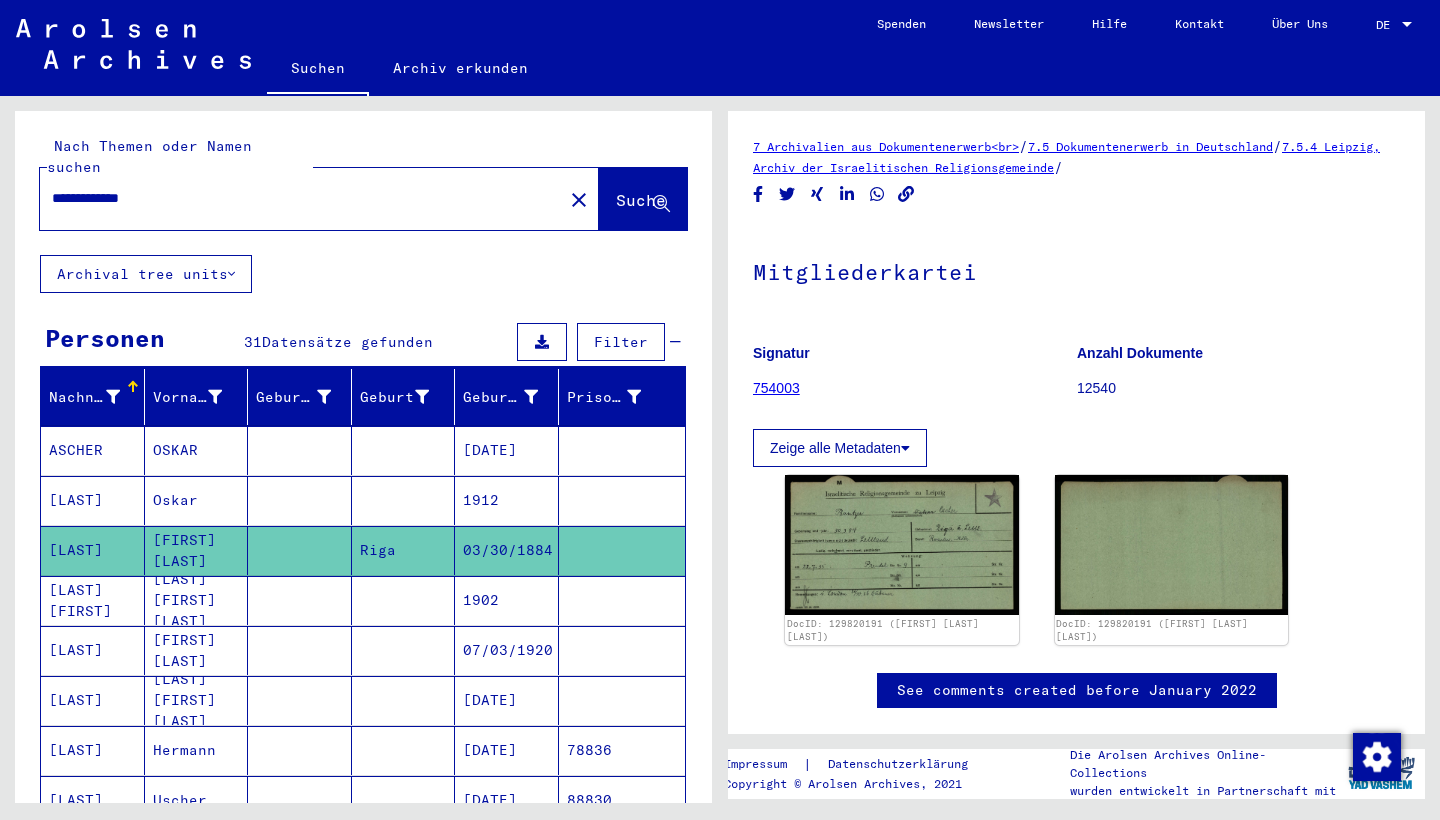 click on "Oskar" at bounding box center [197, 550] 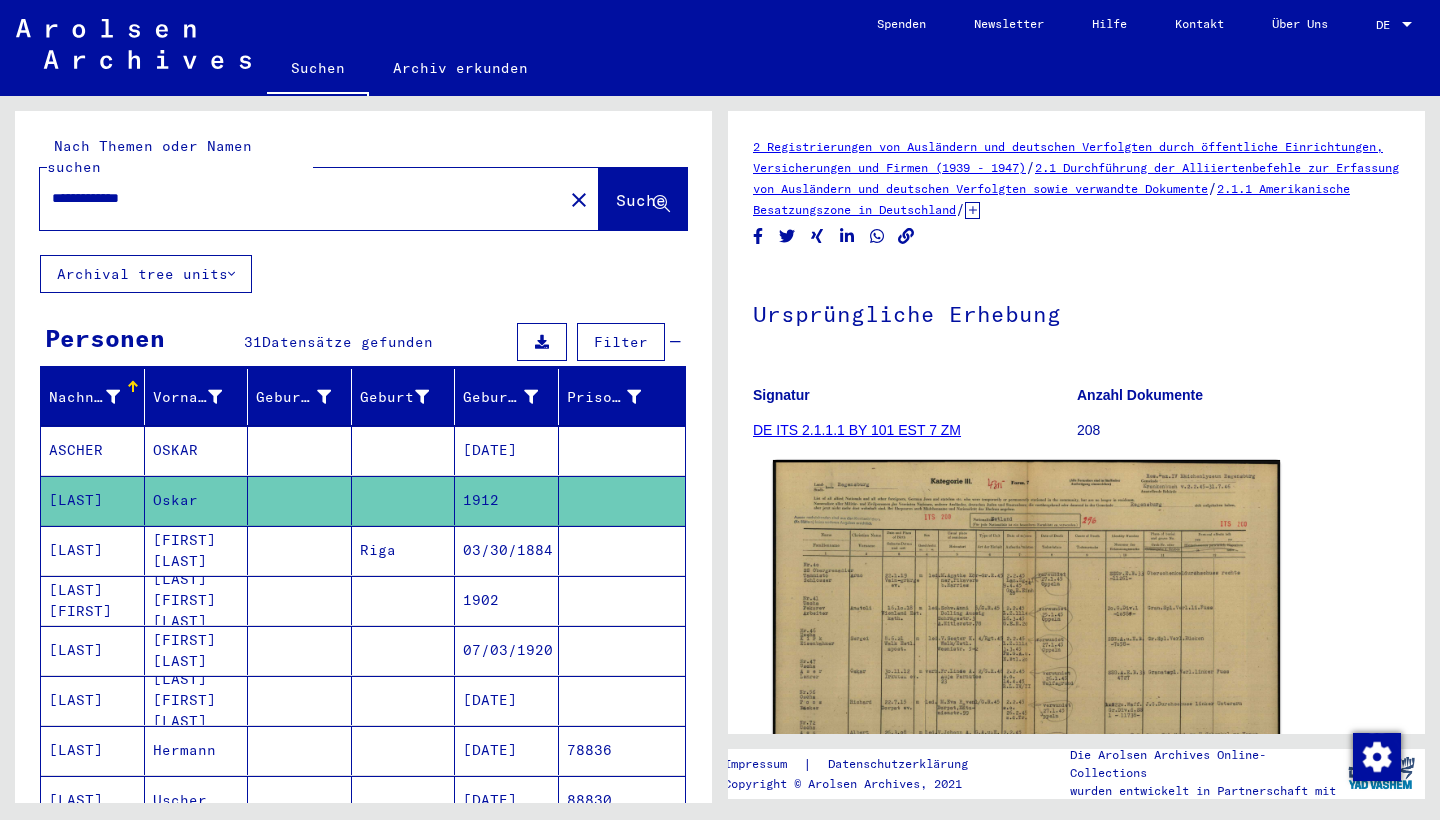 scroll, scrollTop: 0, scrollLeft: 0, axis: both 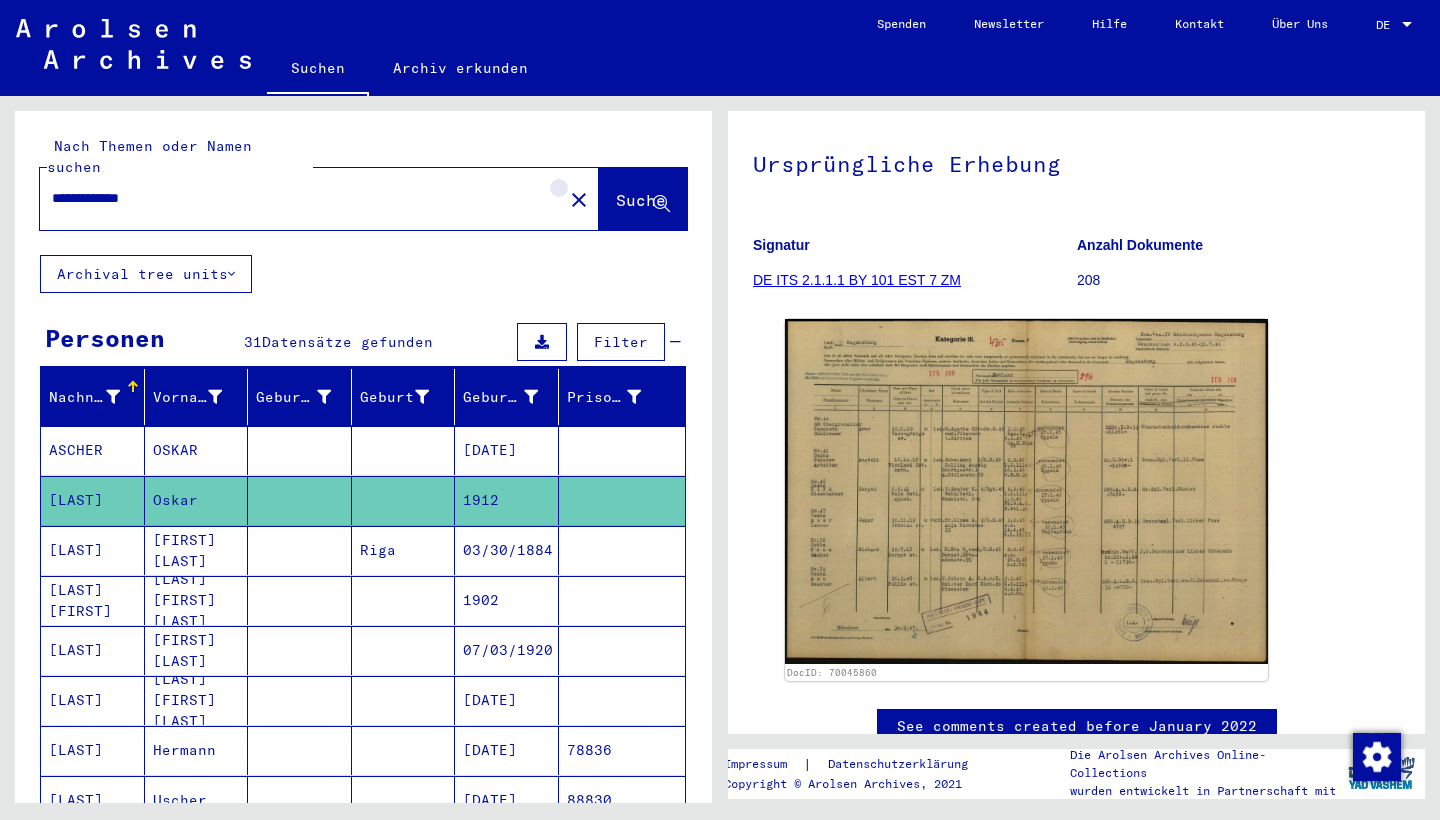 click on "close" 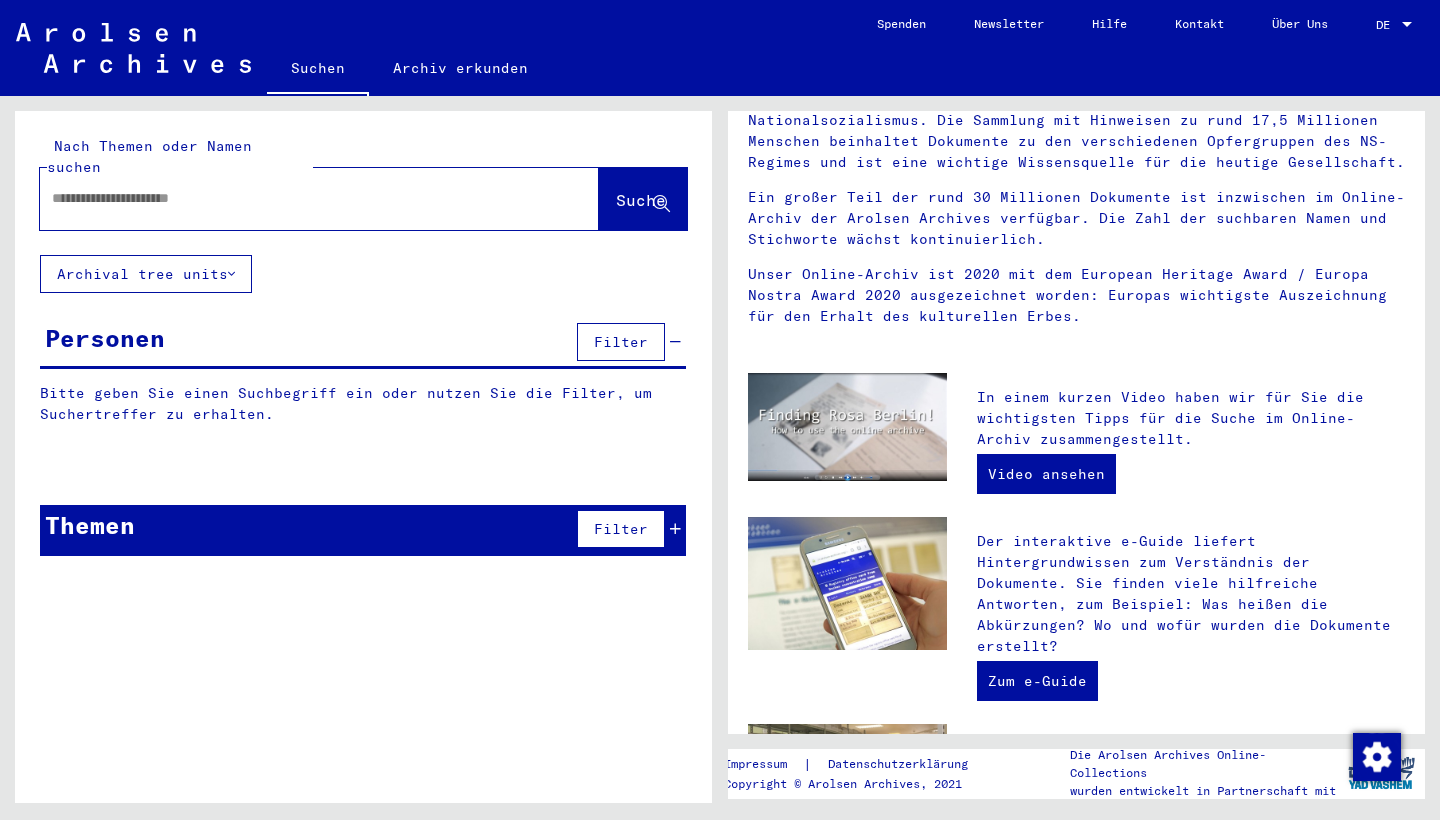 click at bounding box center (295, 198) 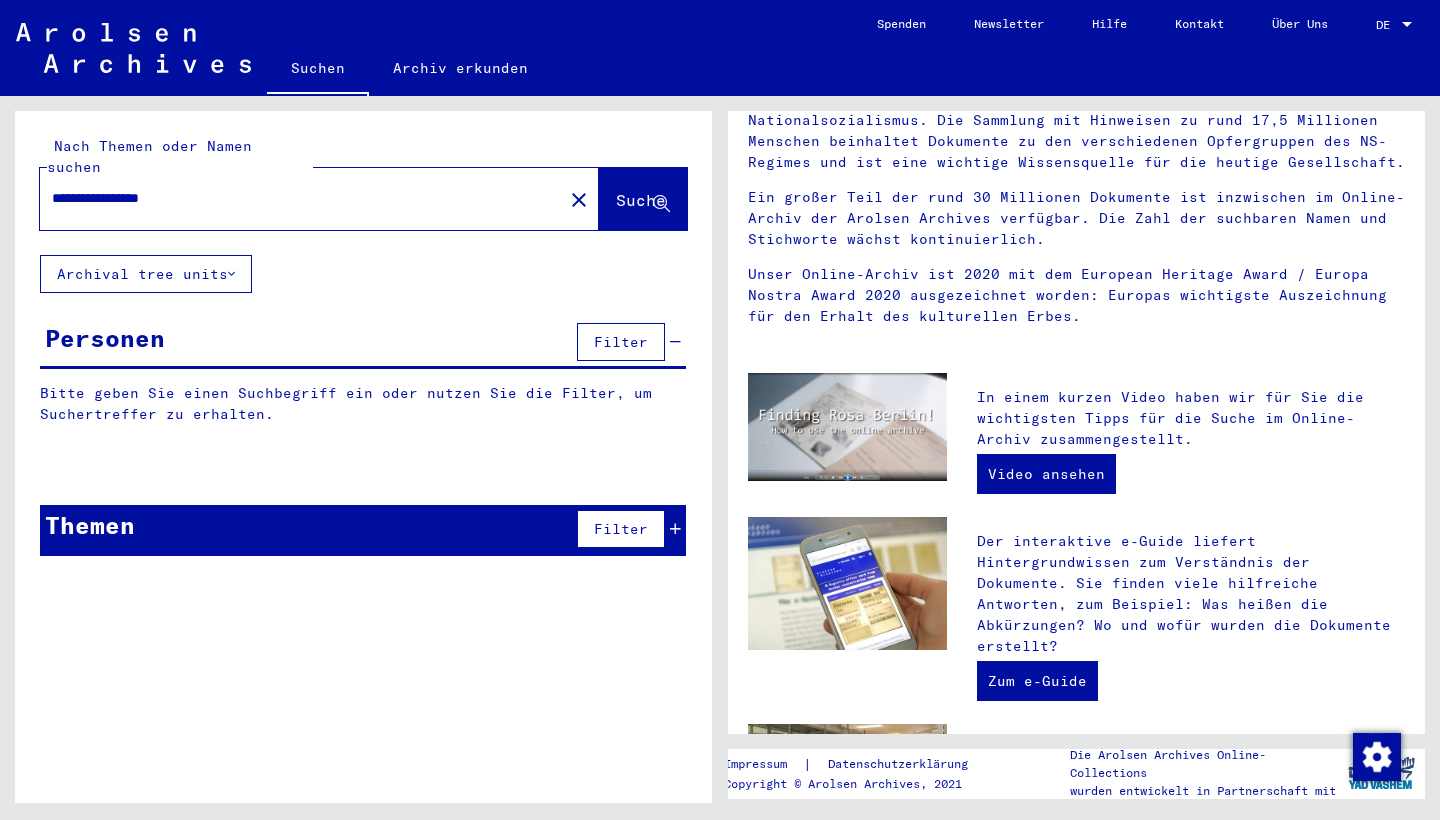 type on "**********" 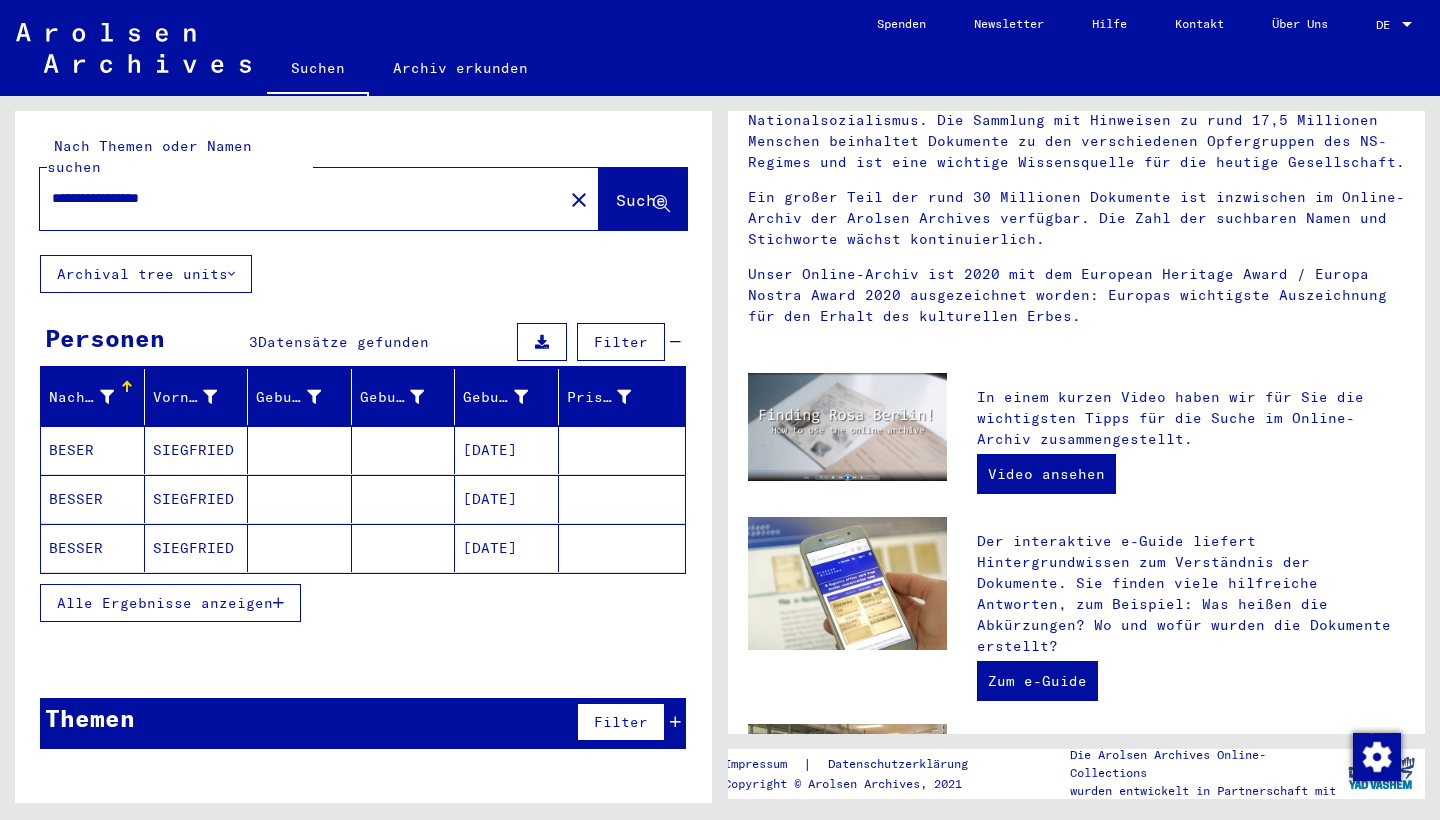 click on "[DATE]" at bounding box center [507, 548] 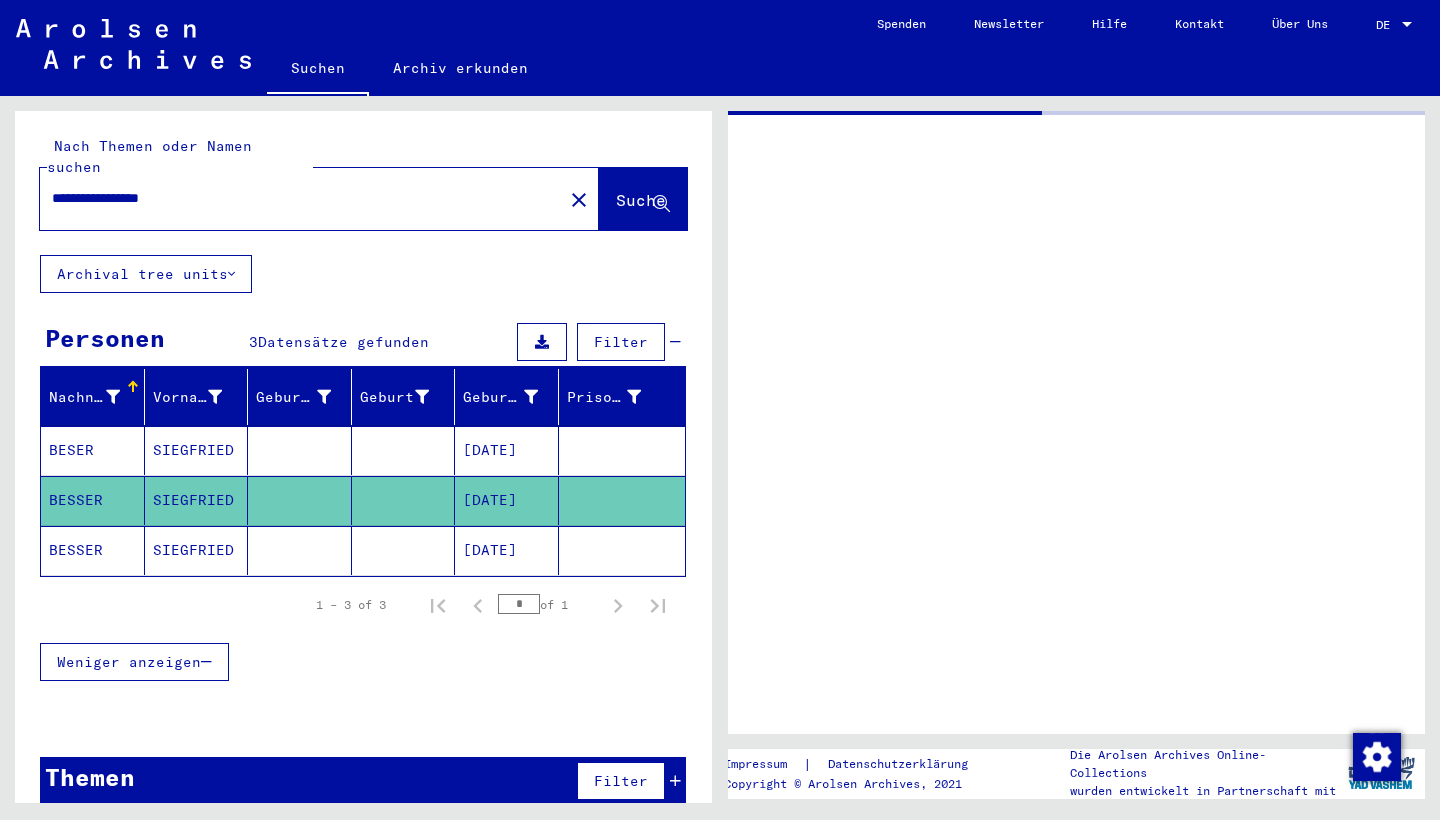 scroll, scrollTop: 0, scrollLeft: 0, axis: both 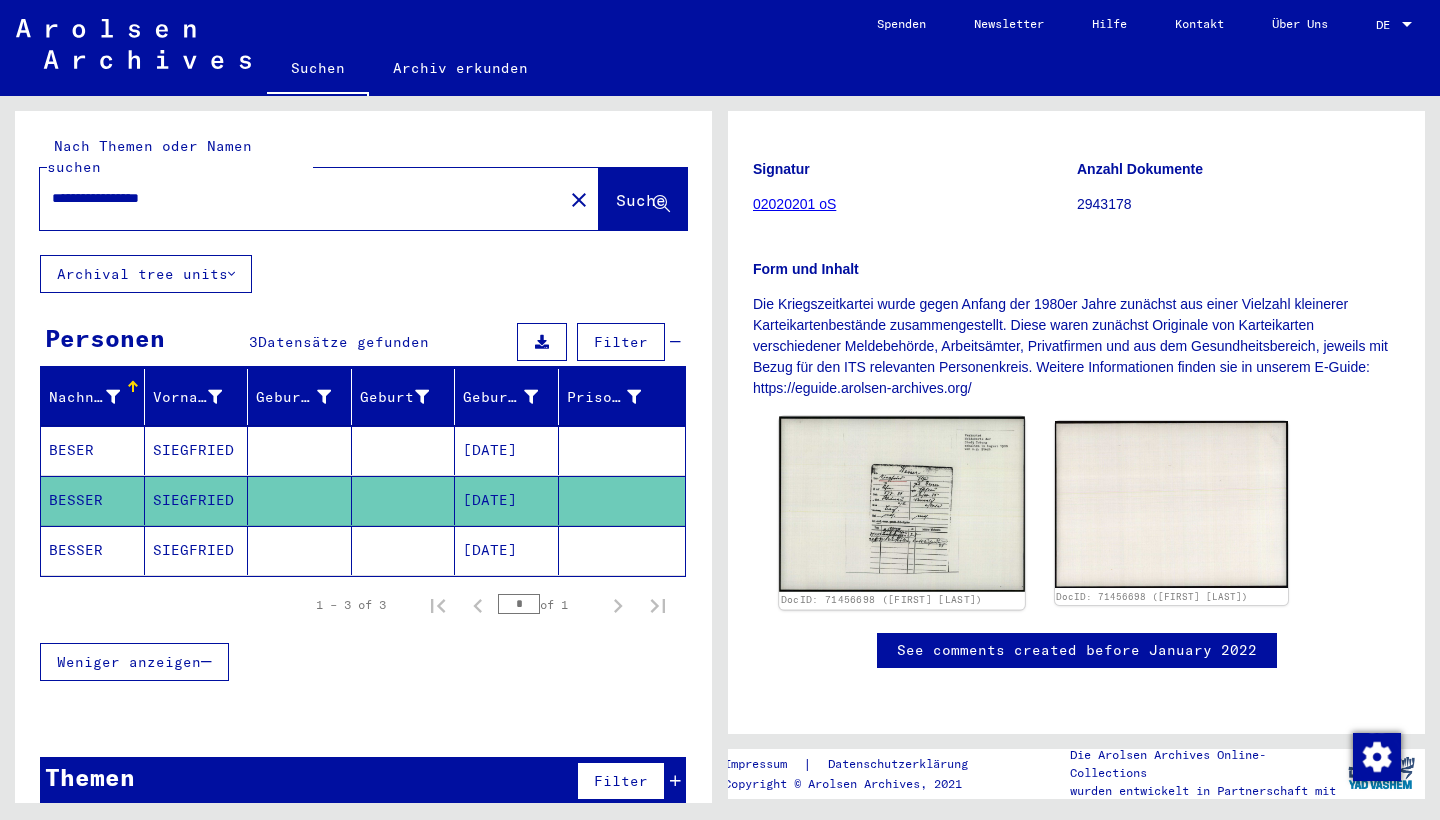 click 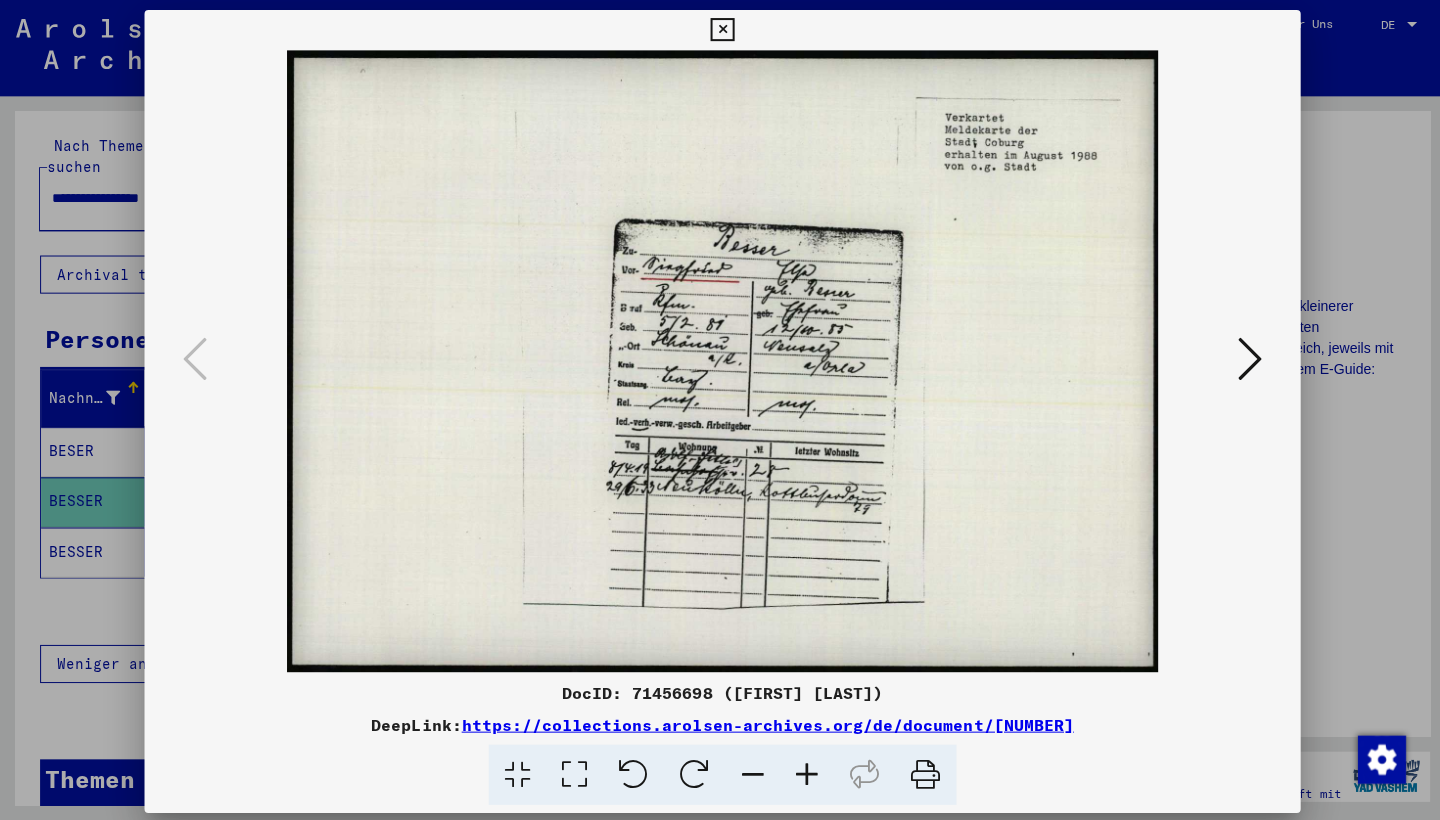 type 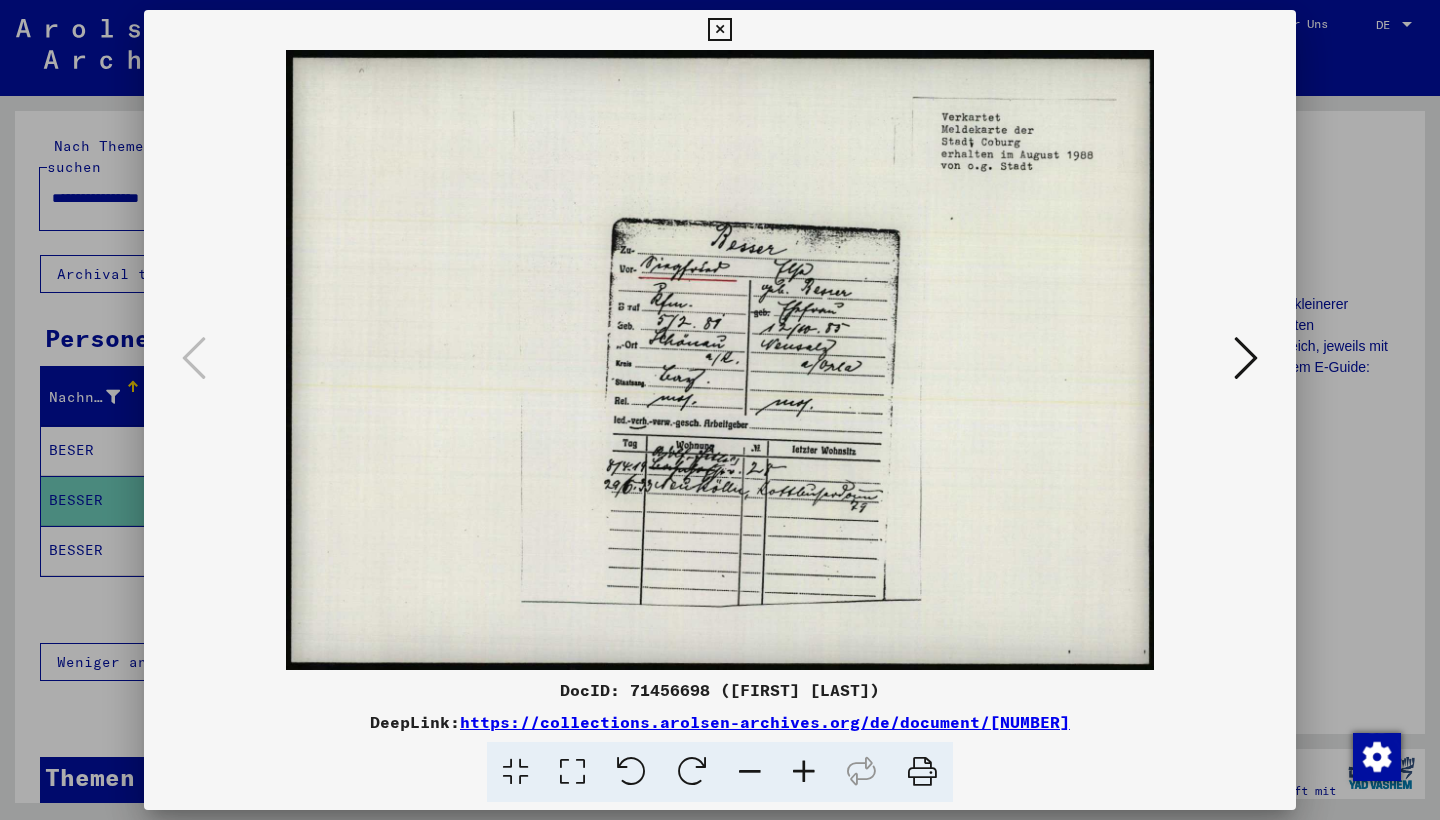 click at bounding box center (719, 30) 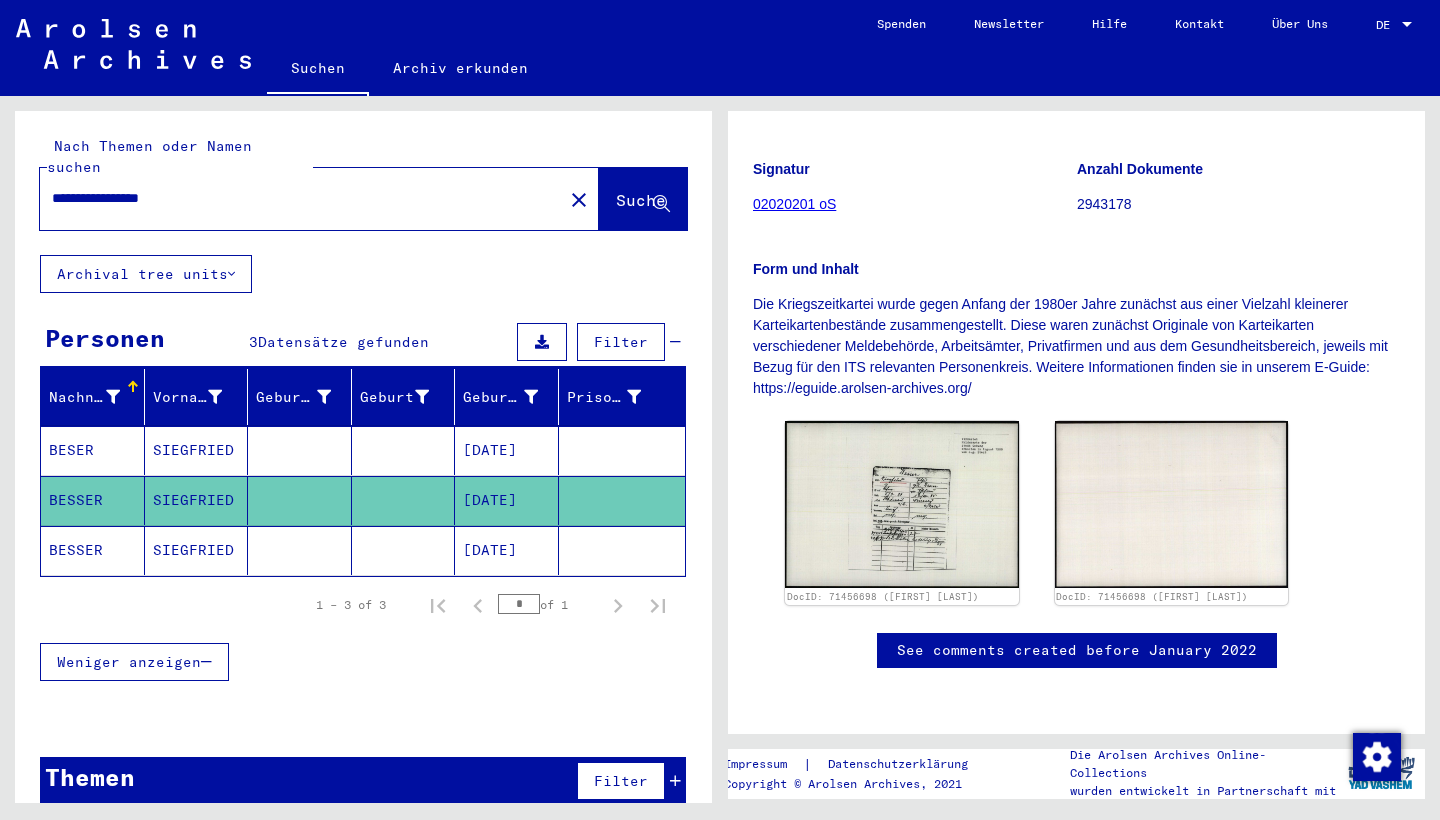 click on "[DATE]" 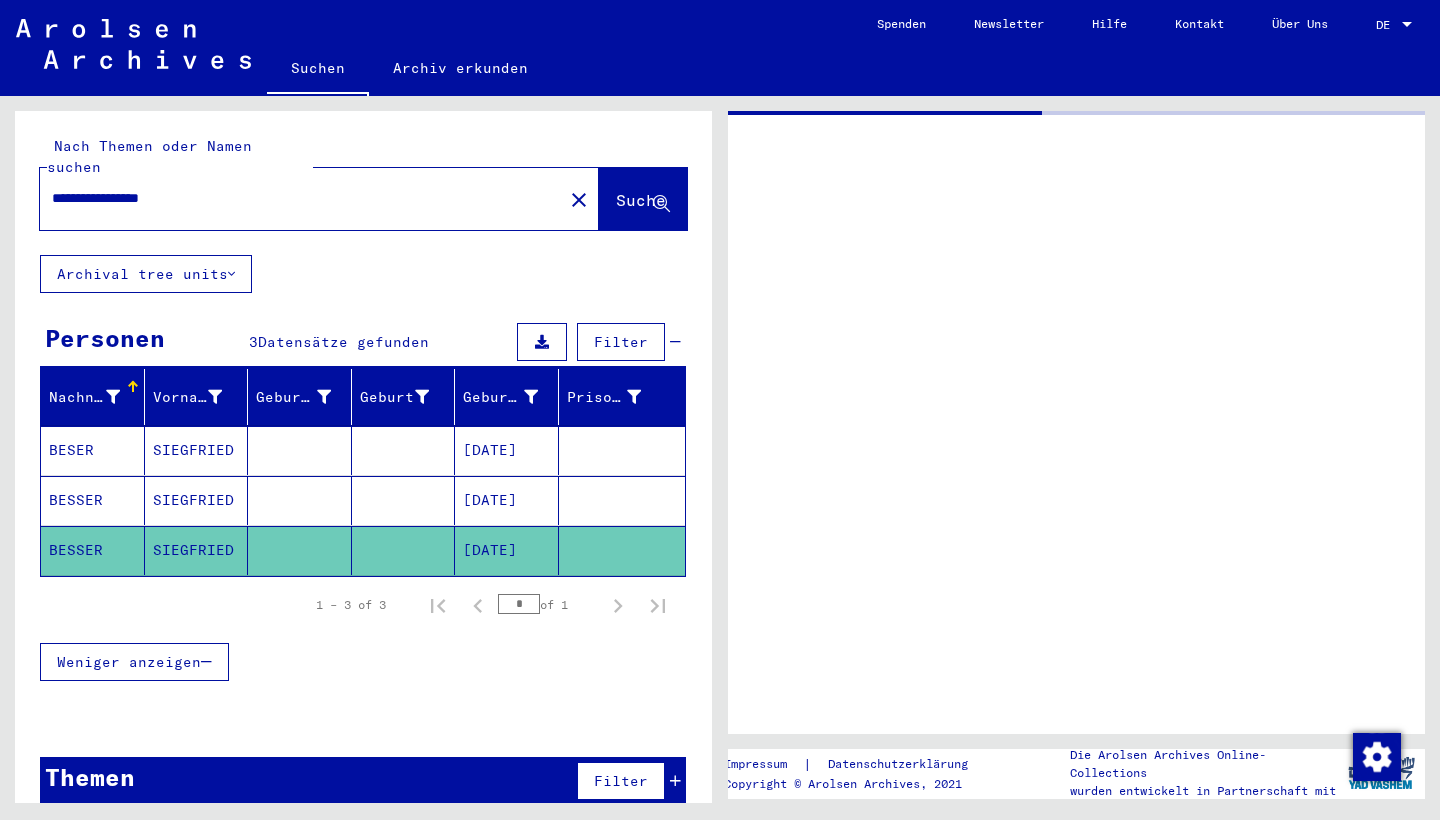 scroll, scrollTop: 0, scrollLeft: 0, axis: both 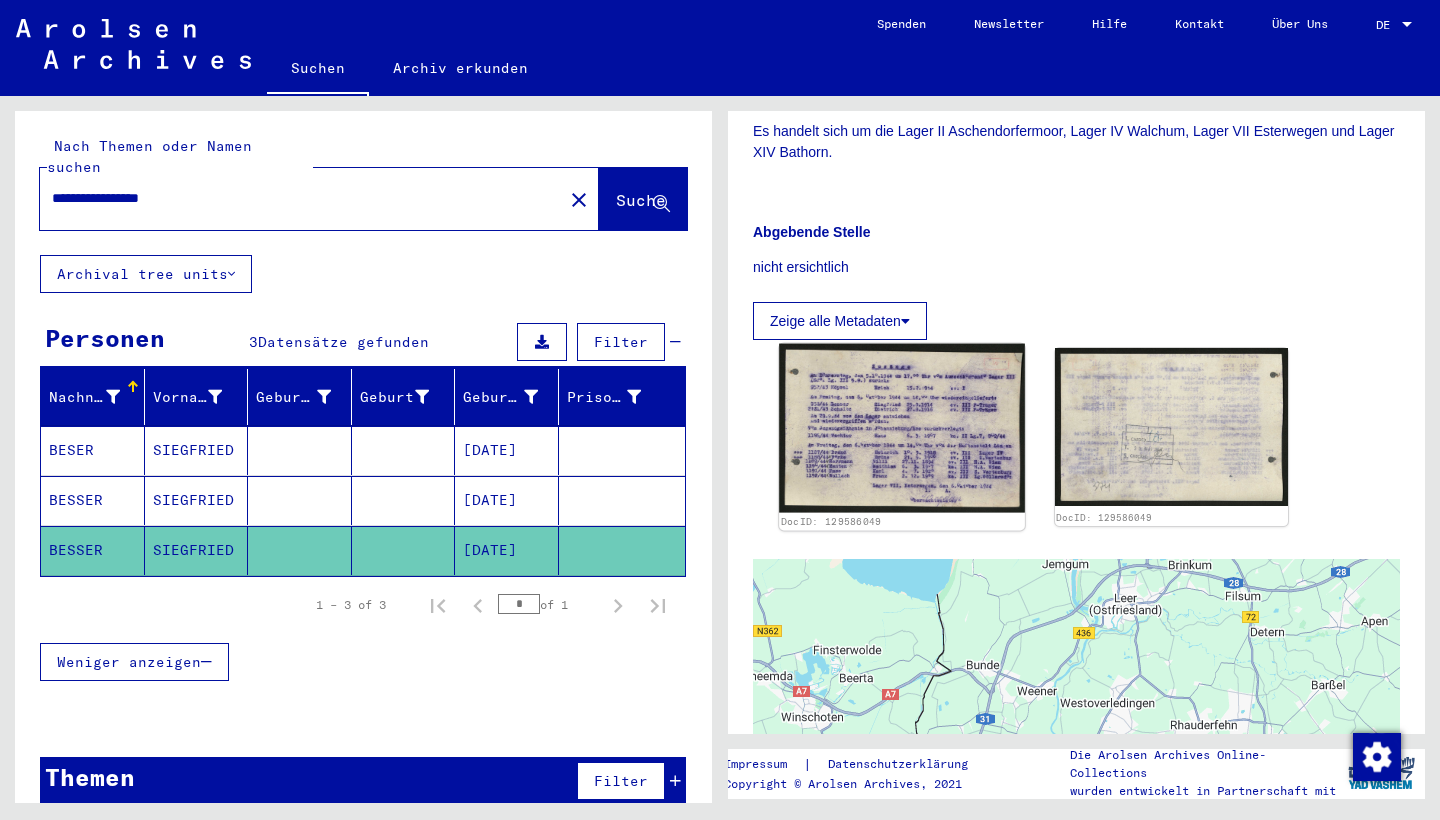 click 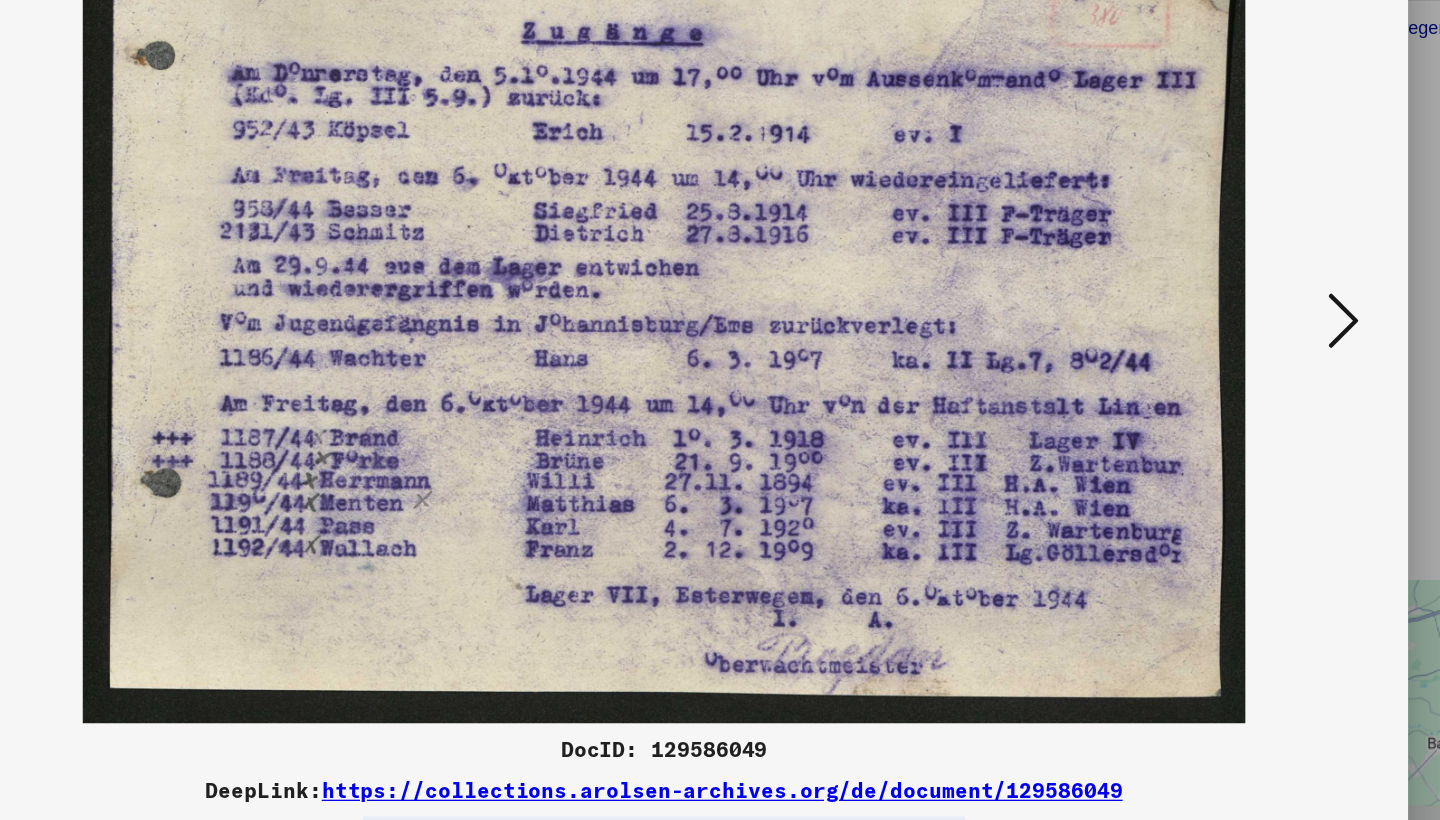 click at bounding box center [720, 360] 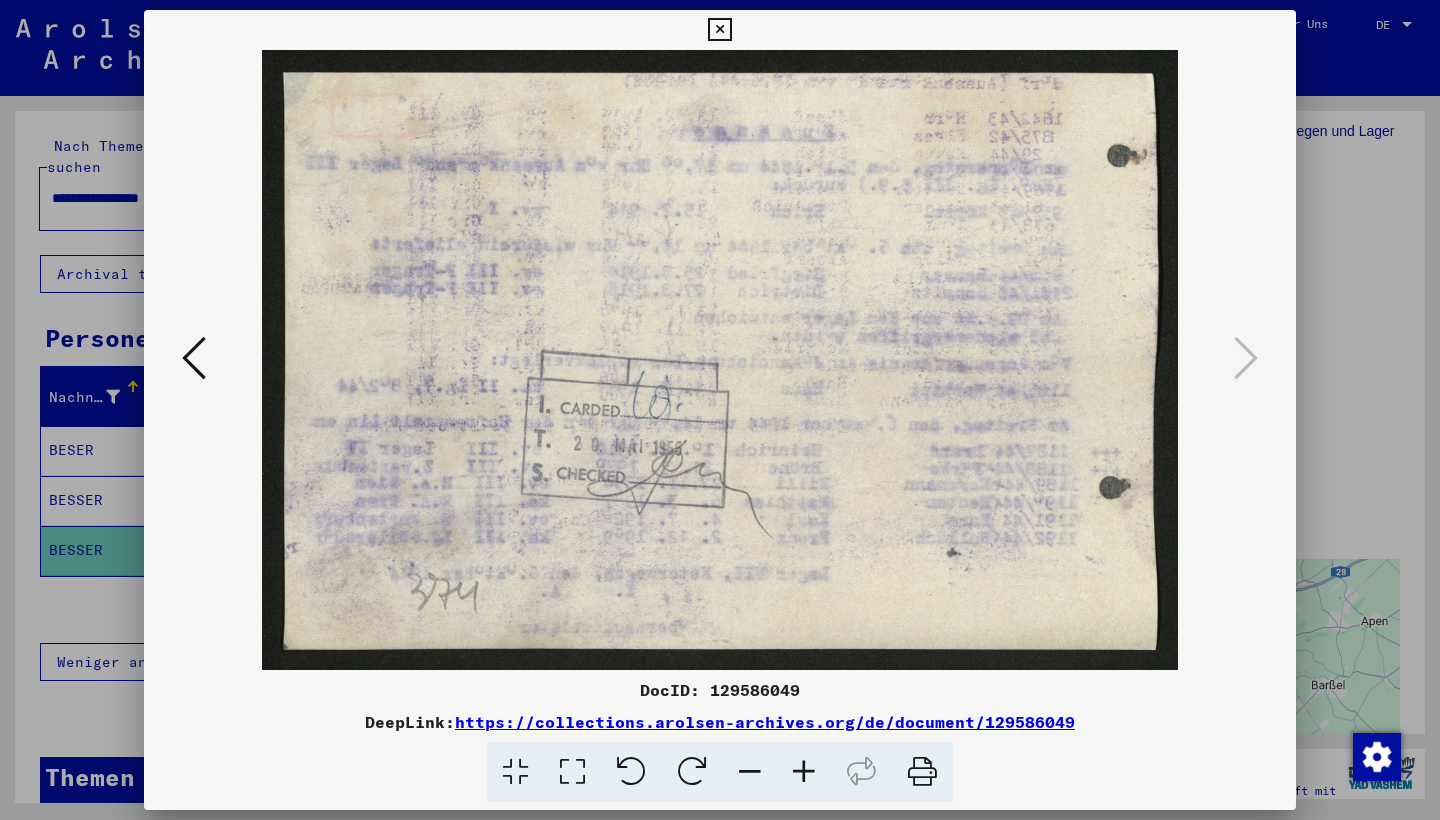 click at bounding box center [719, 30] 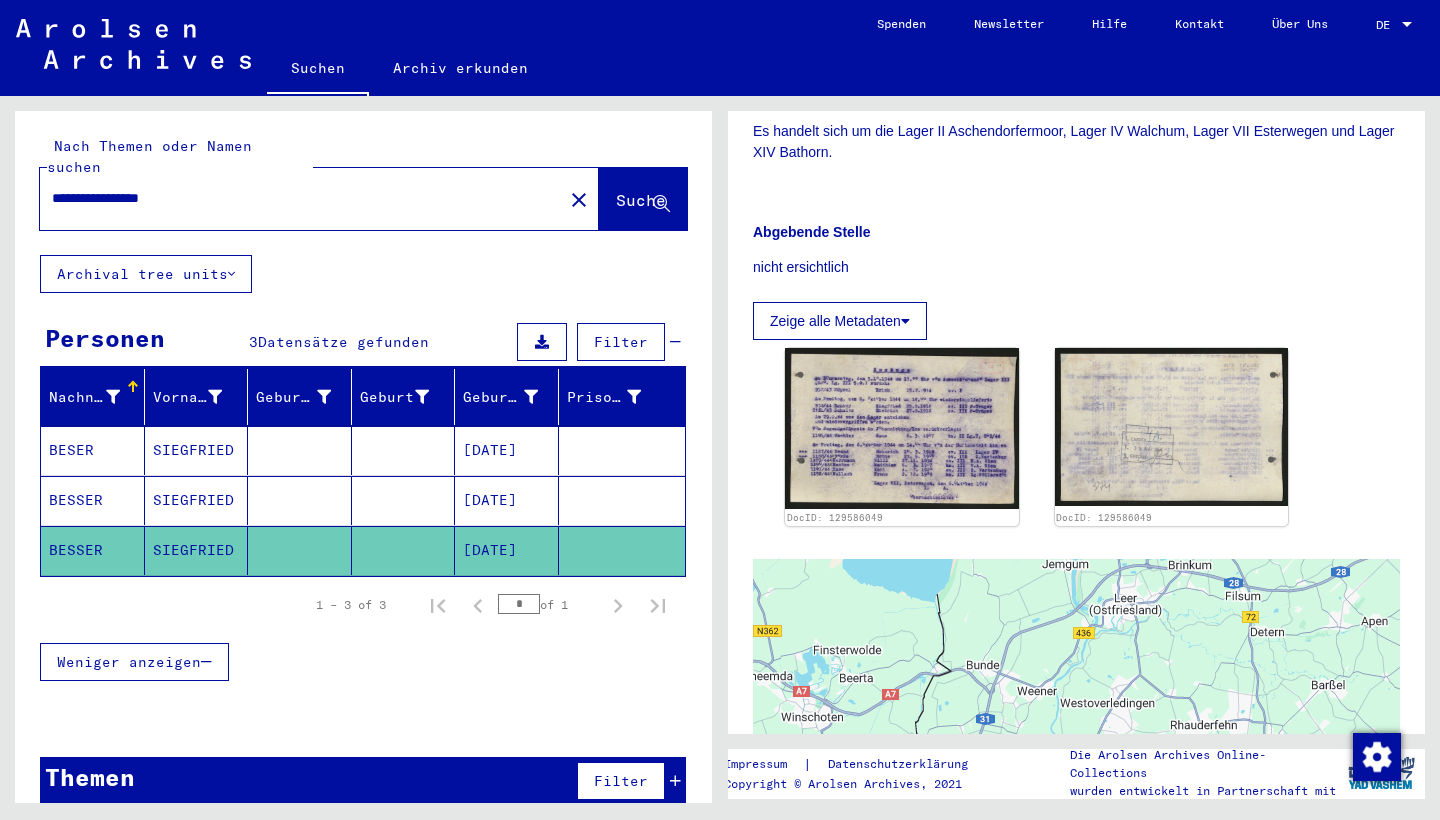 drag, startPoint x: 229, startPoint y: 180, endPoint x: 0, endPoint y: 174, distance: 229.07858 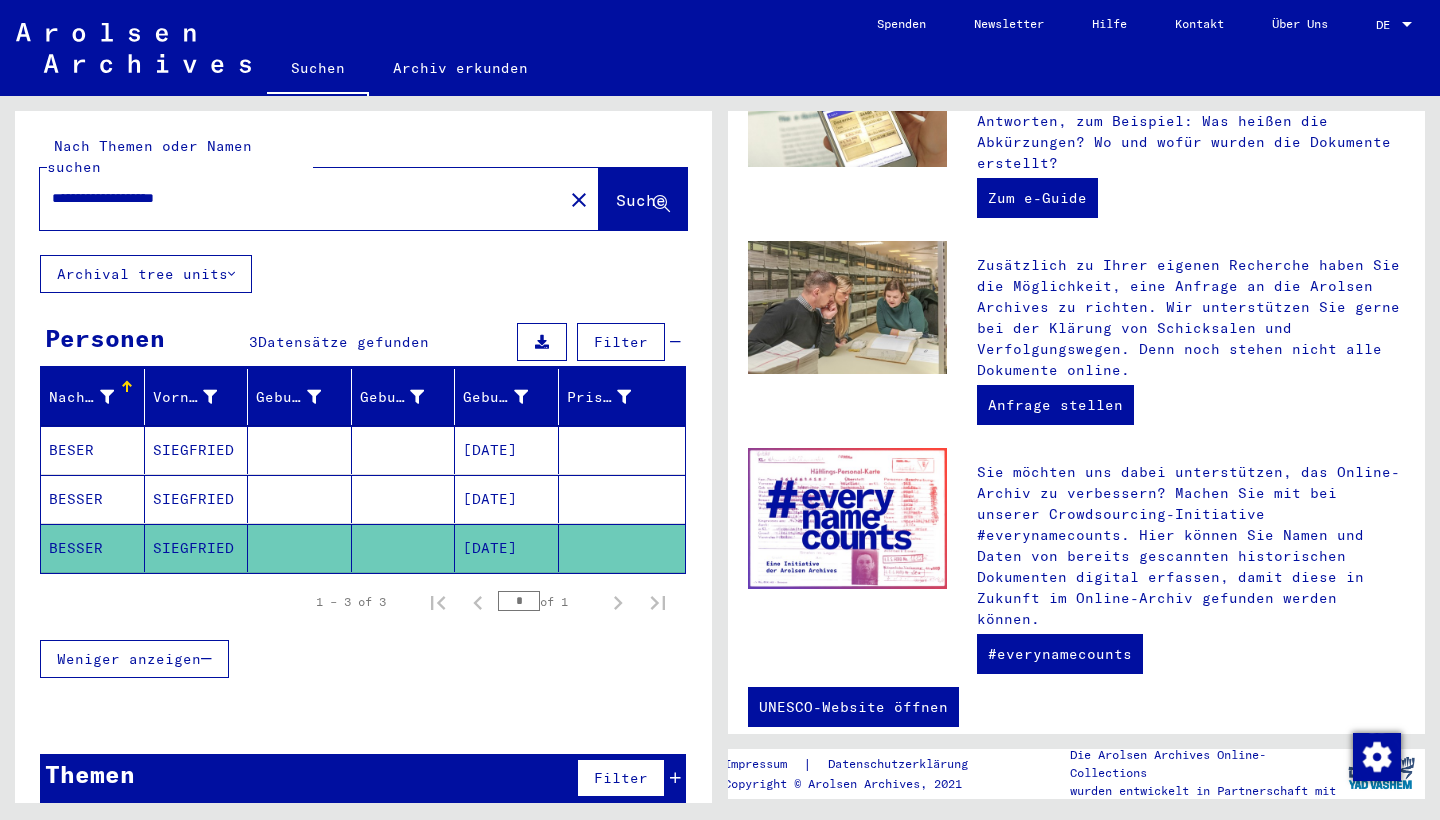 scroll, scrollTop: 0, scrollLeft: 0, axis: both 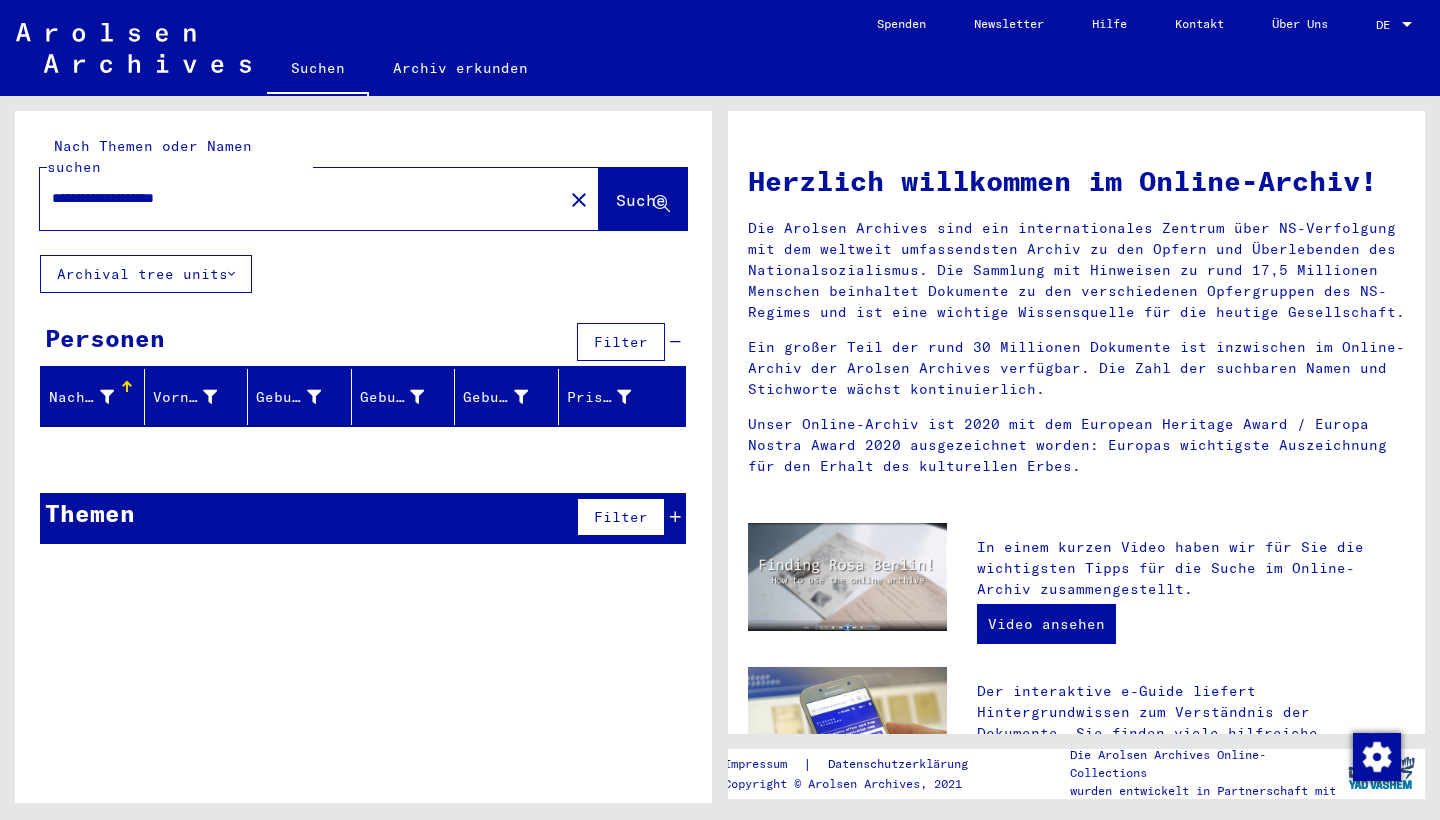 drag, startPoint x: 123, startPoint y: 180, endPoint x: 18, endPoint y: 180, distance: 105 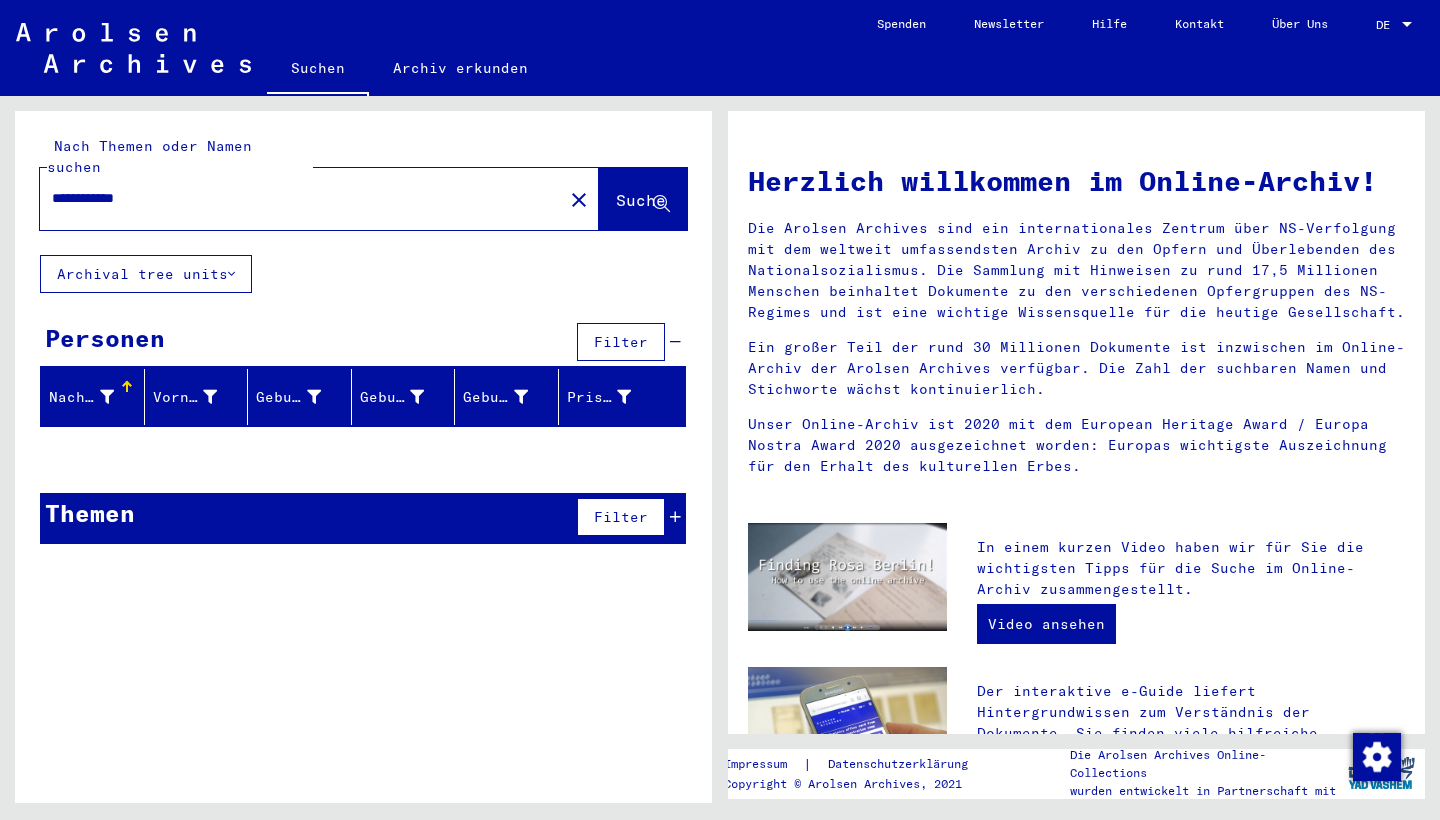 type on "**********" 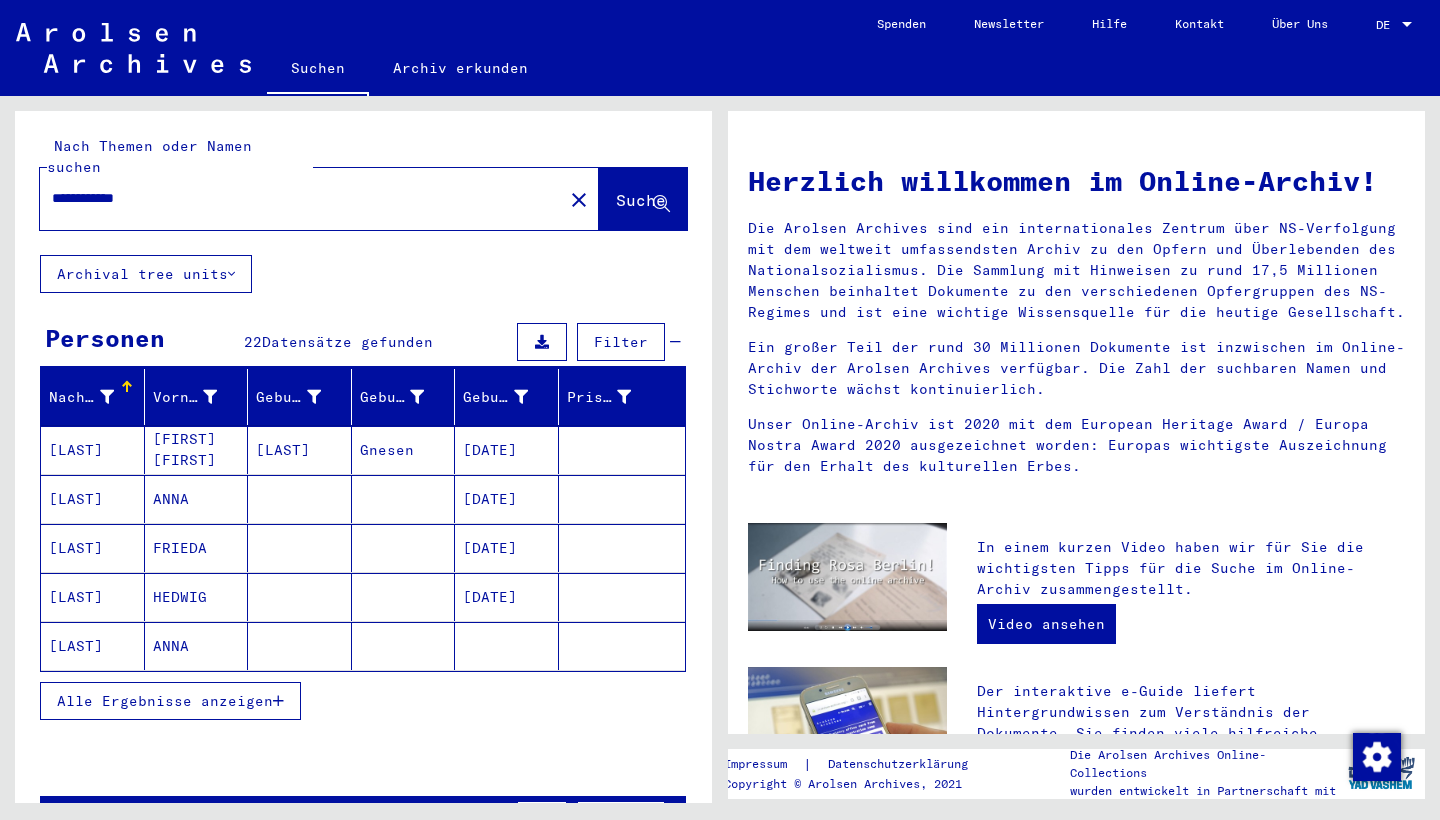 click on "FRIEDA" at bounding box center [197, 597] 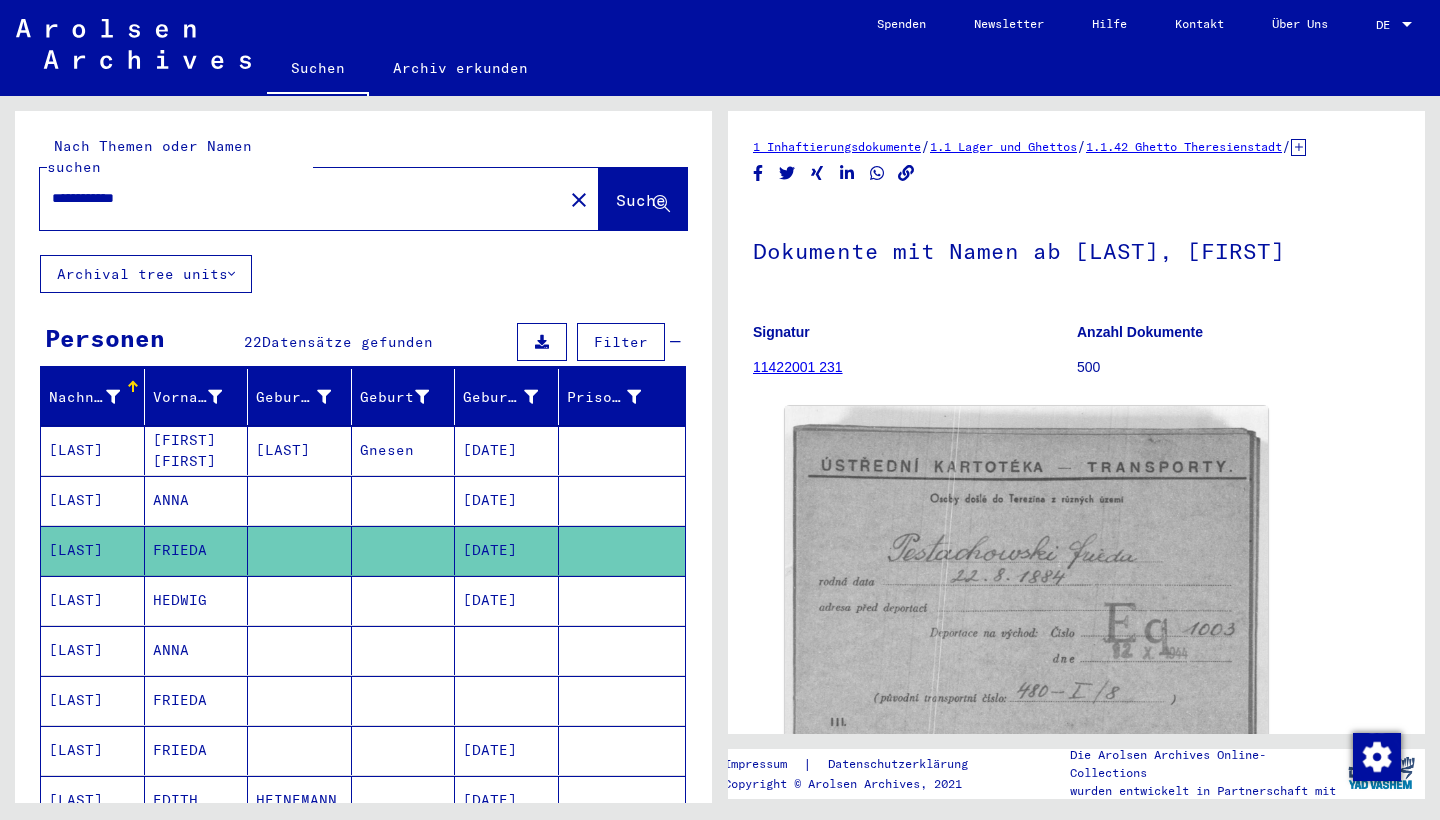 scroll, scrollTop: 0, scrollLeft: 0, axis: both 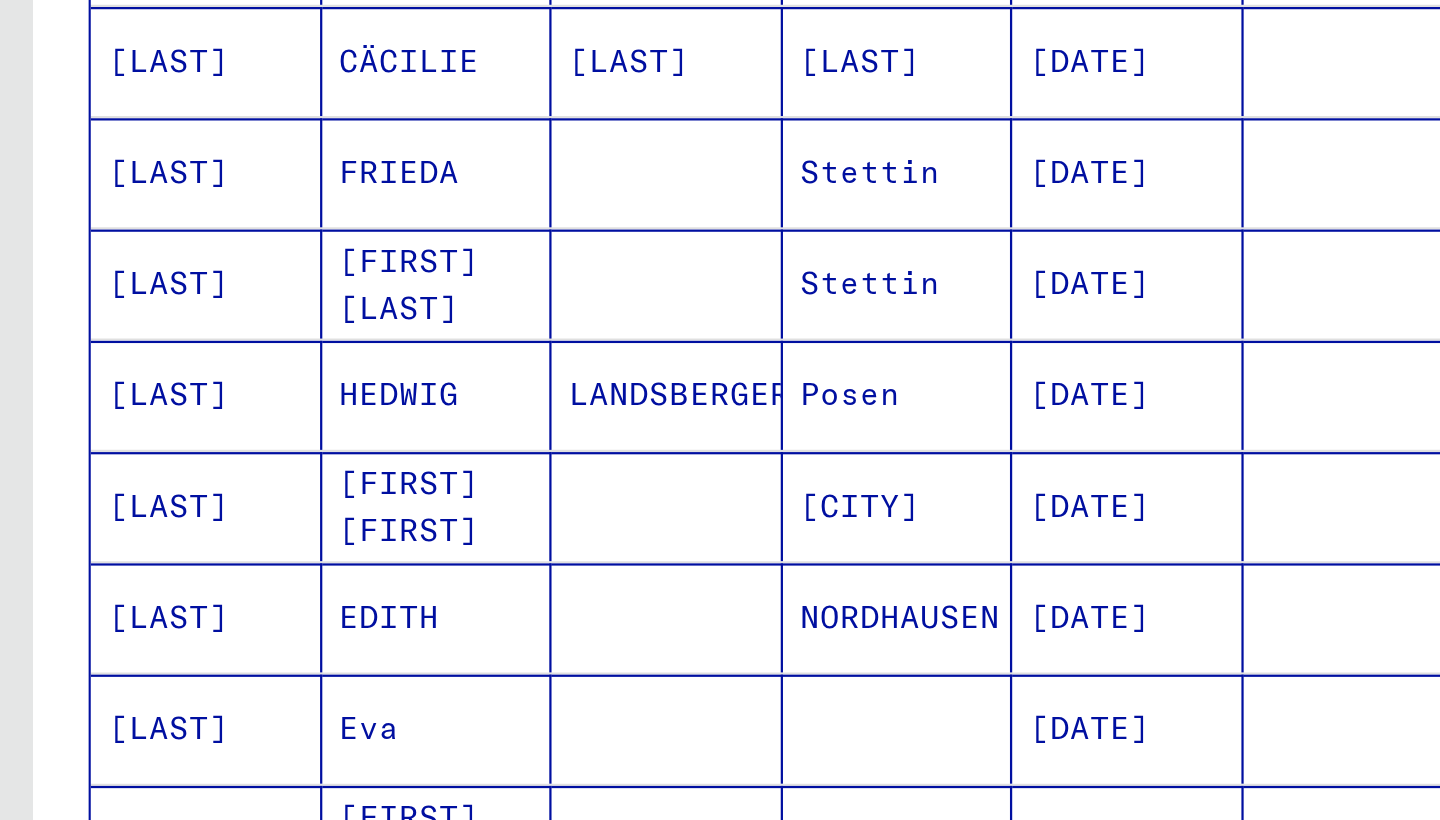 click on "[FIRST] [FIRST]" at bounding box center [197, 585] 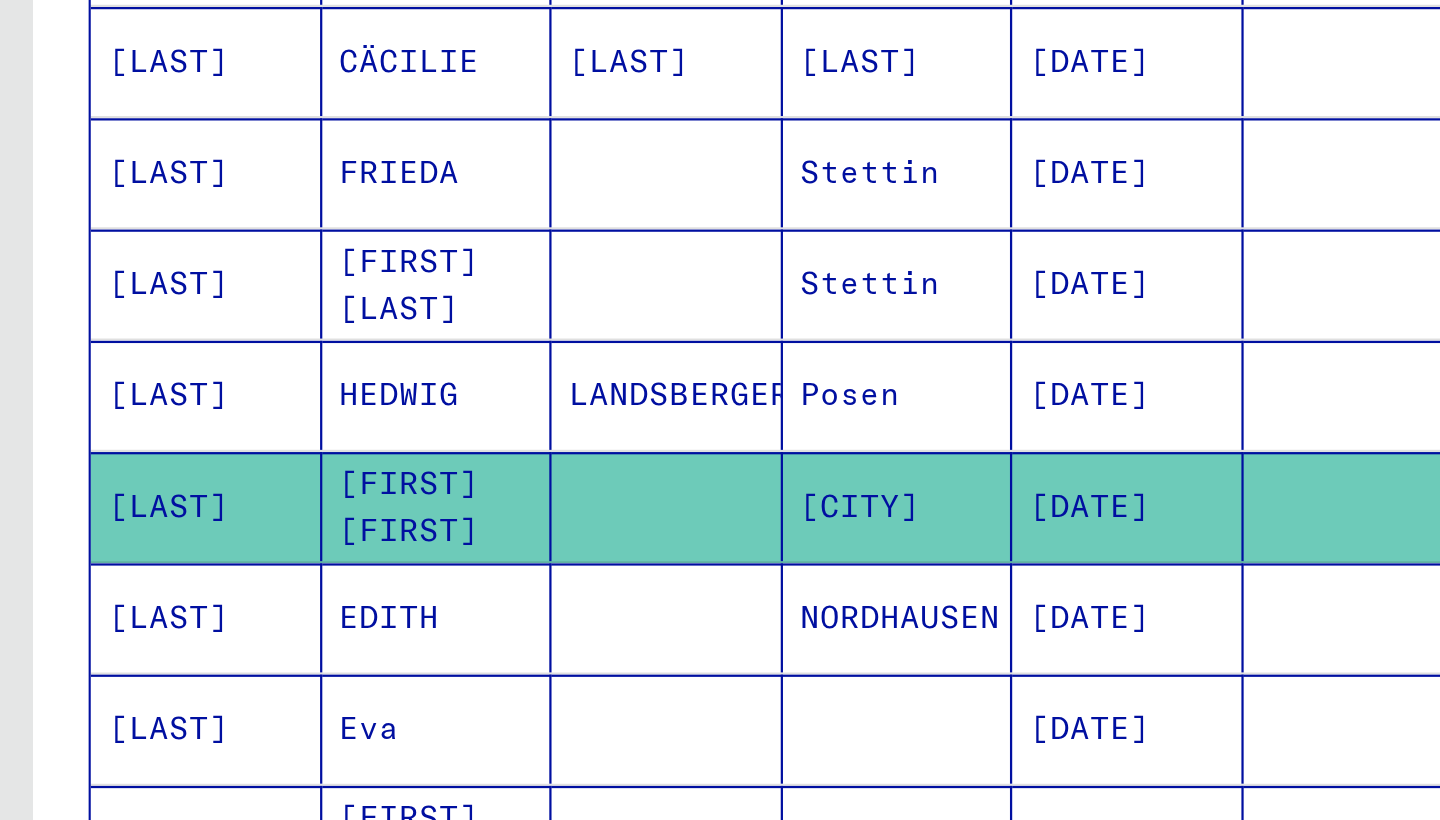 scroll, scrollTop: 57, scrollLeft: 0, axis: vertical 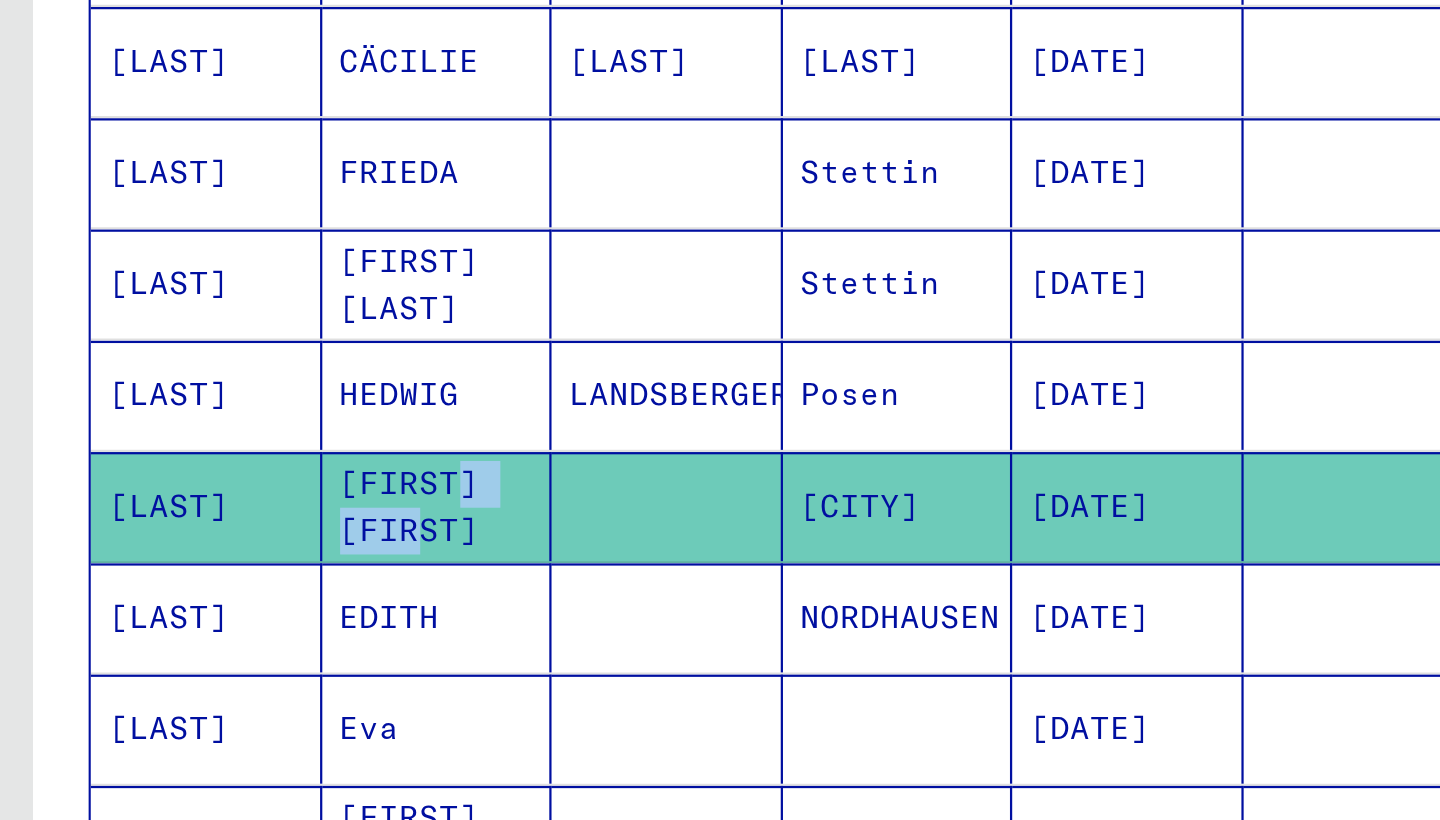 click on "[FIRST] [FIRST]" 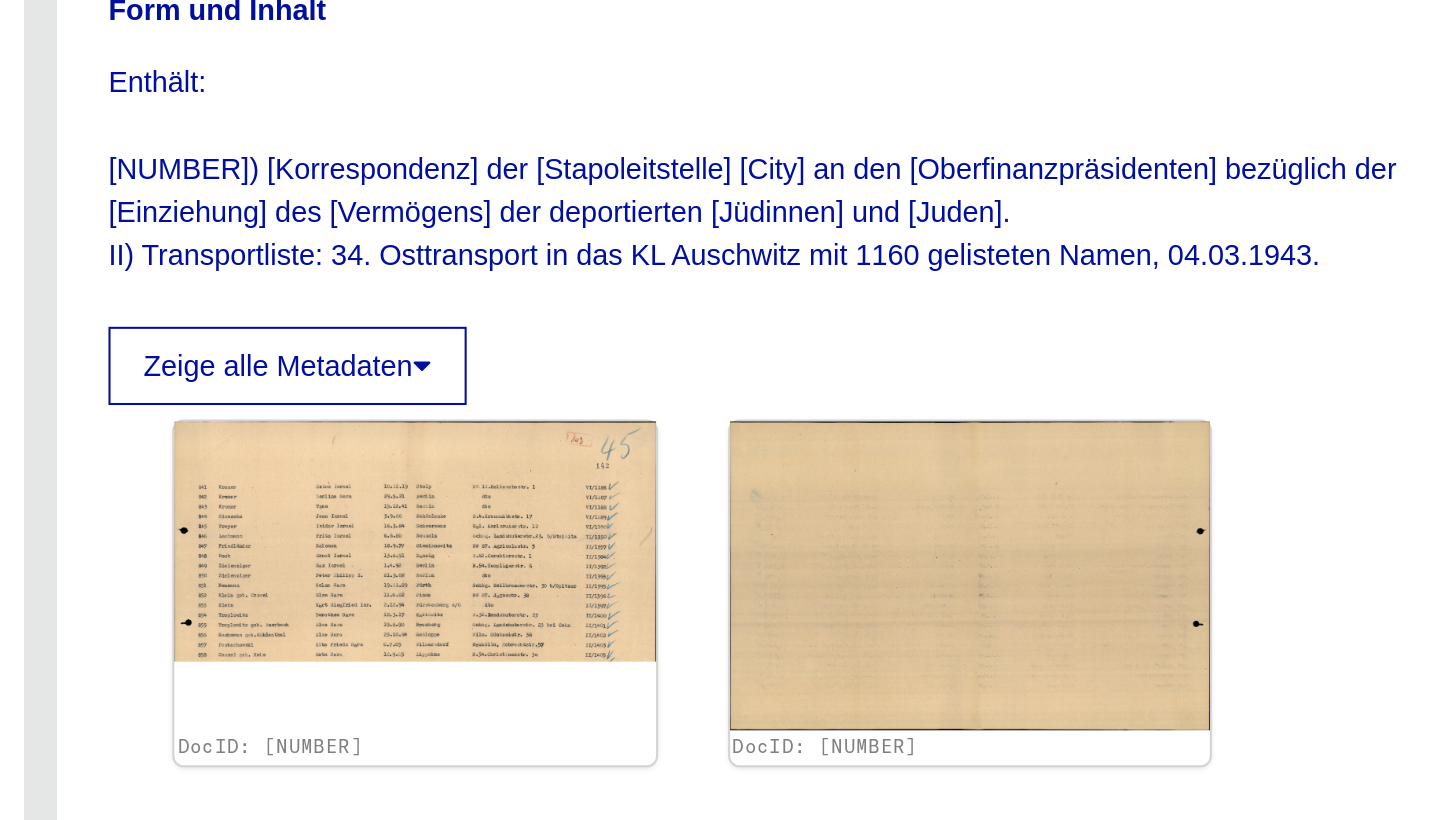 scroll, scrollTop: 203, scrollLeft: 0, axis: vertical 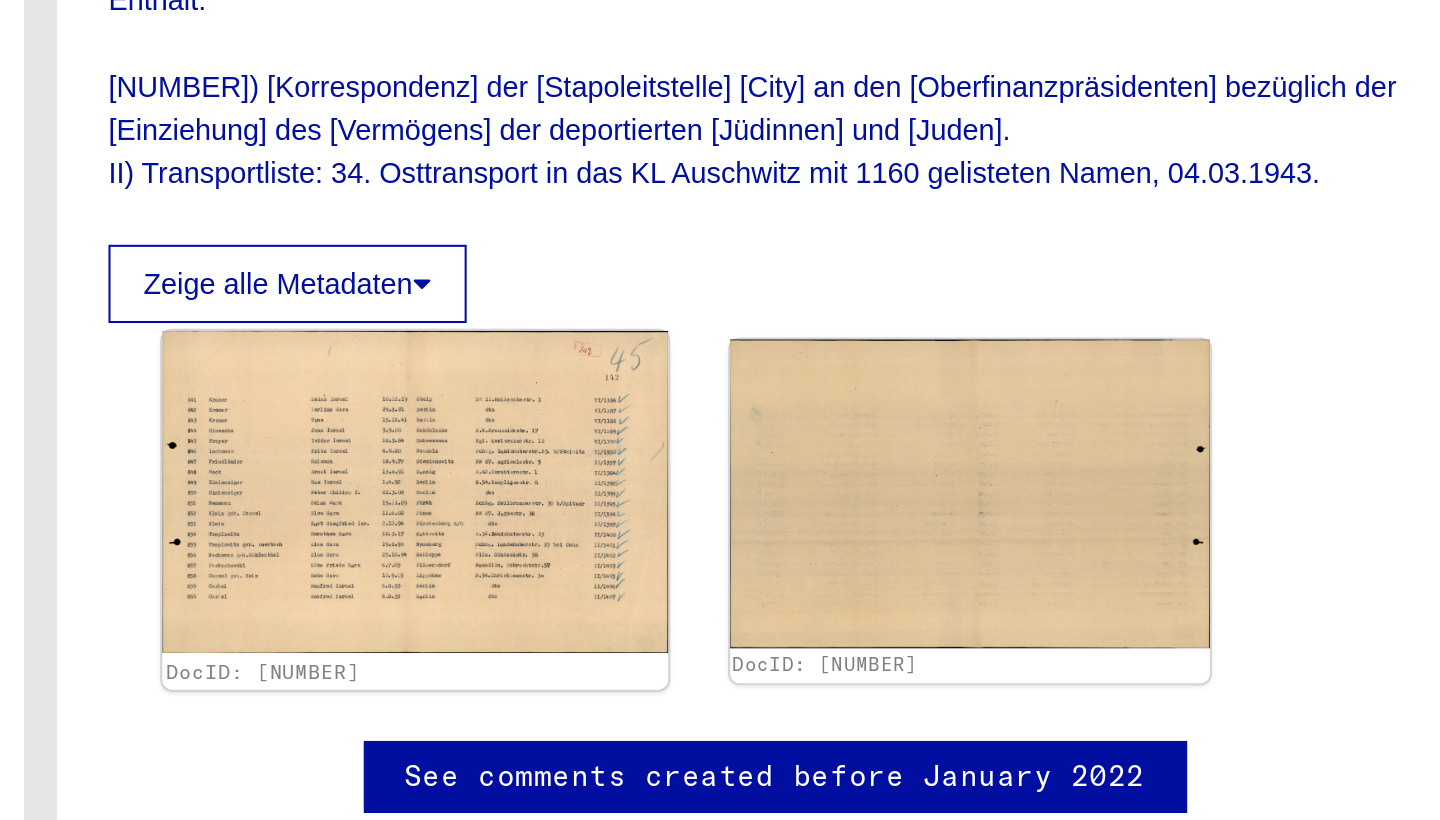 click 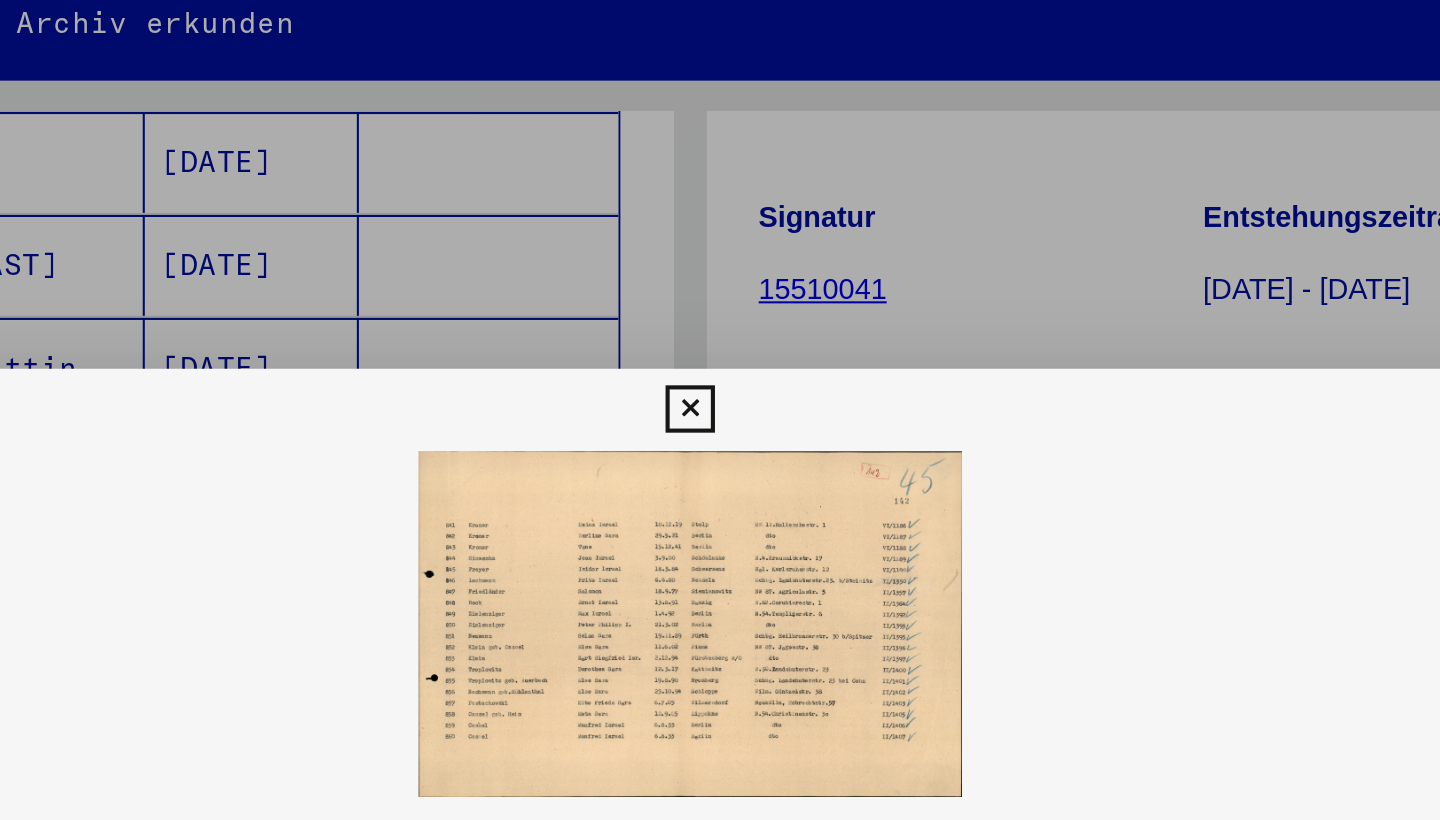 click at bounding box center [720, 360] 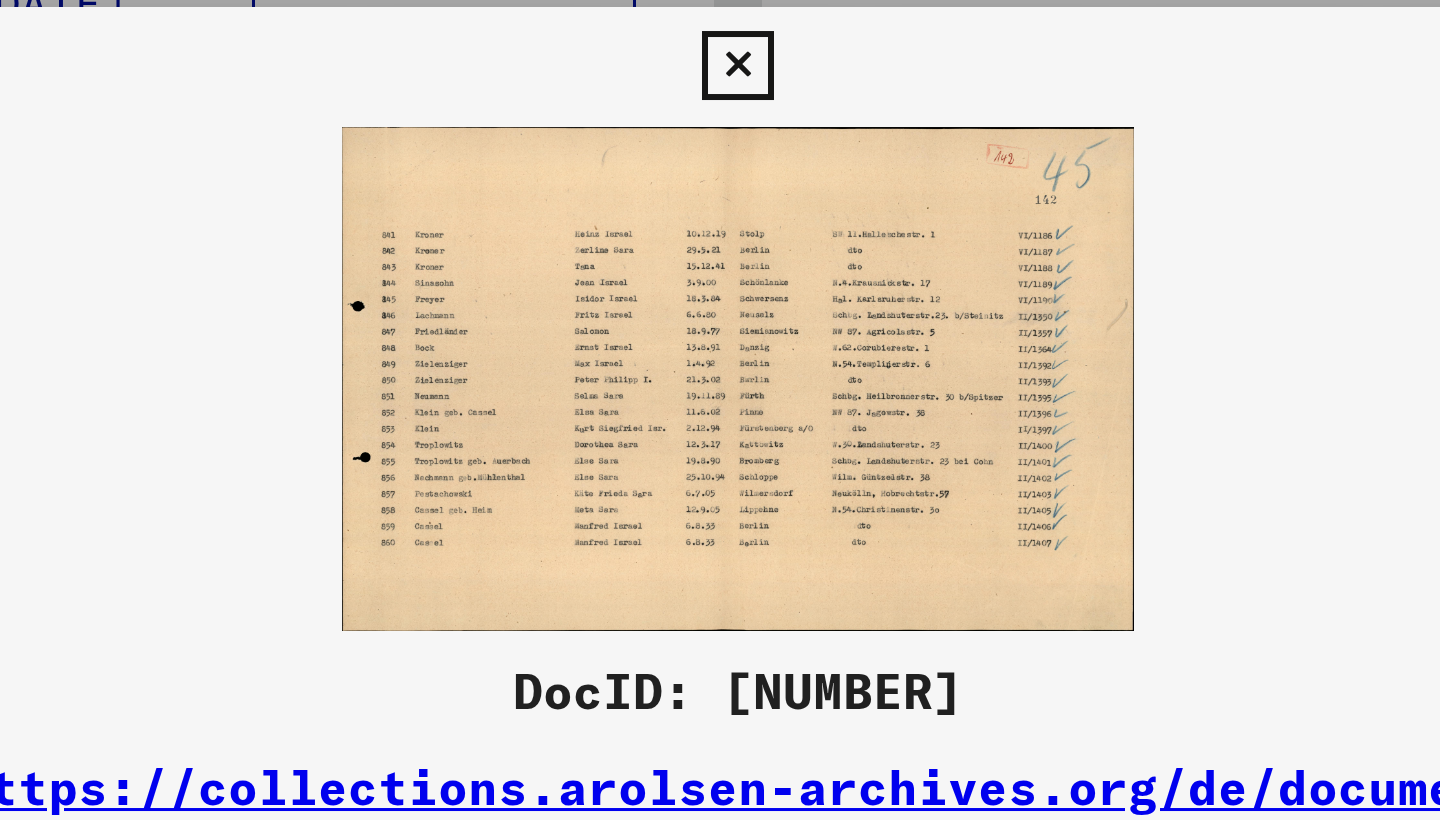 click on "https://collections.arolsen-archives.org/de/document/[NUMBER]" at bounding box center [765, 496] 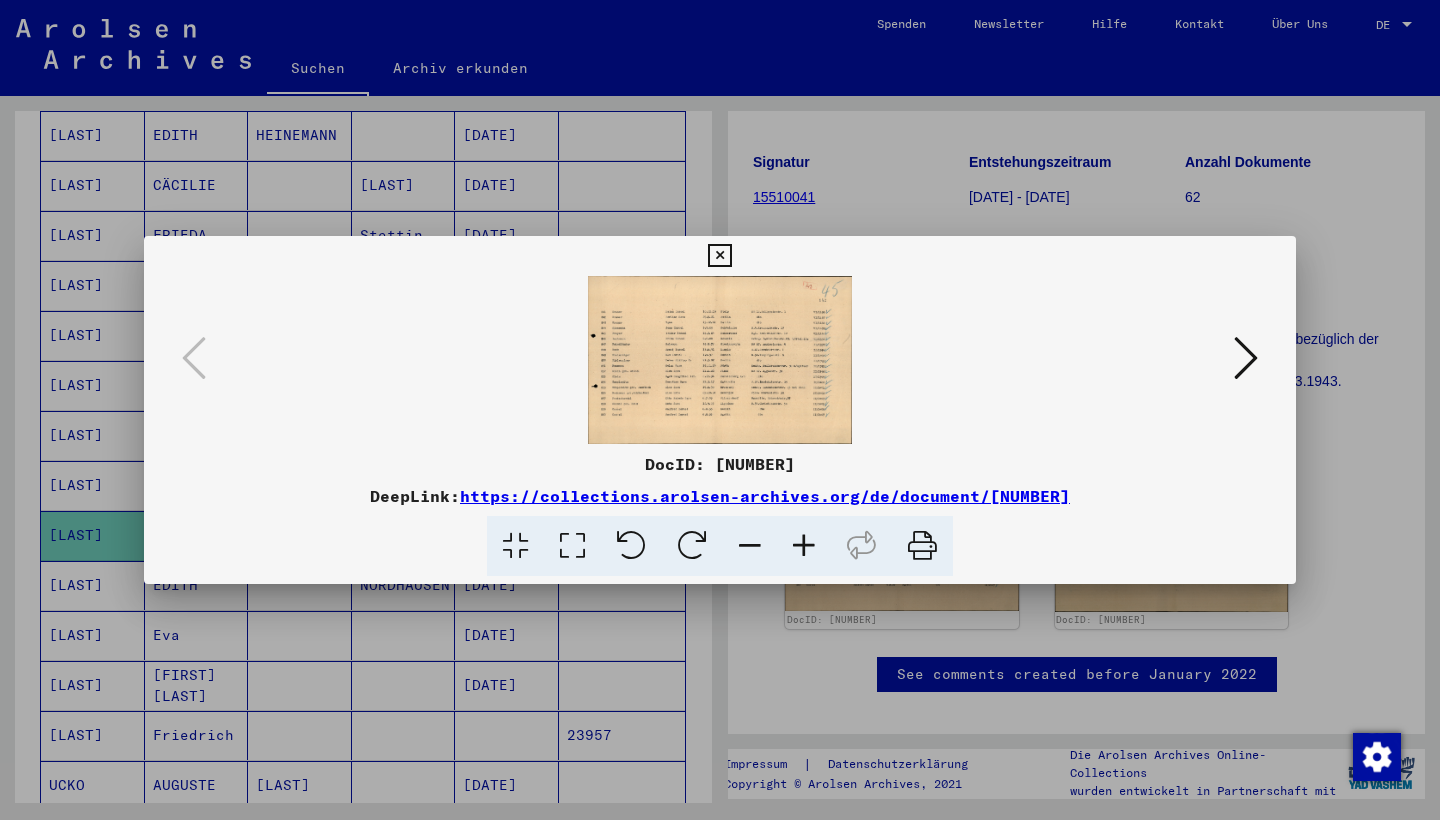 click at bounding box center [1246, 358] 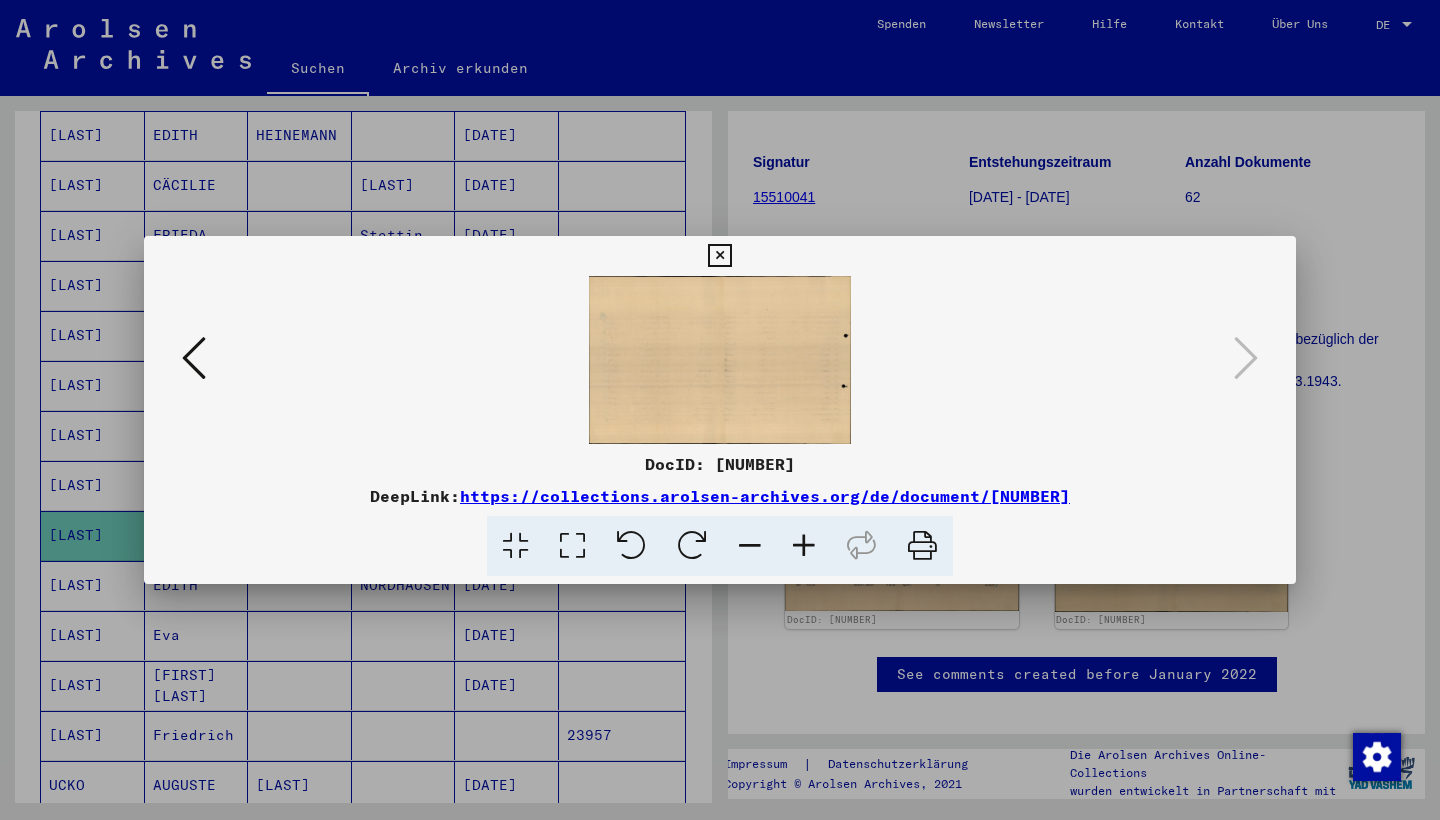 click at bounding box center (719, 256) 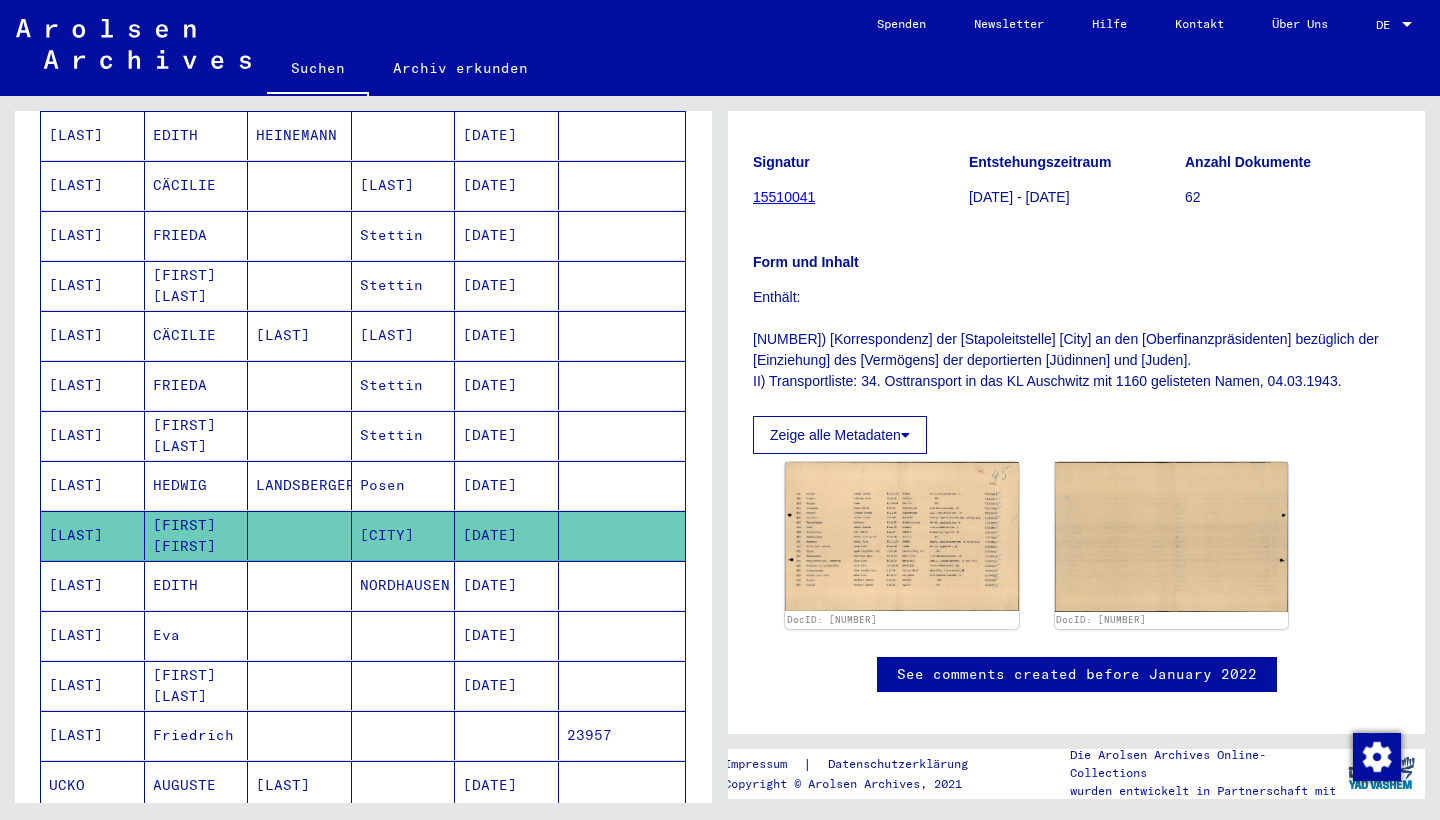 click on "[LAST]" at bounding box center (93, 685) 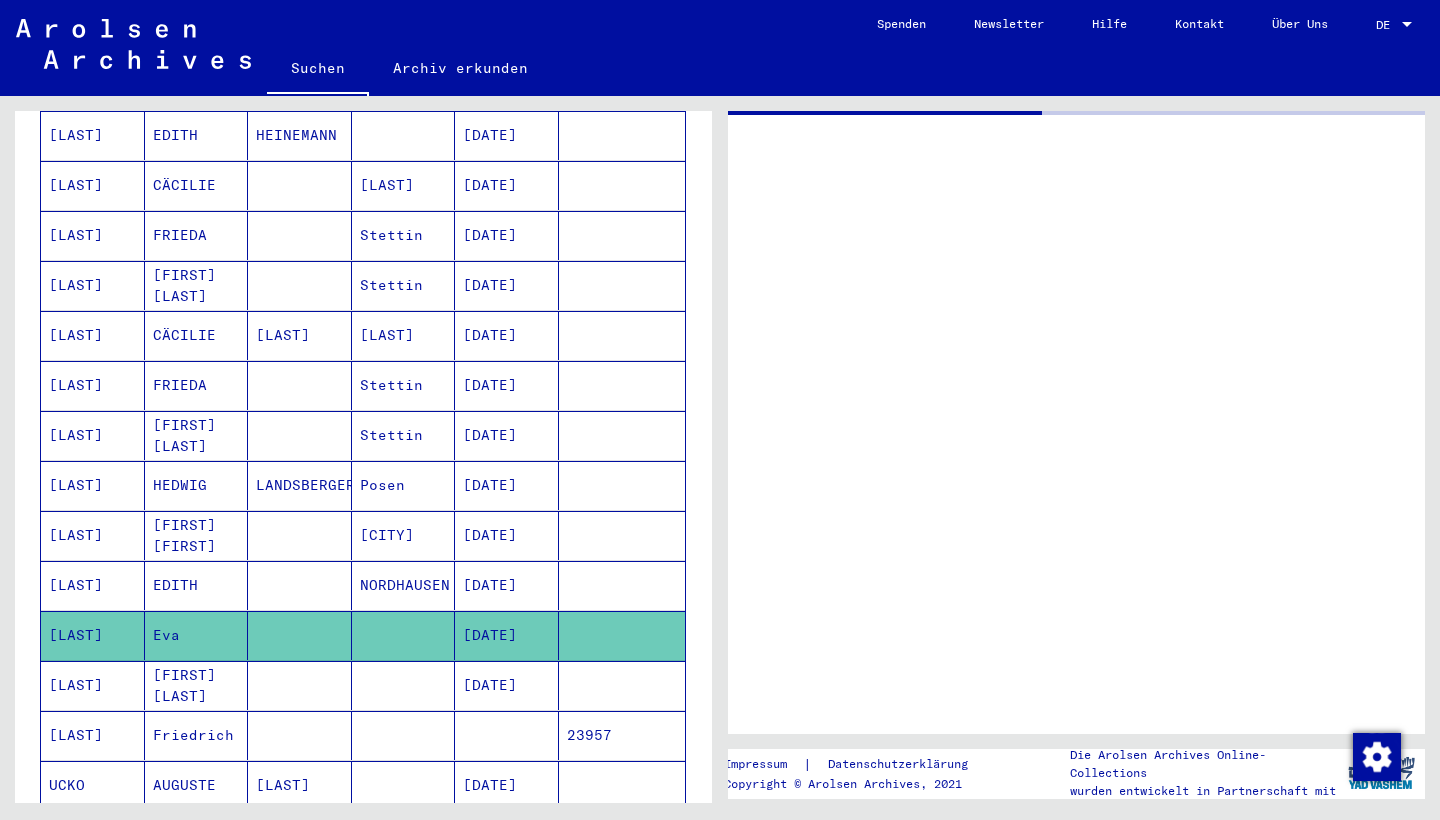 scroll, scrollTop: 0, scrollLeft: 0, axis: both 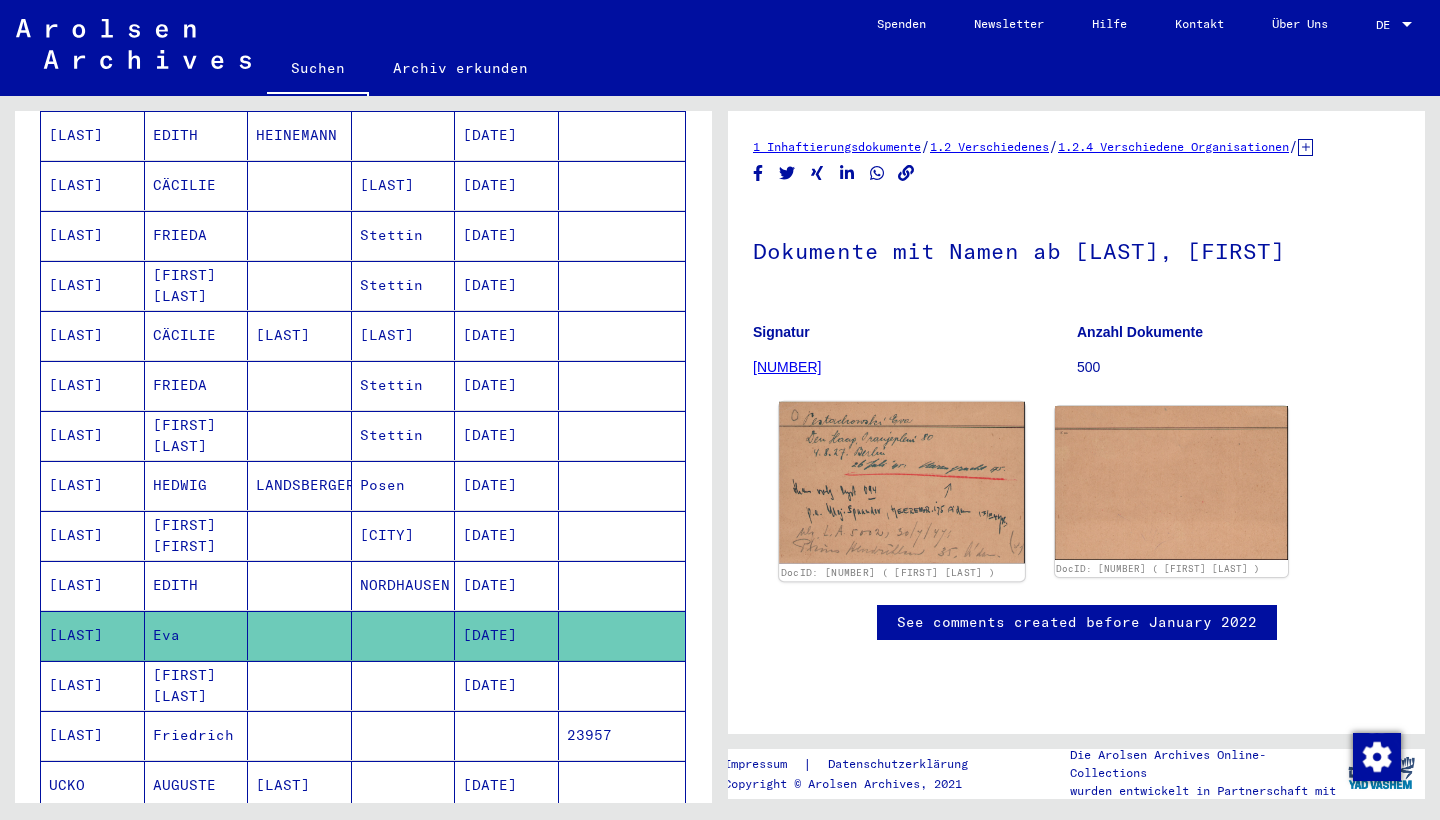 click 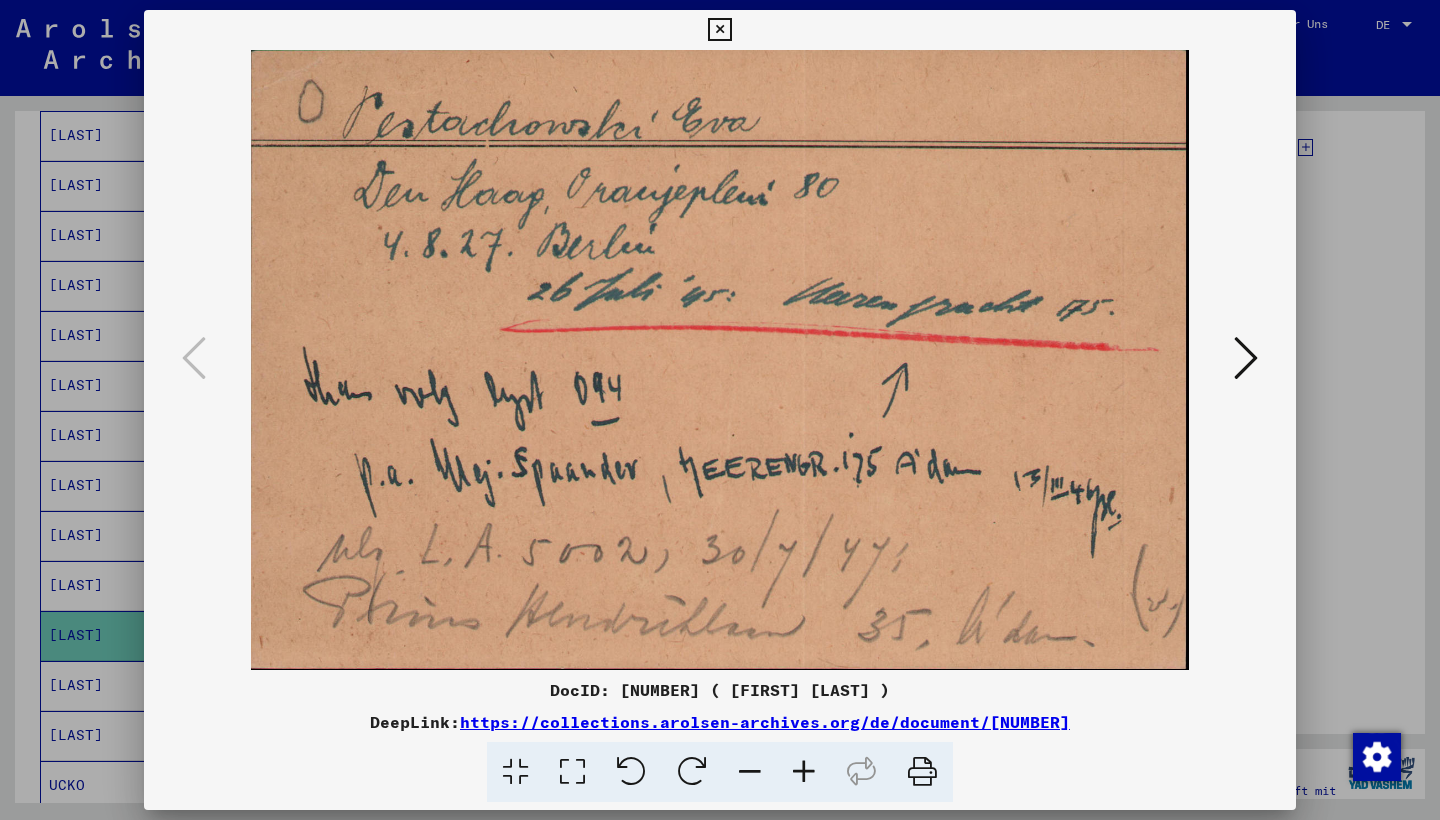 click at bounding box center (719, 30) 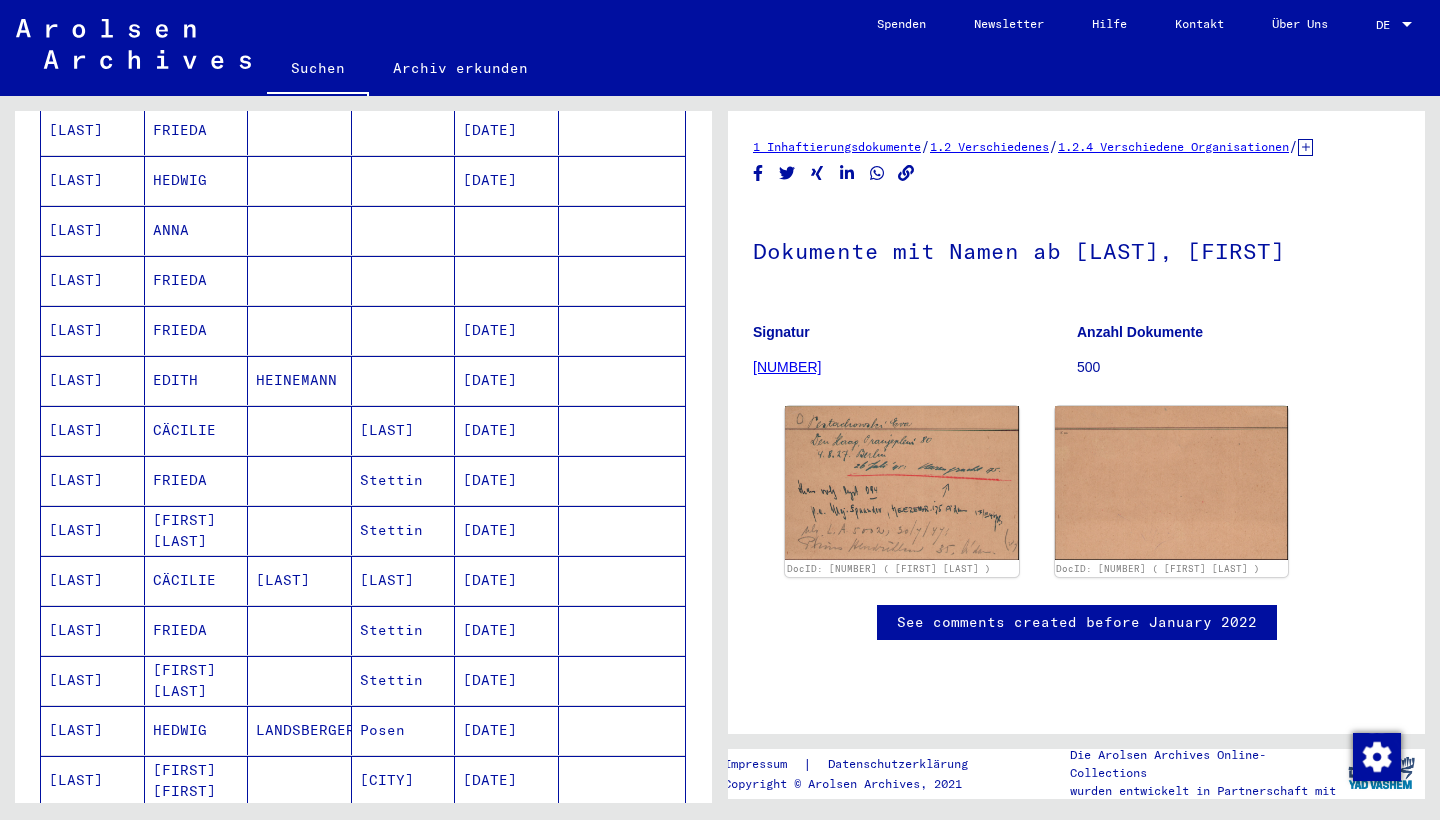 scroll, scrollTop: 411, scrollLeft: 0, axis: vertical 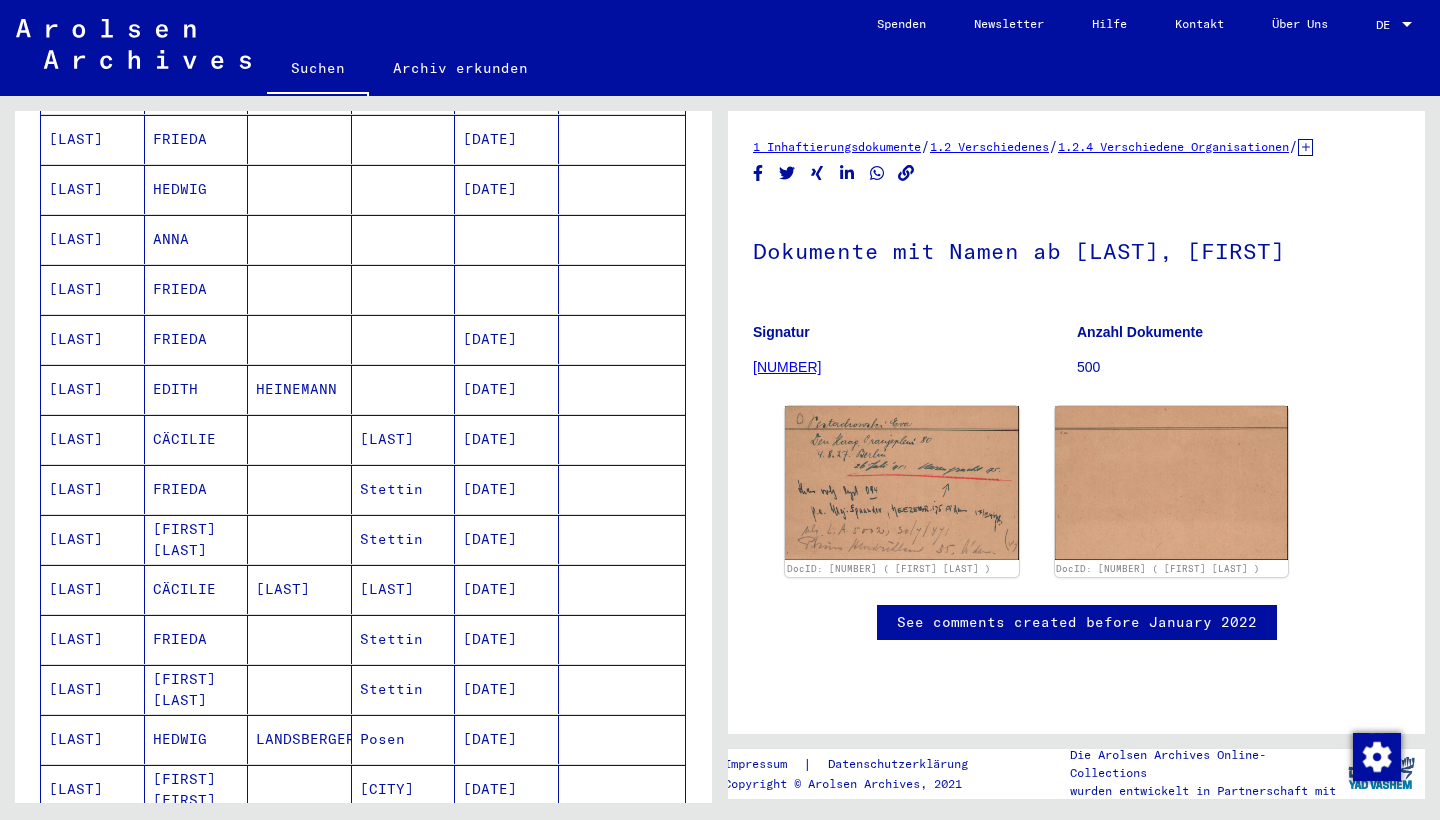 click on "[LAST]" at bounding box center [93, 339] 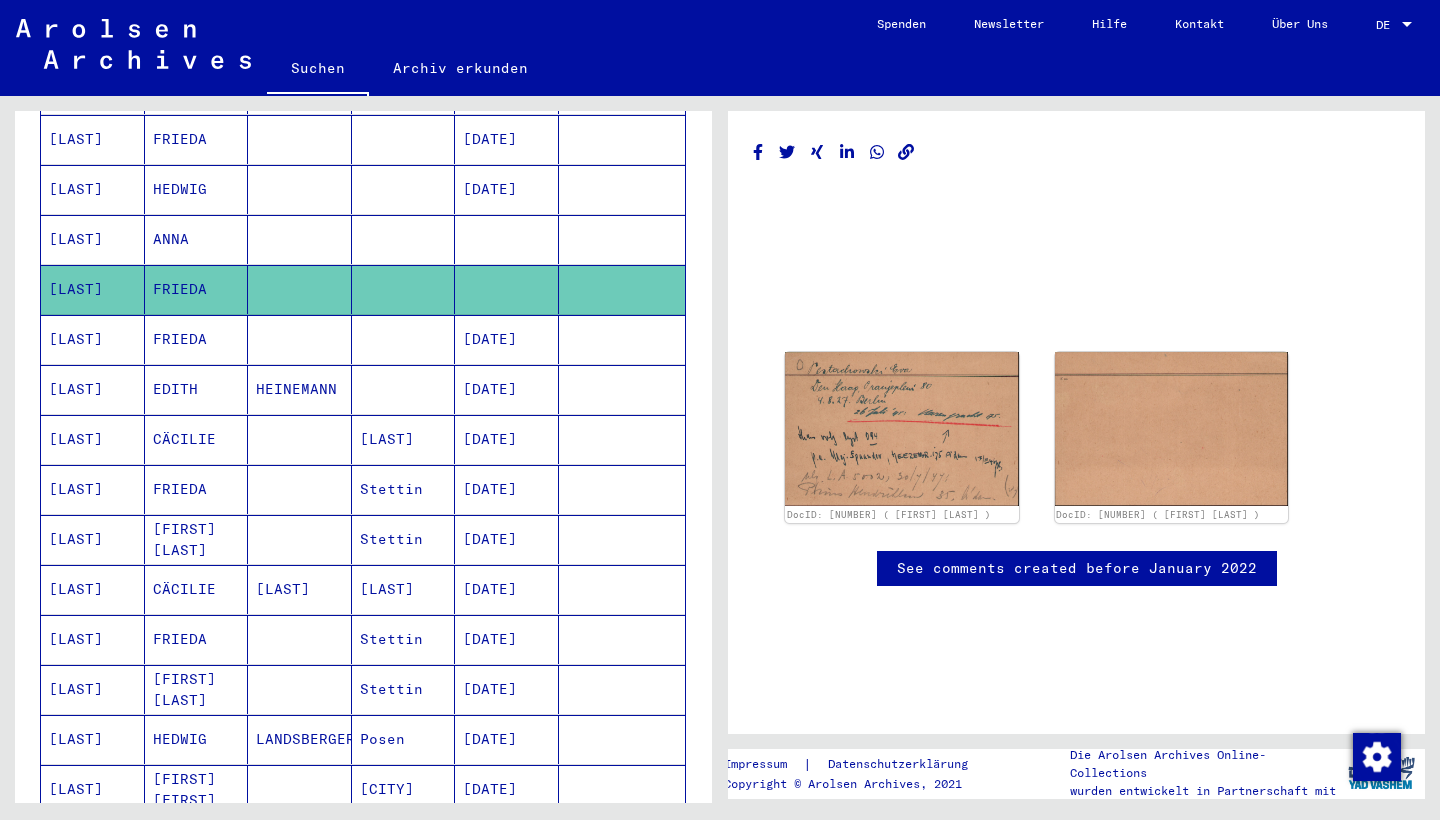 click on "[LAST]" 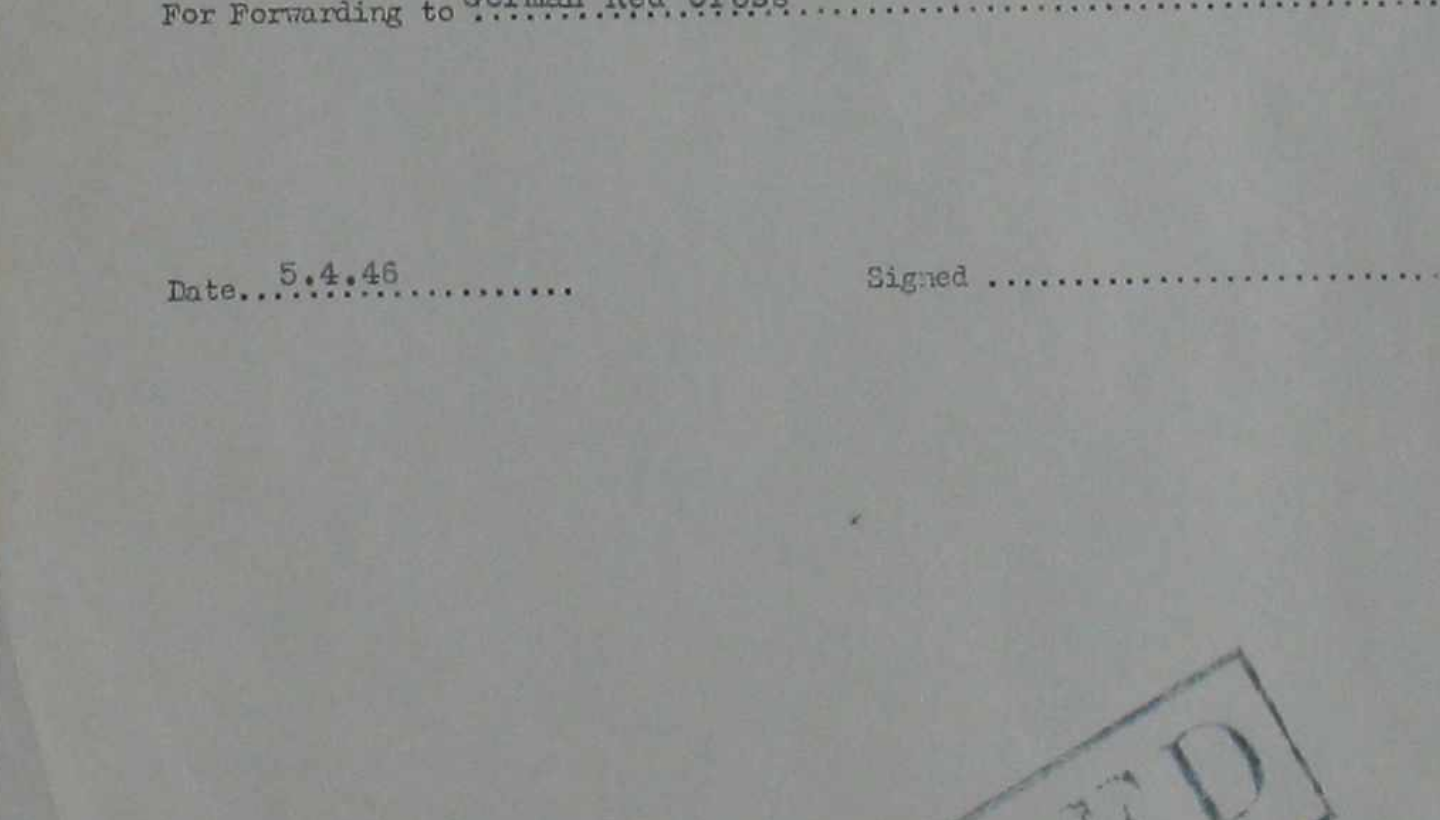 scroll, scrollTop: 949, scrollLeft: 0, axis: vertical 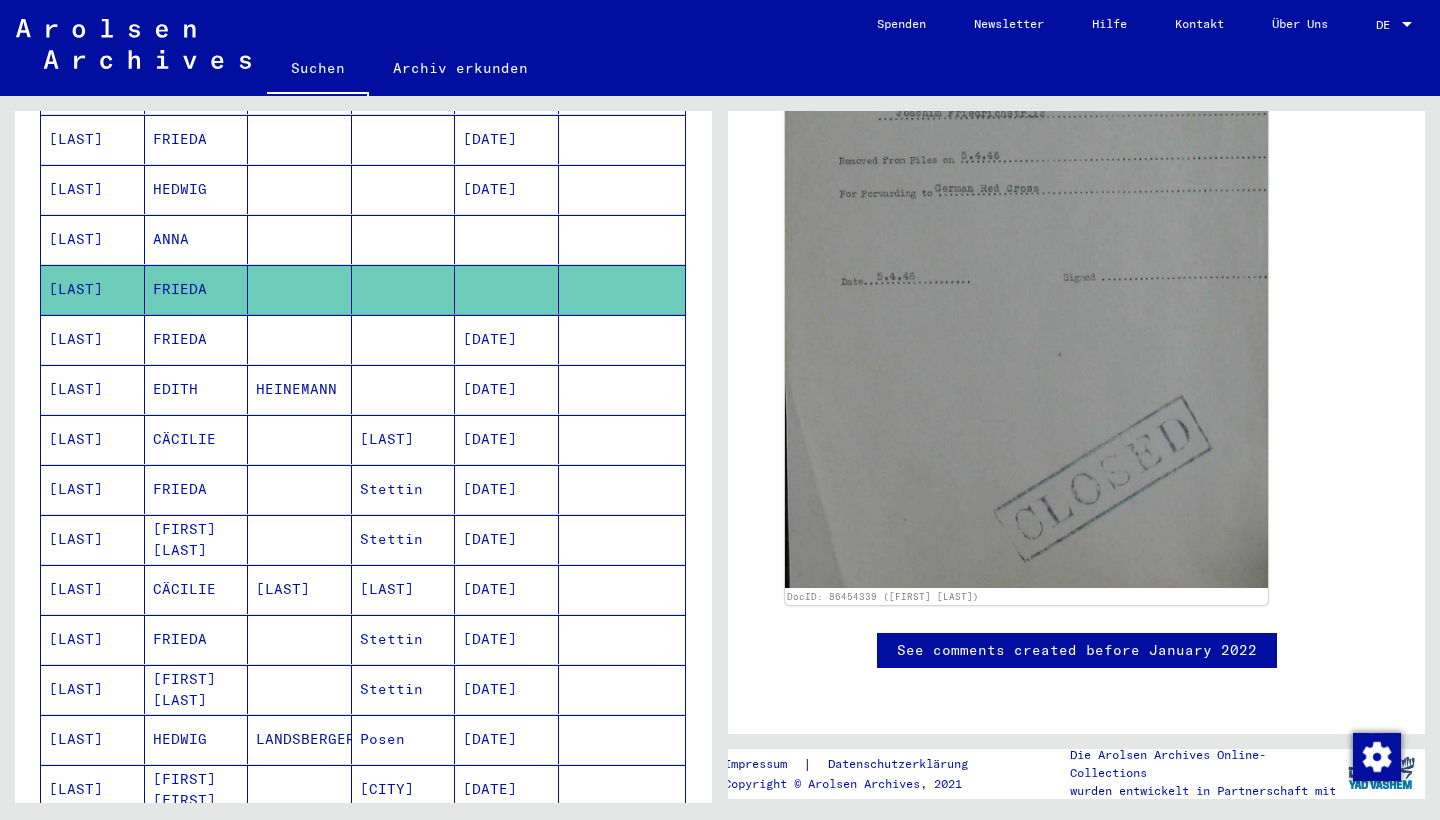 click on "FRIEDA" at bounding box center (197, 389) 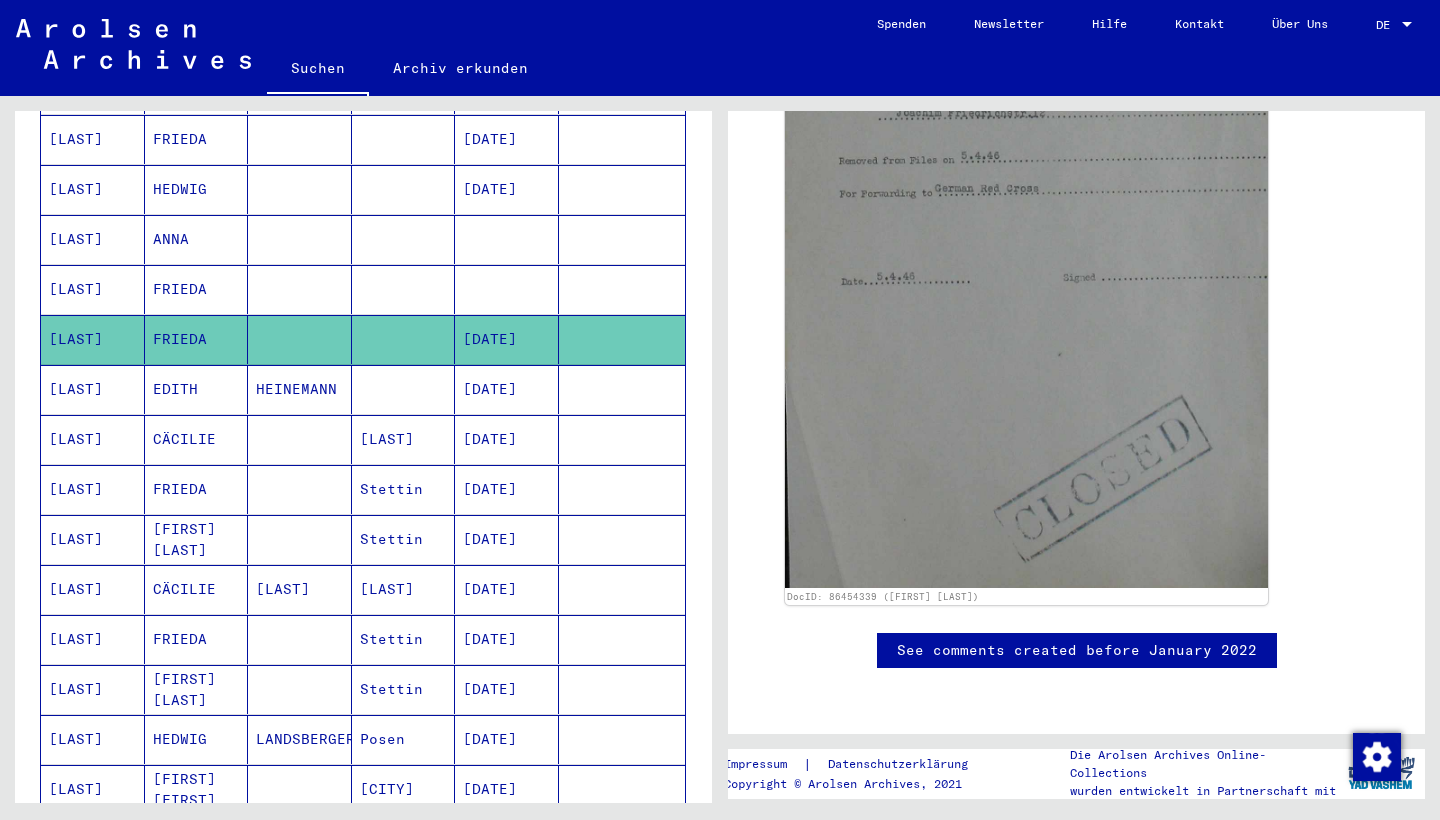 click on "FRIEDA" 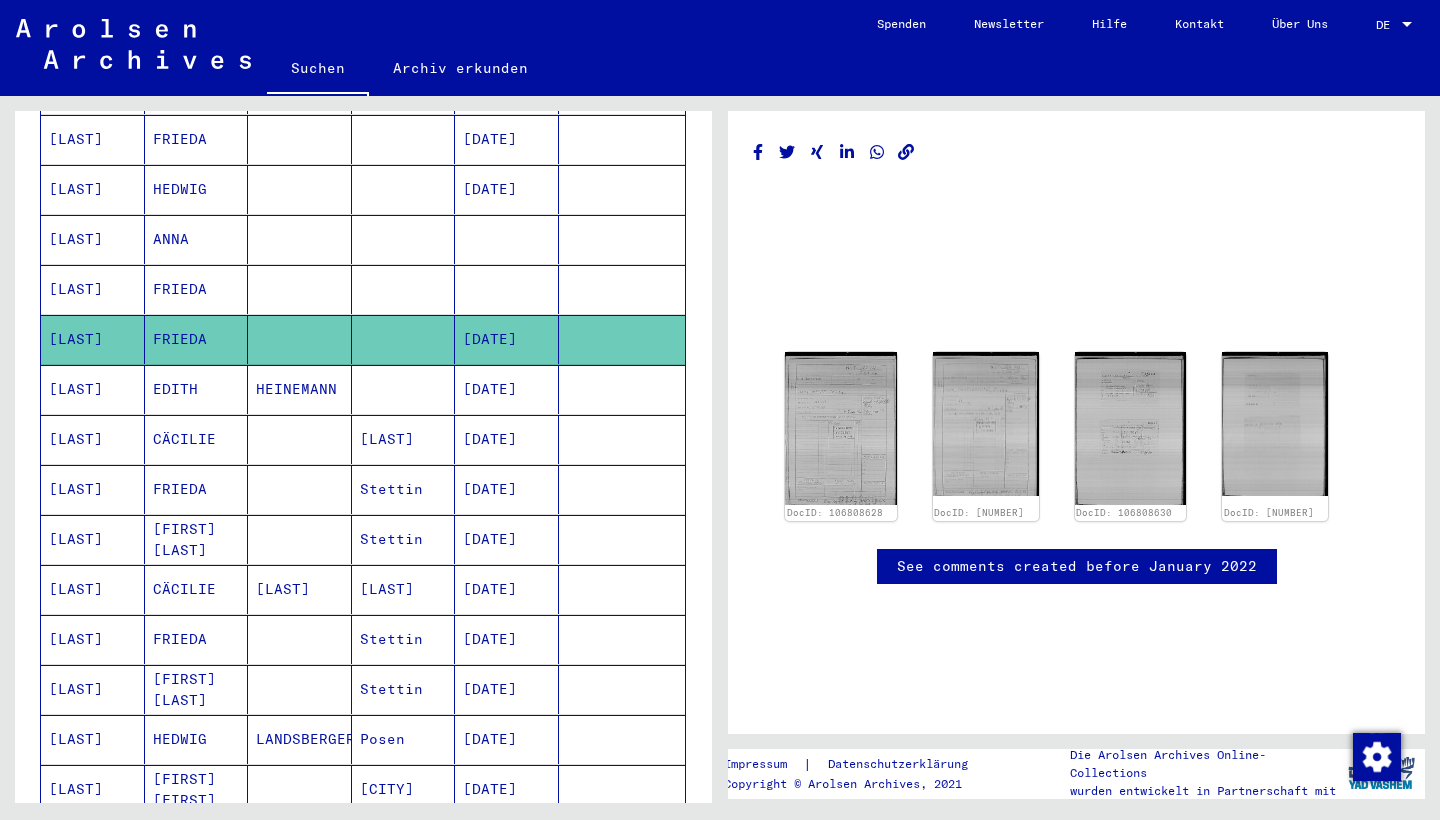 scroll, scrollTop: 43, scrollLeft: 0, axis: vertical 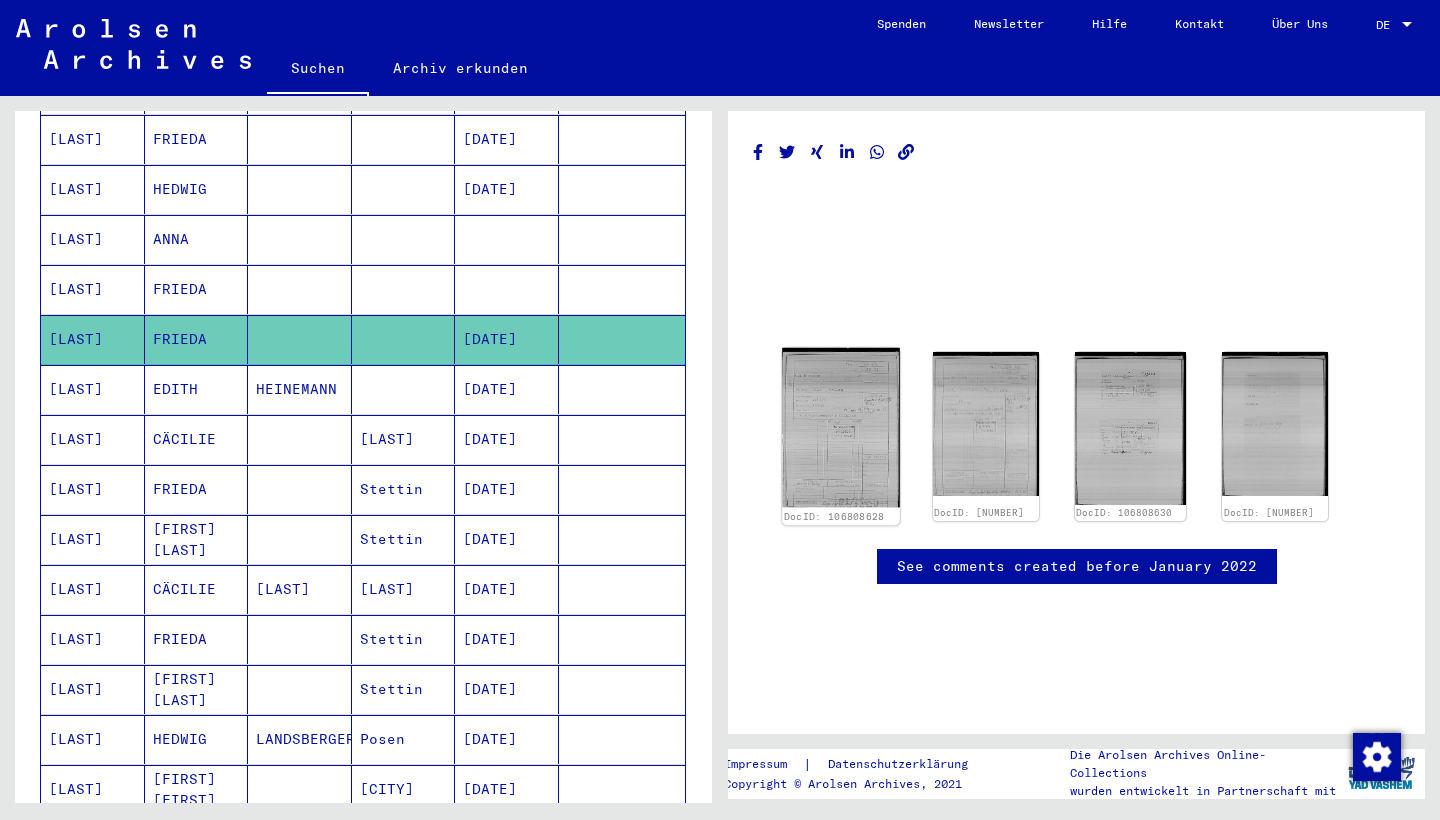 click 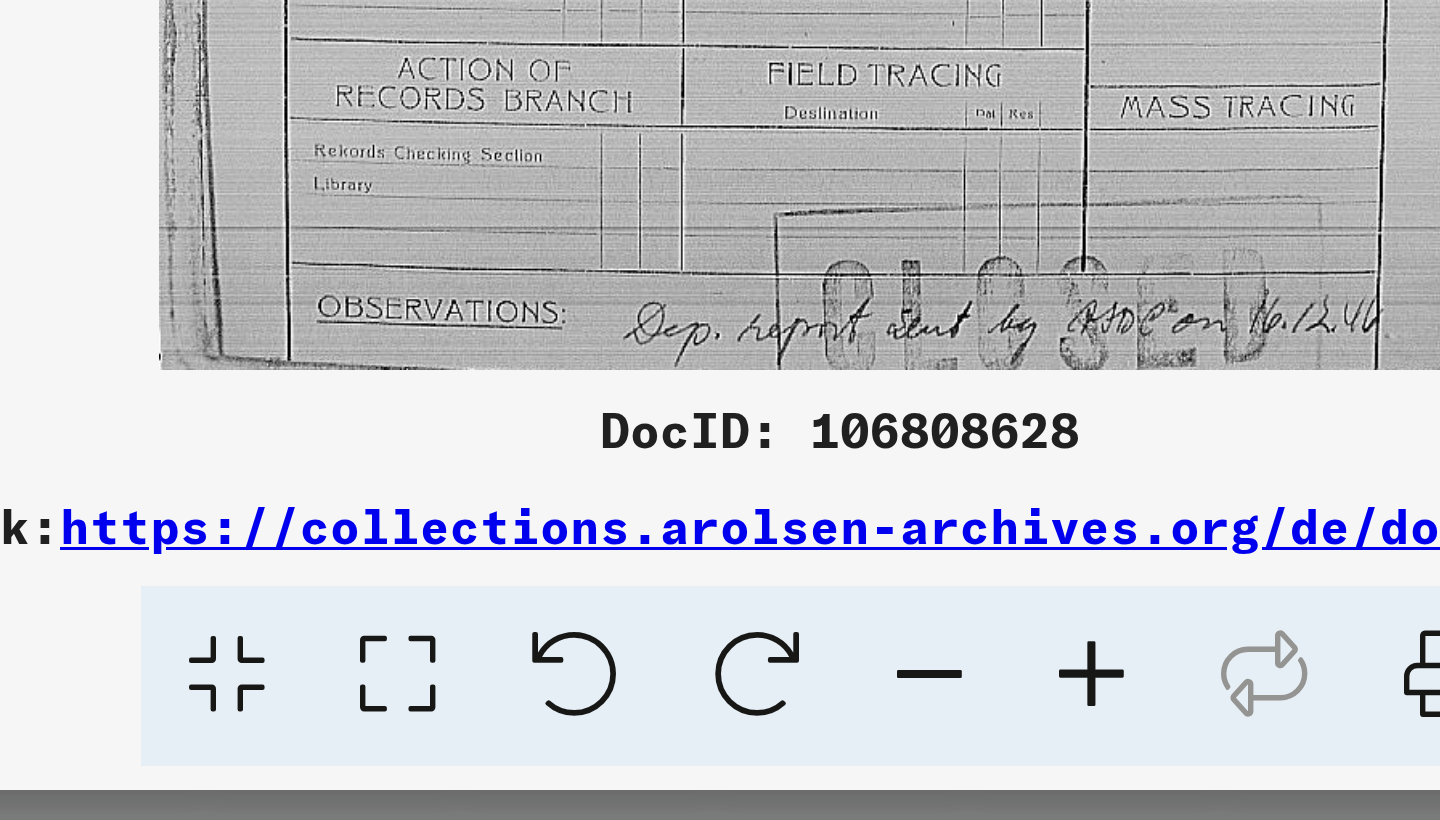 scroll, scrollTop: 0, scrollLeft: 0, axis: both 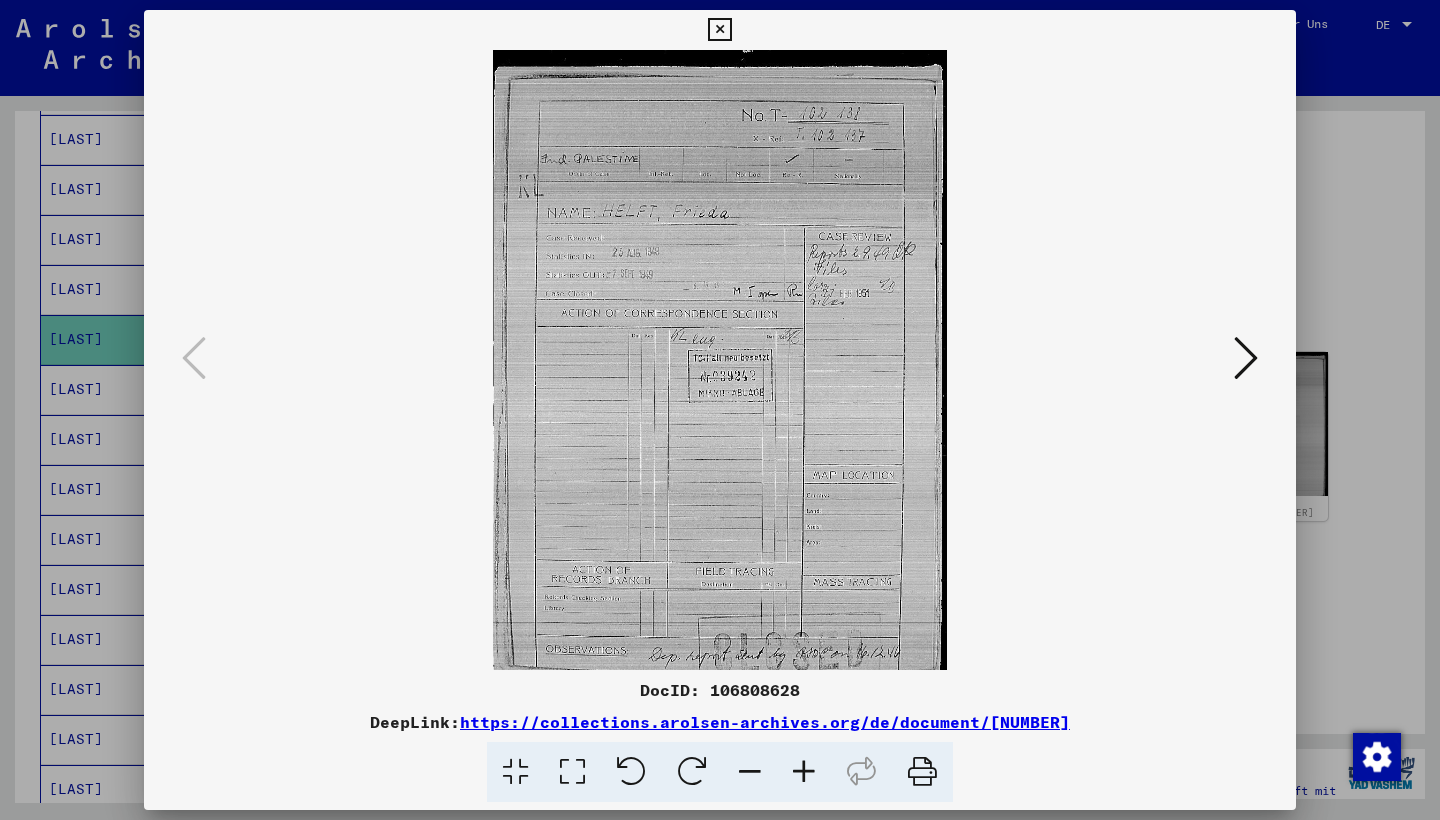click at bounding box center [1246, 358] 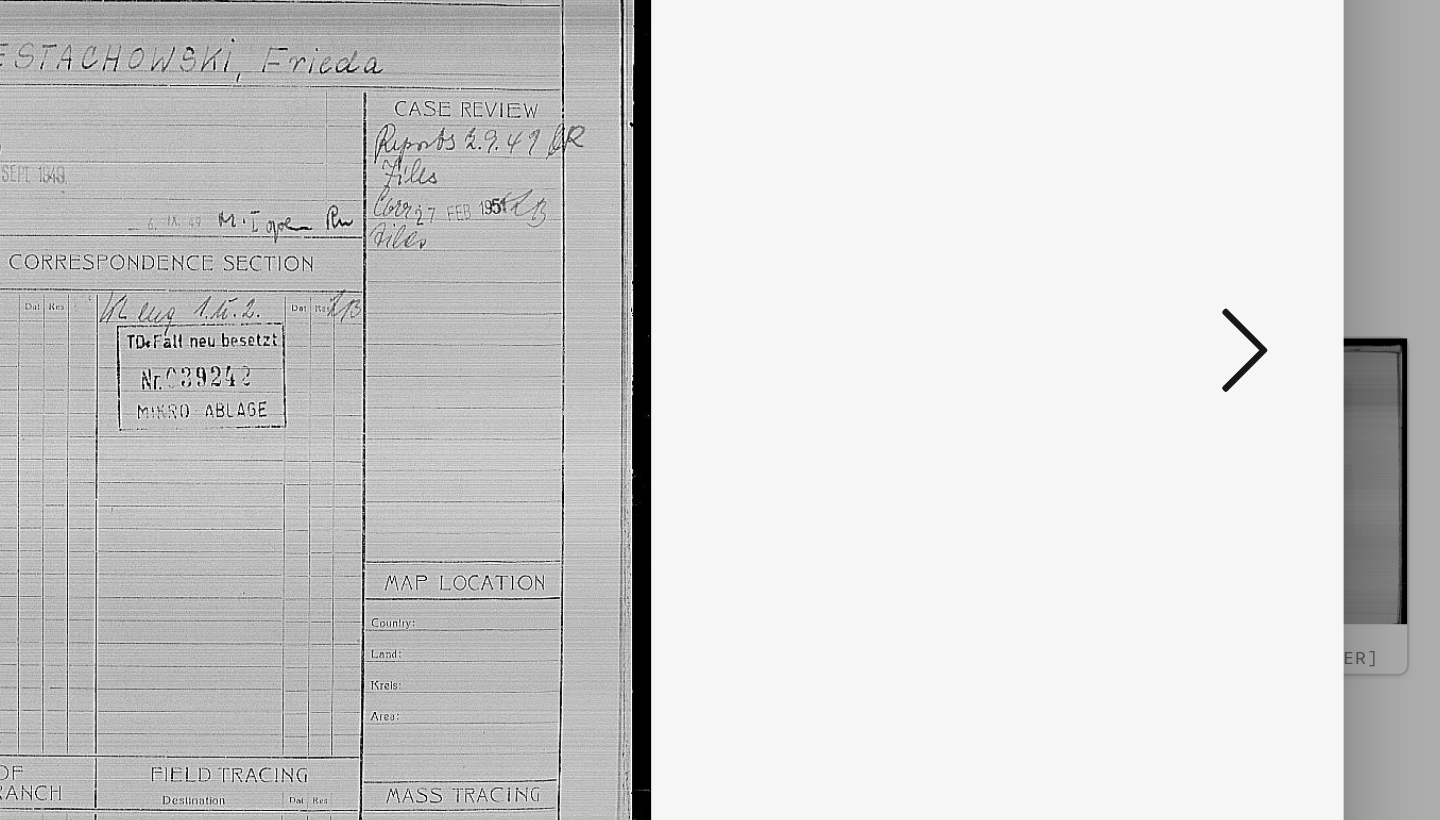click at bounding box center (1246, 358) 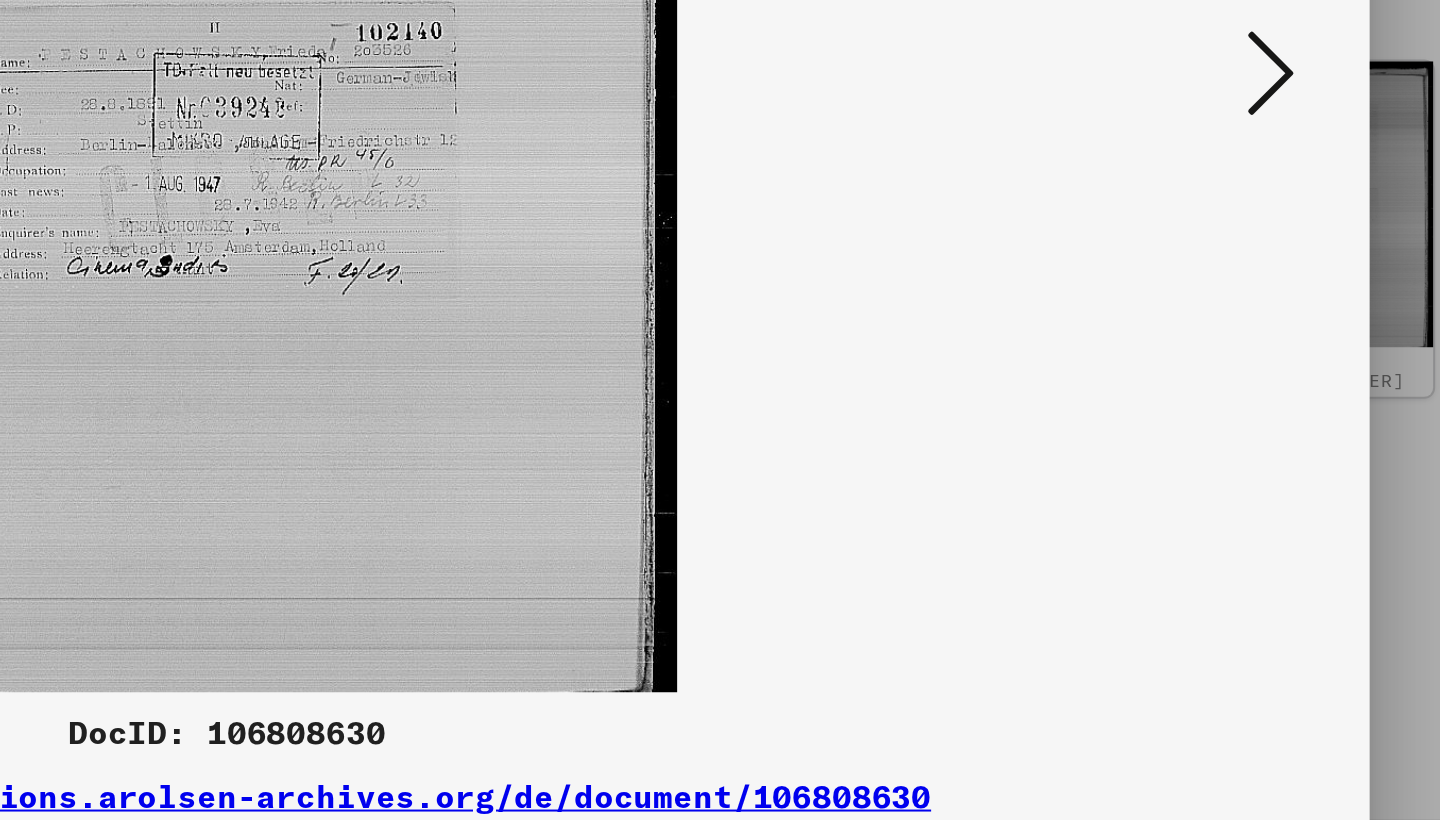 click at bounding box center [1246, 358] 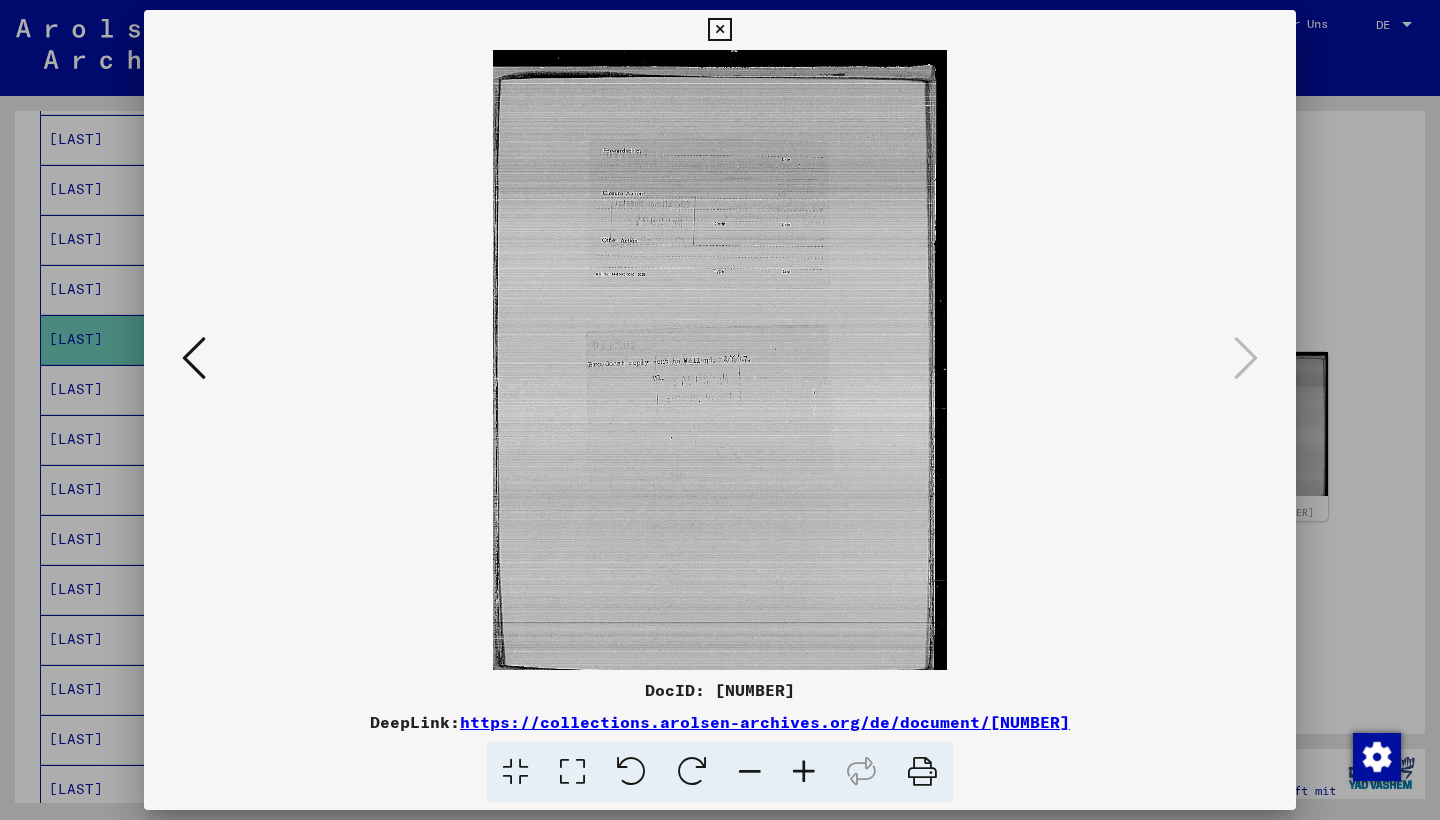 click at bounding box center [719, 30] 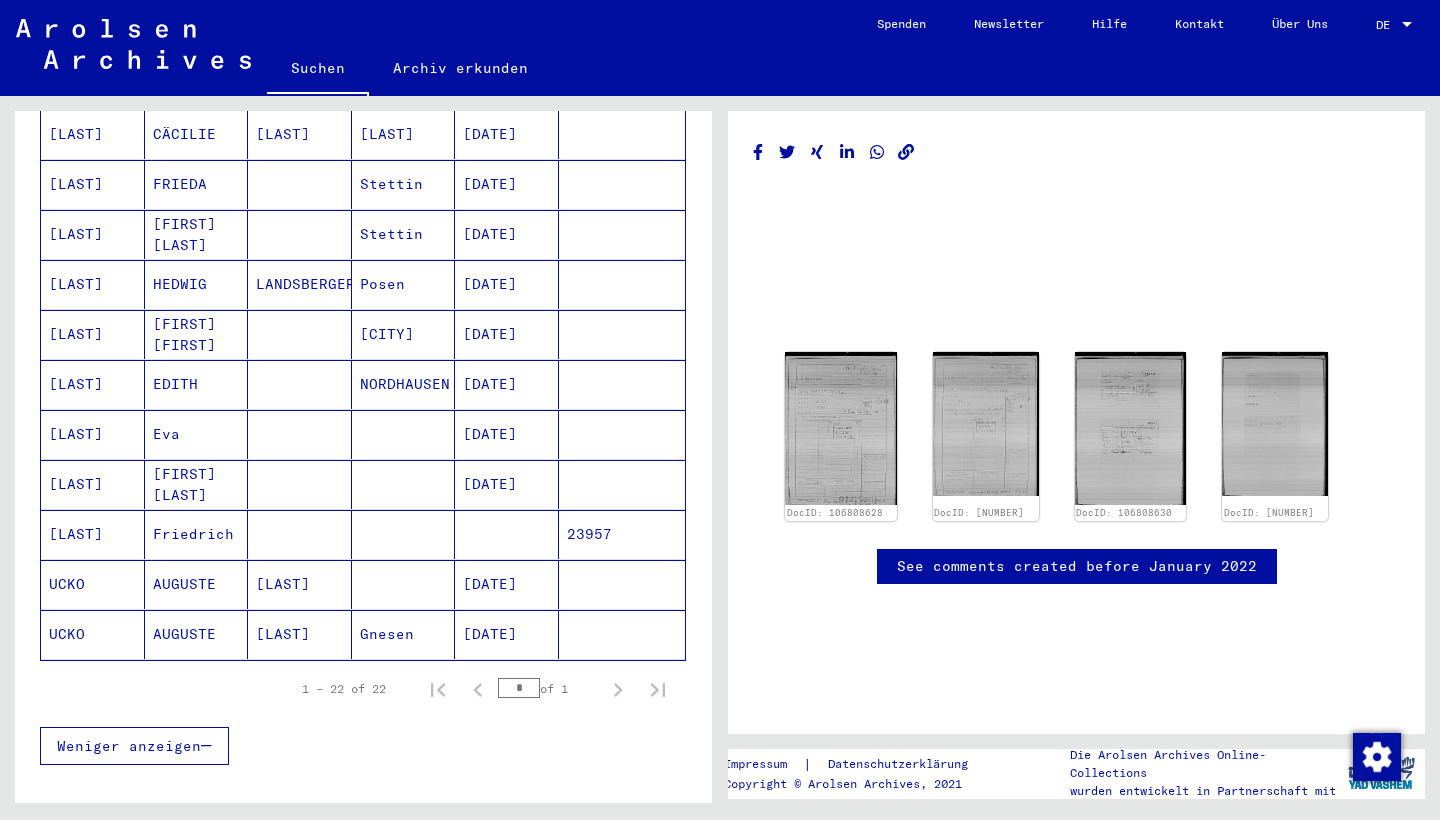 scroll, scrollTop: 868, scrollLeft: 0, axis: vertical 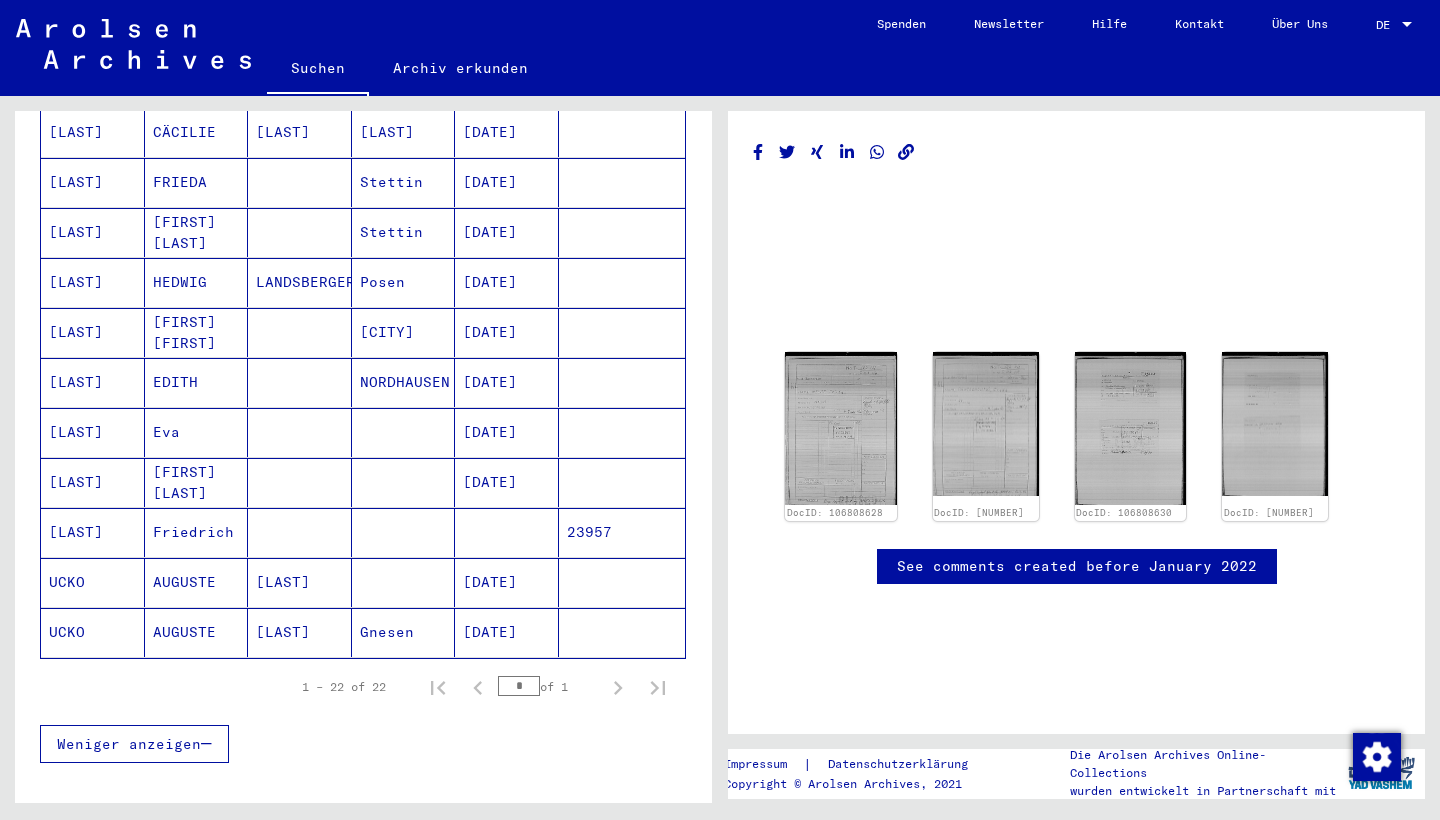 click on "[DATE]" at bounding box center (507, 382) 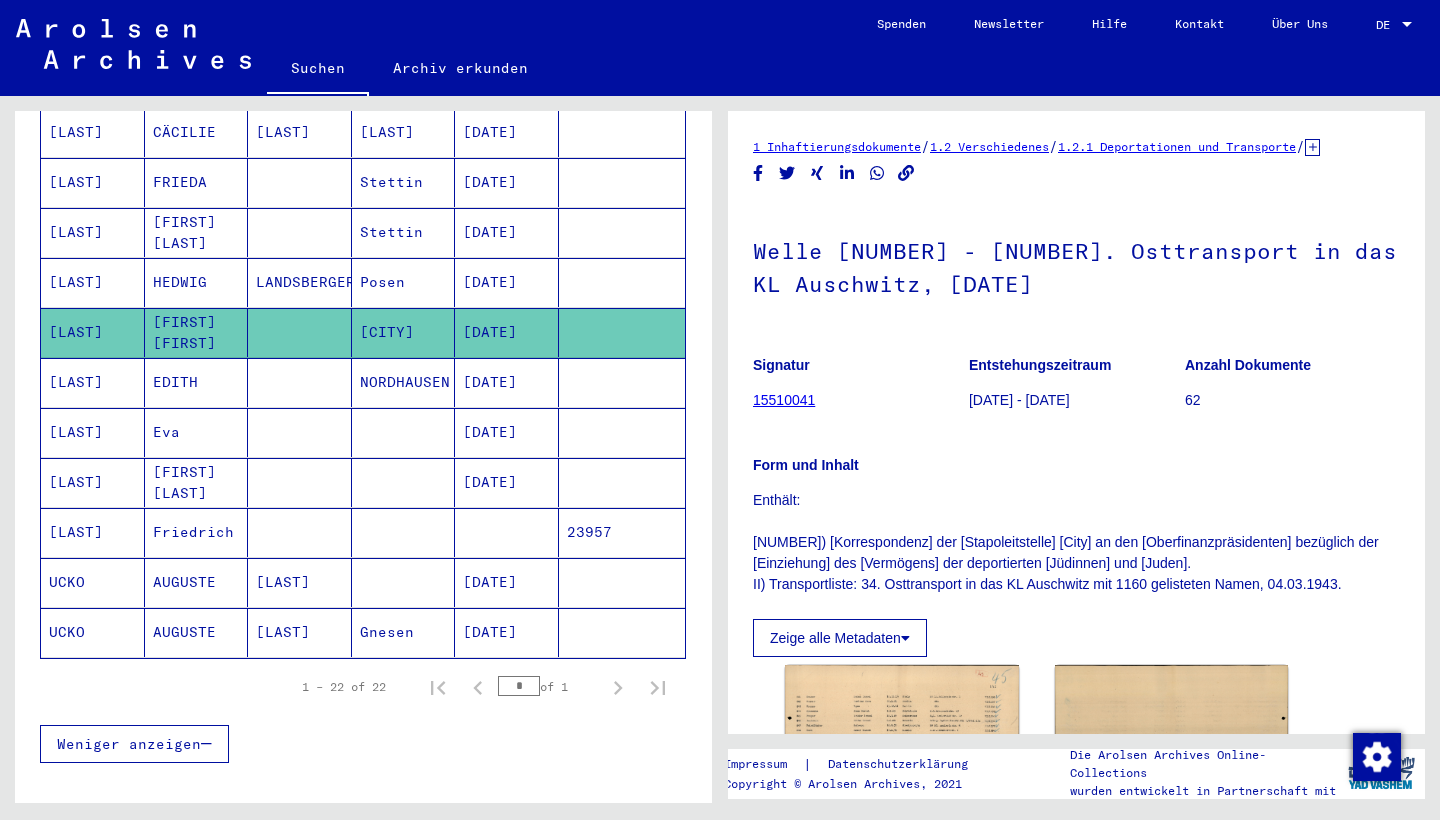 scroll, scrollTop: 0, scrollLeft: 0, axis: both 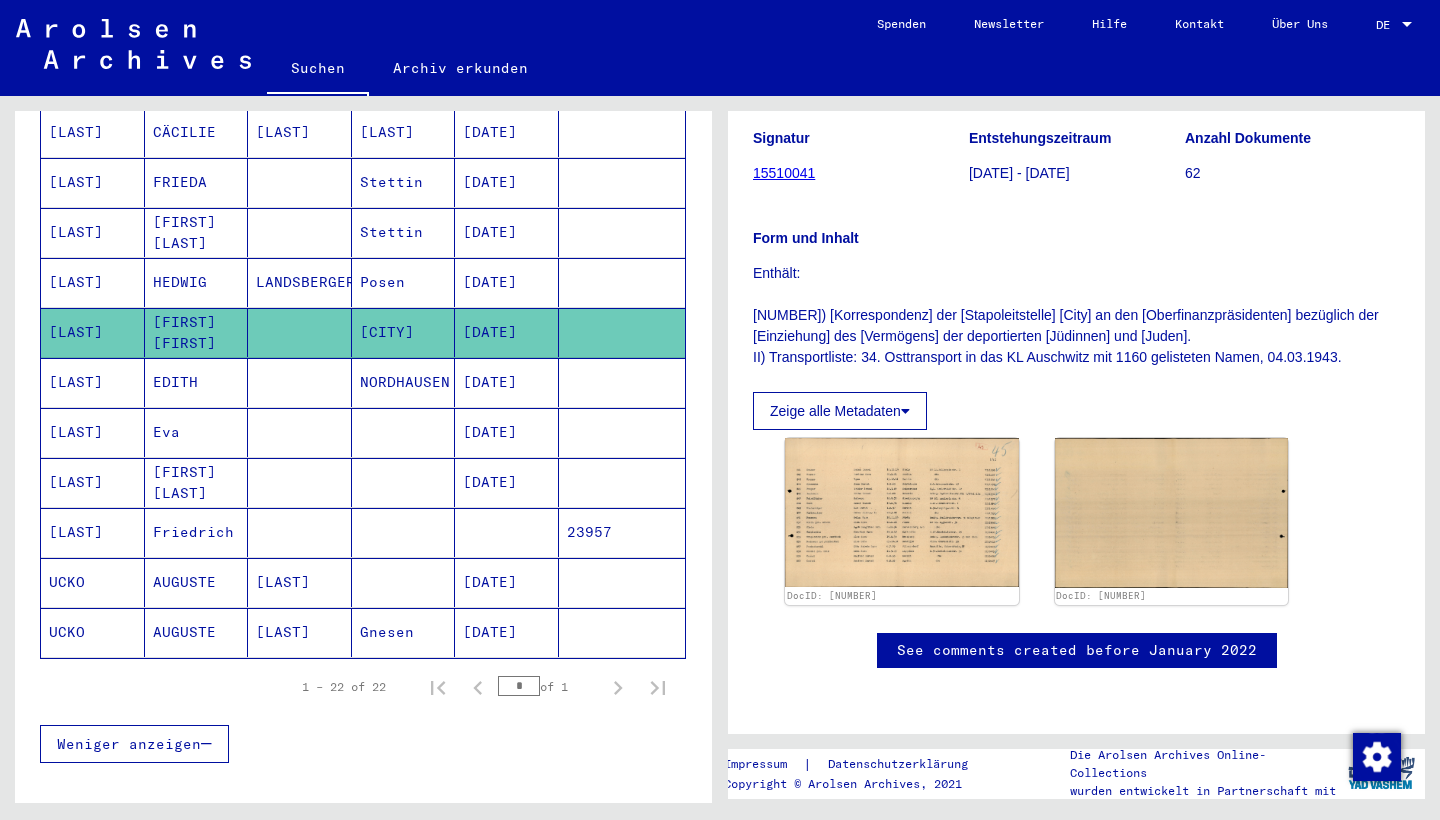 click on "Zeige alle Metadaten" 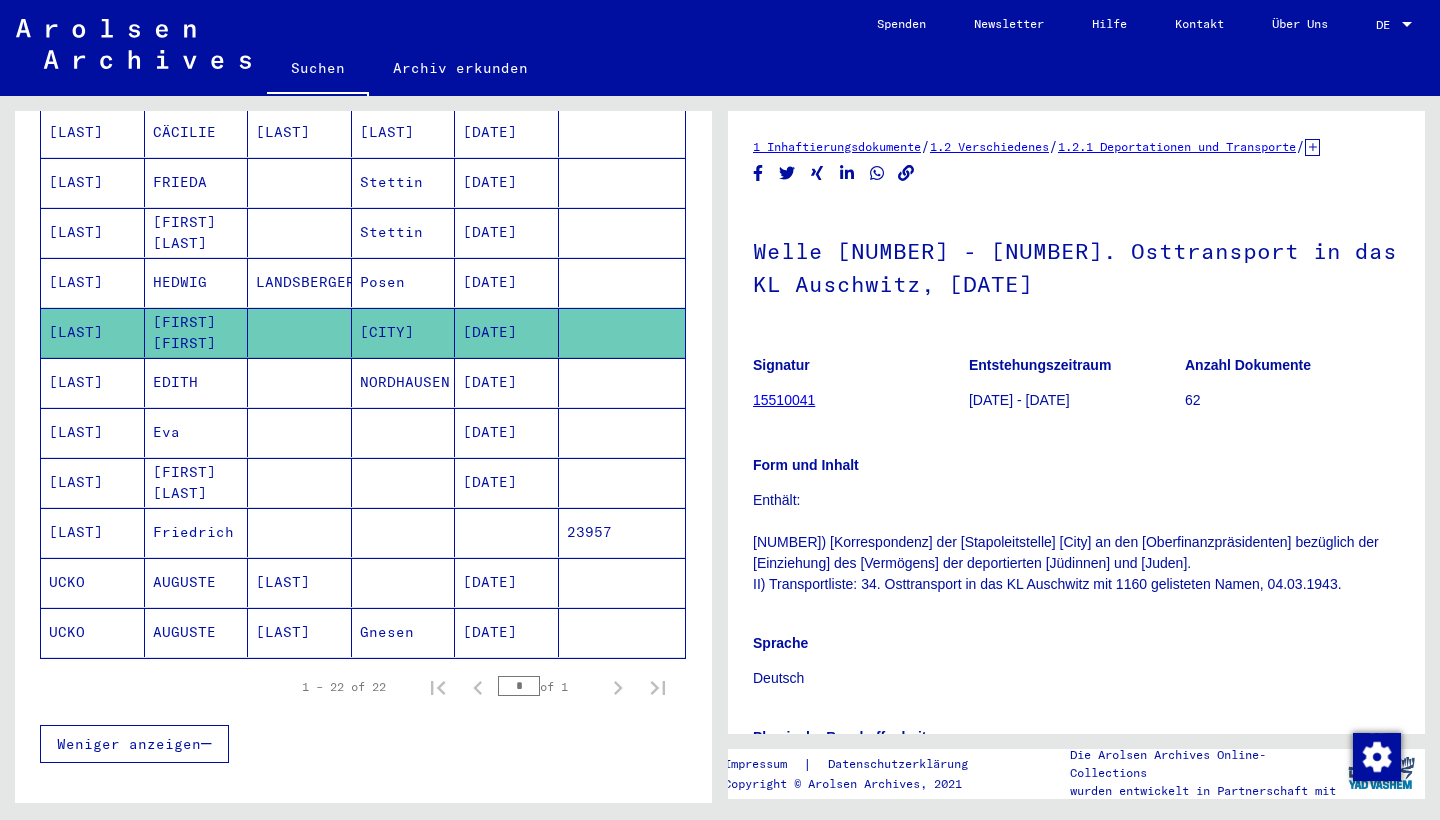 scroll, scrollTop: 0, scrollLeft: 0, axis: both 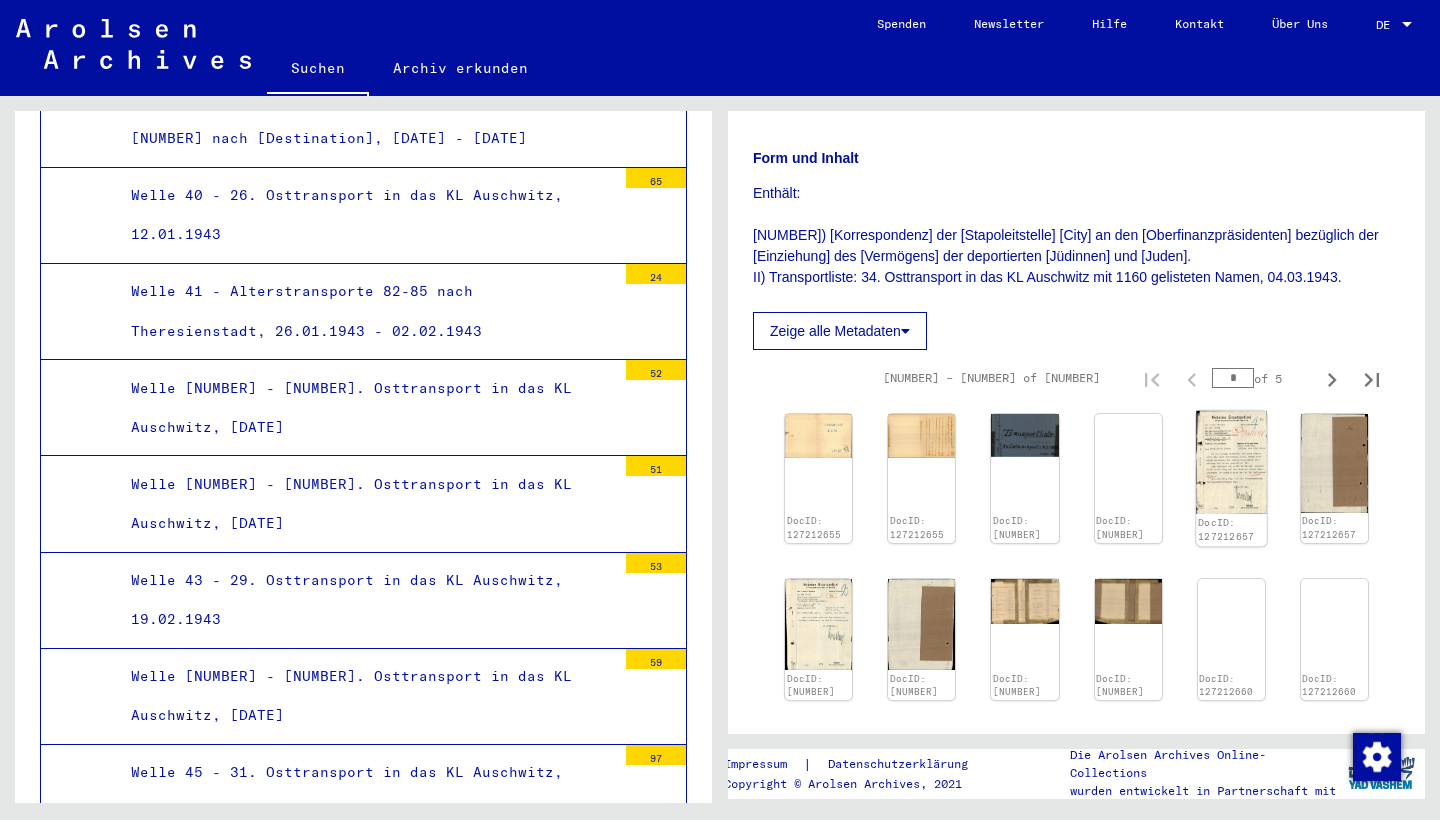 click 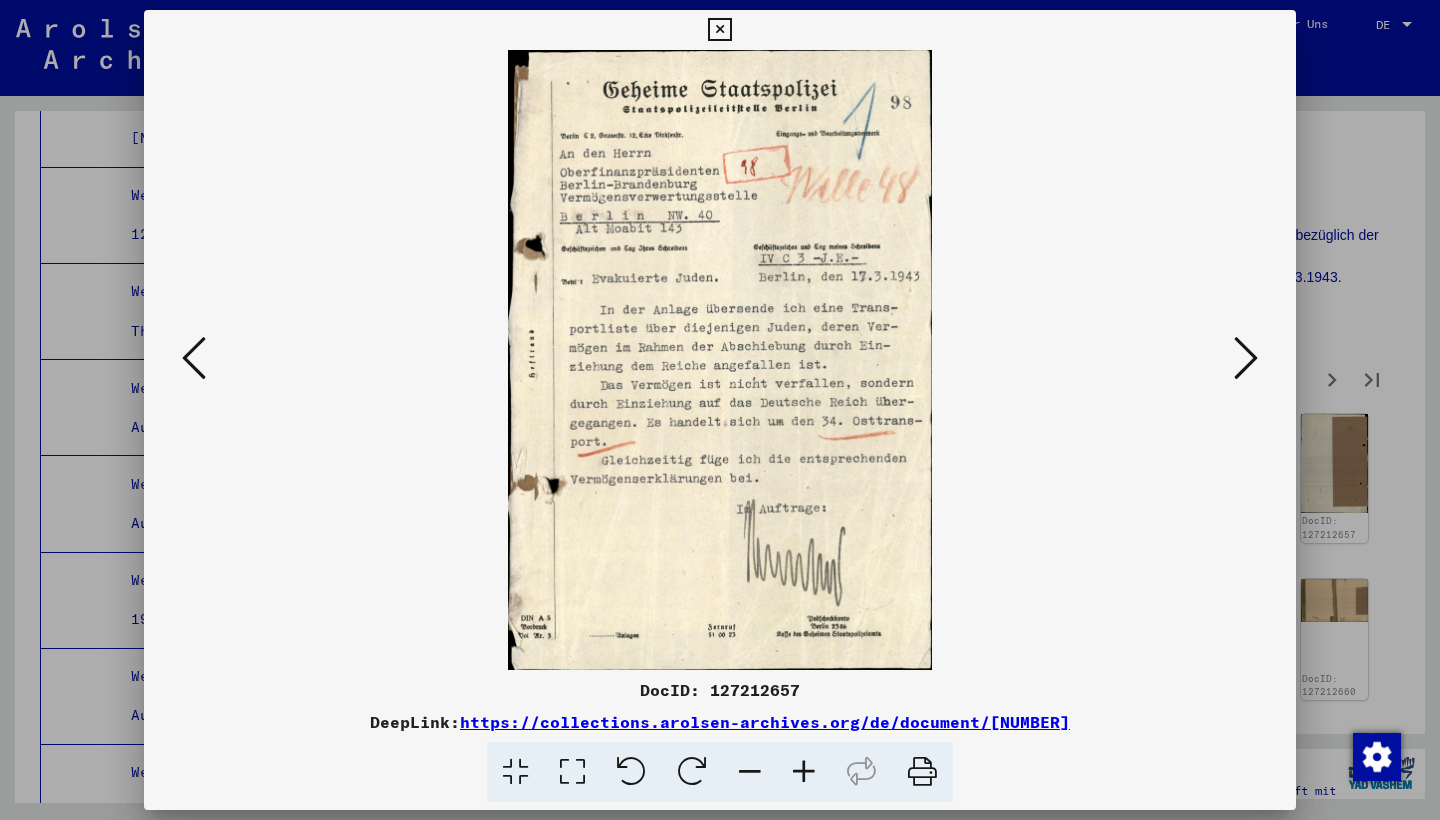 click at bounding box center [1246, 358] 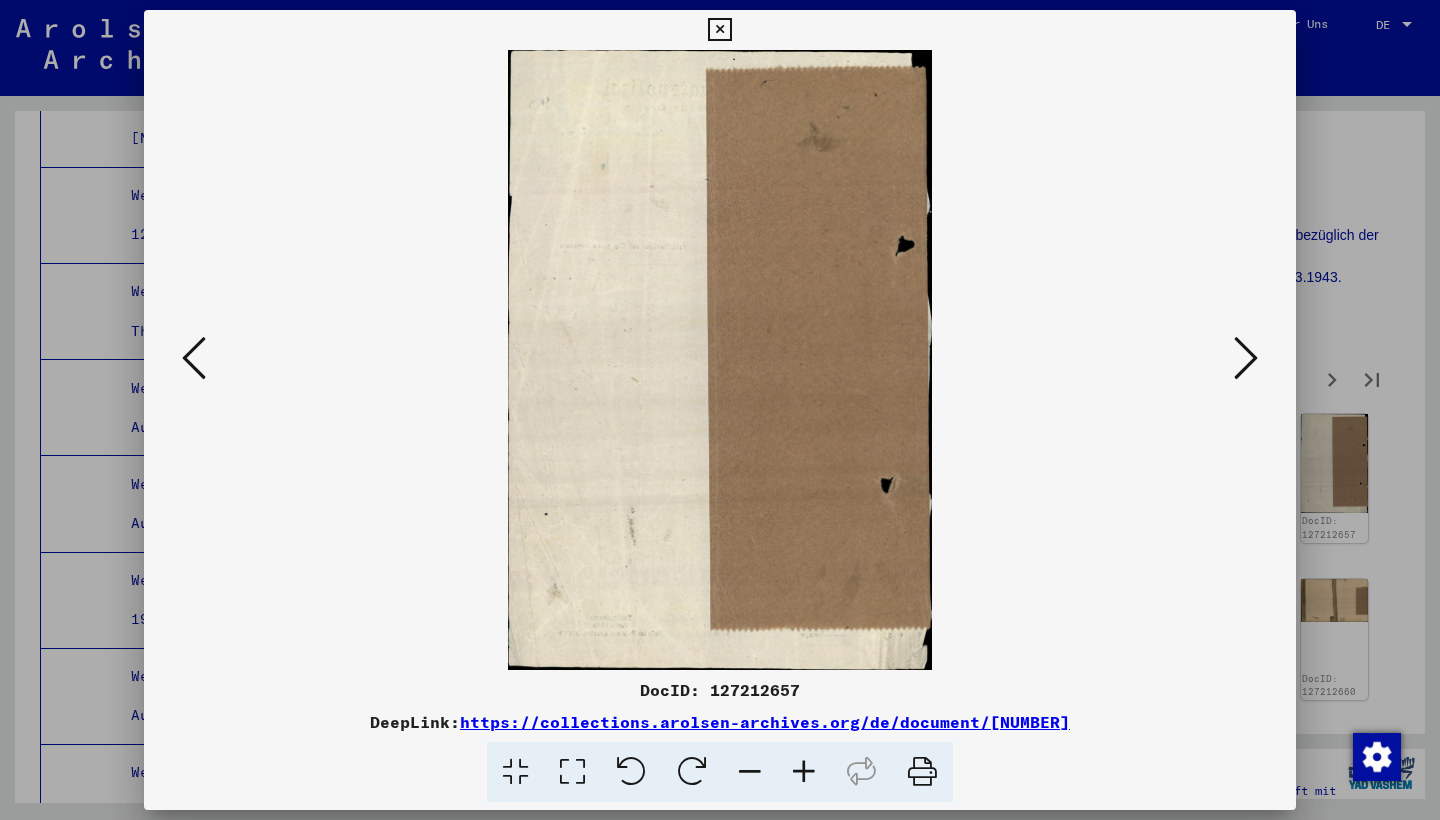 click at bounding box center [1246, 358] 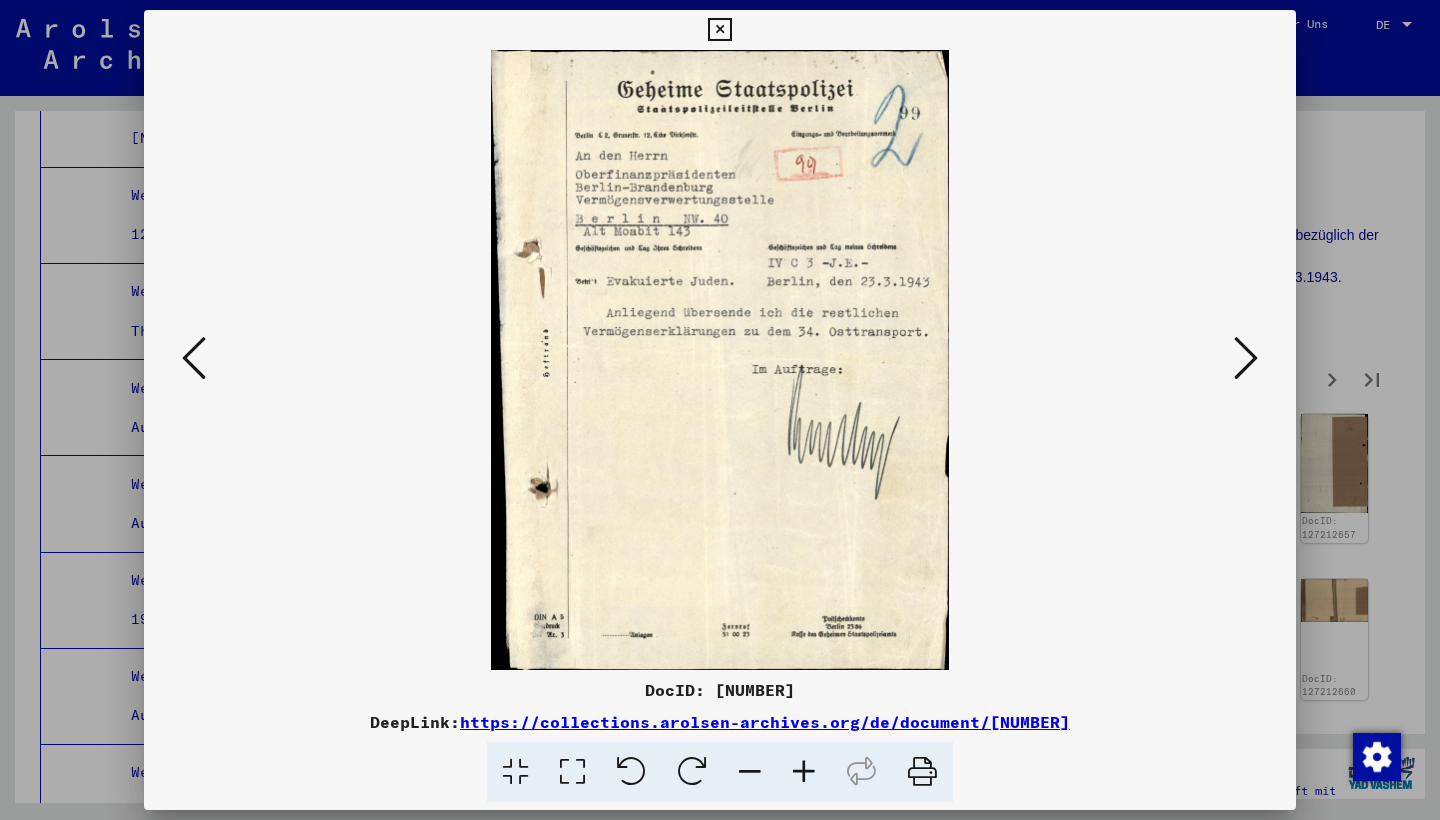 click at bounding box center (1246, 358) 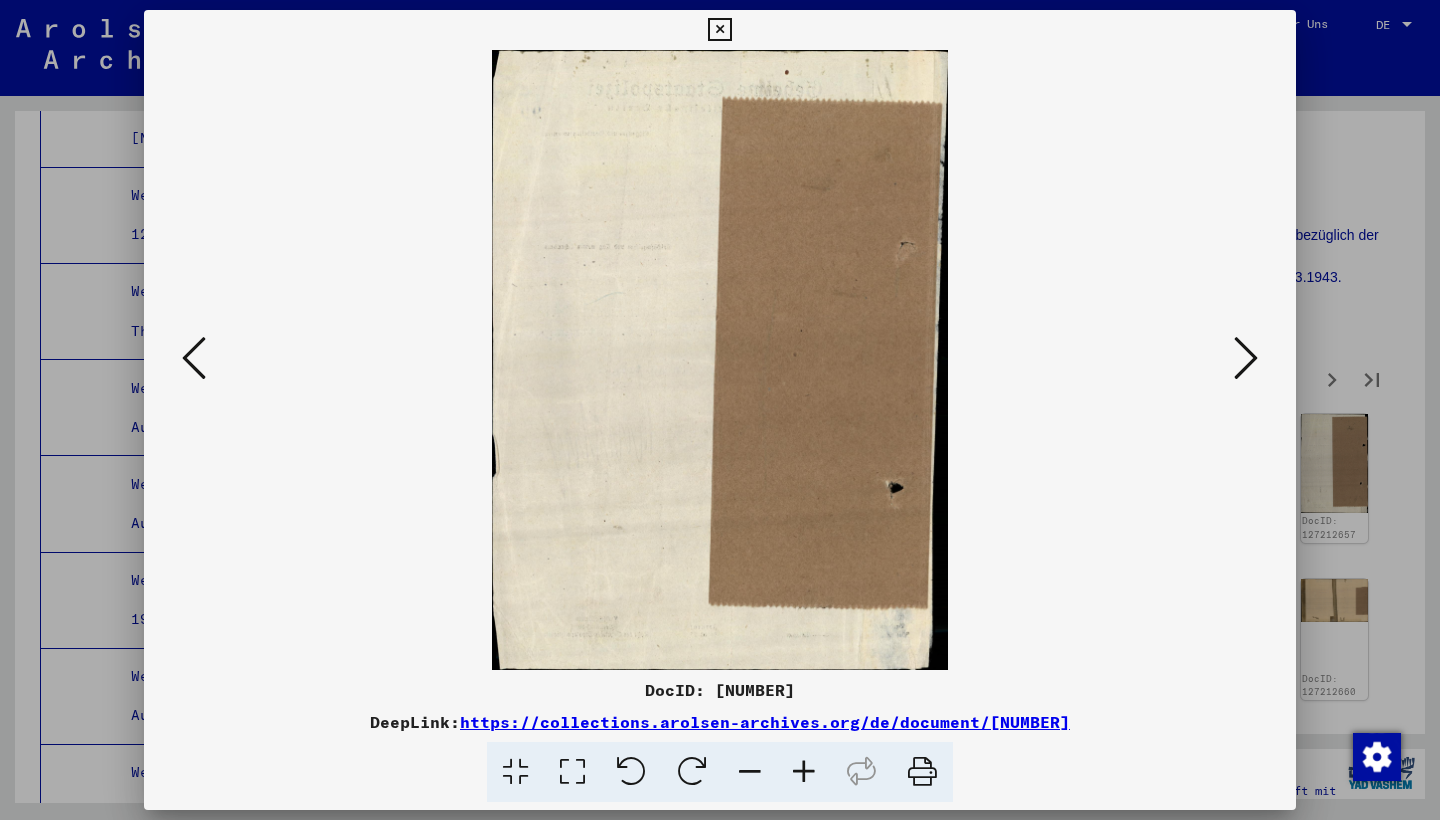 click at bounding box center [1246, 358] 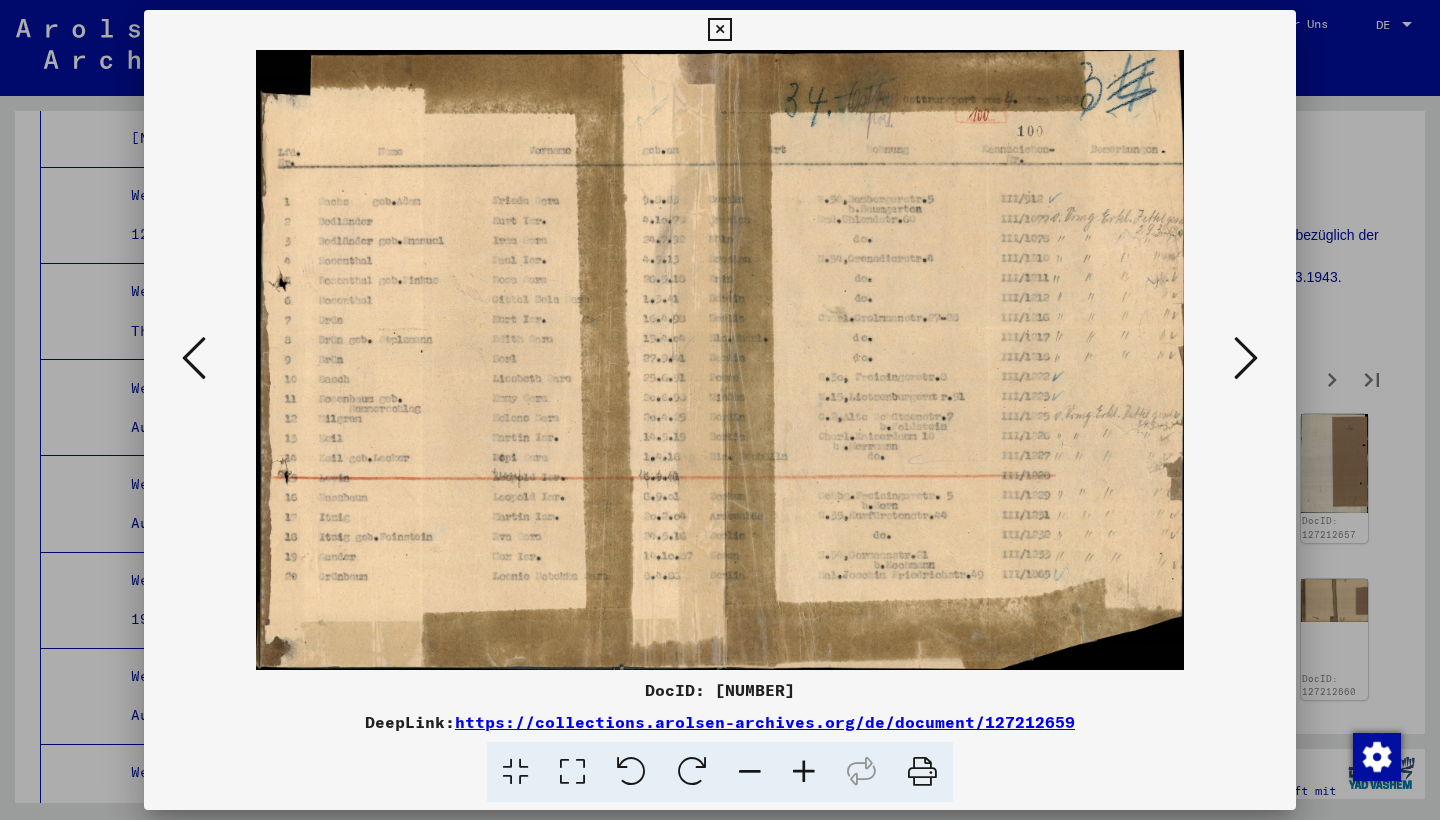 click at bounding box center (1246, 358) 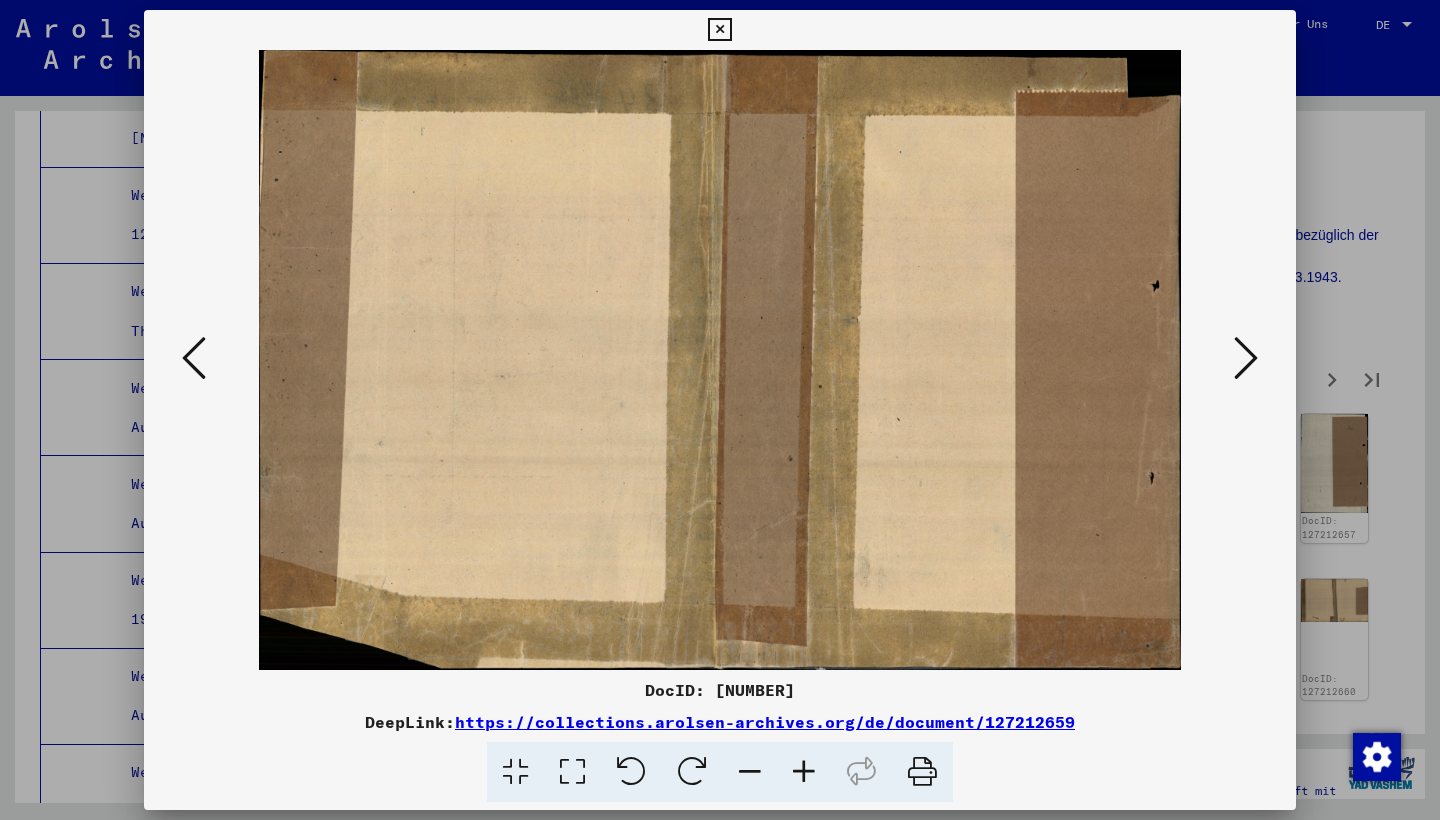 click at bounding box center [1246, 358] 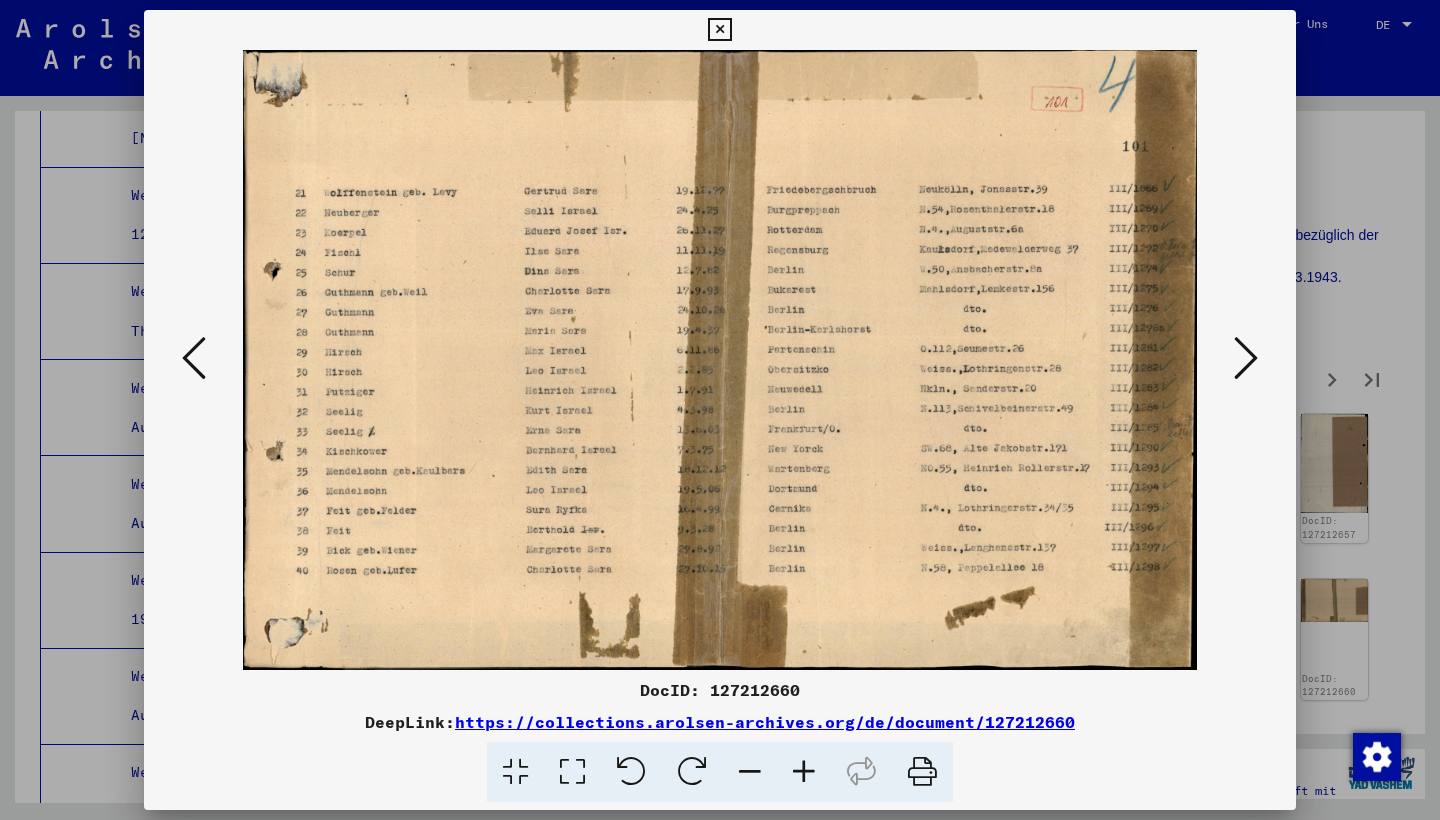 click at bounding box center (1246, 358) 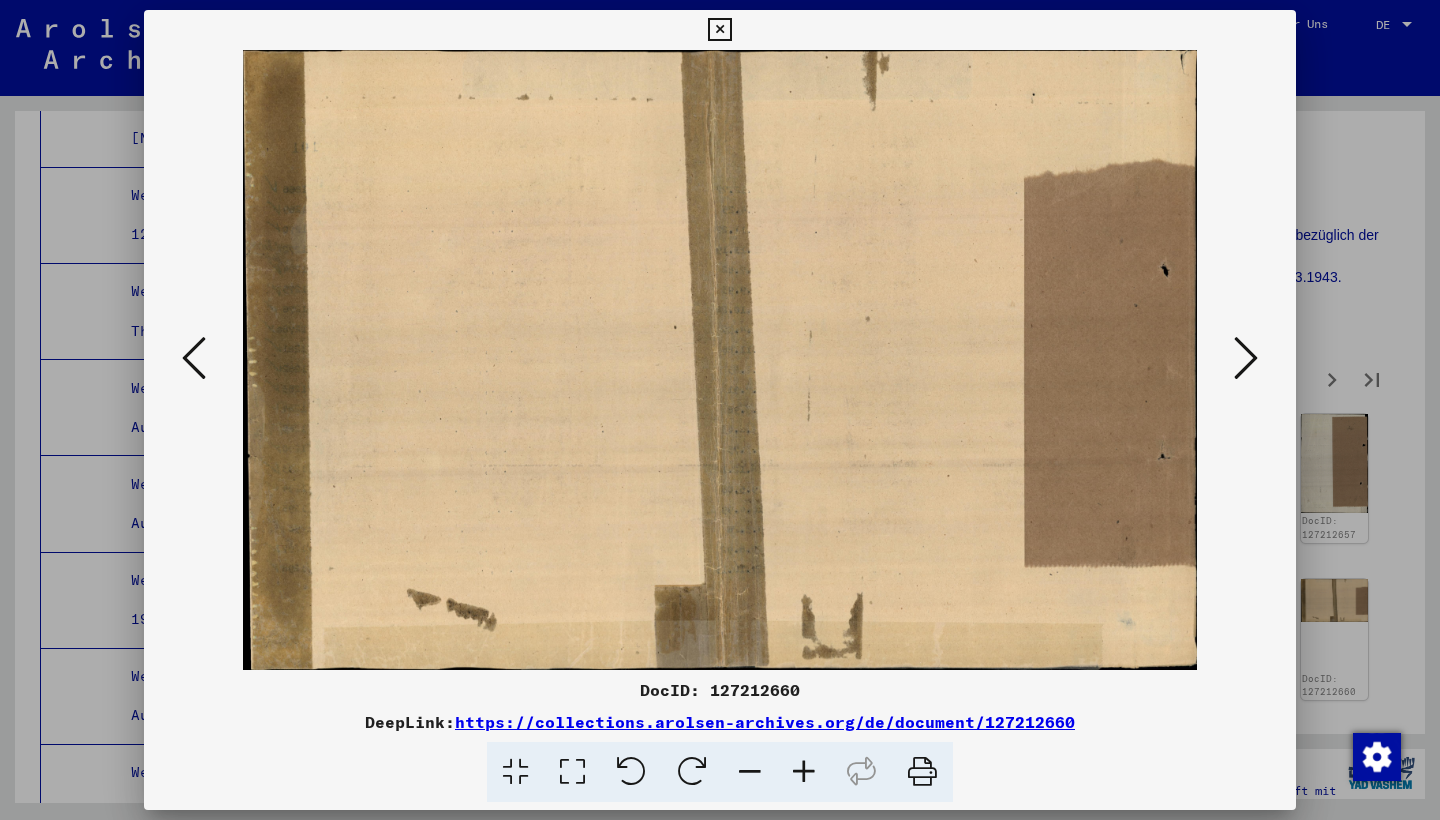 click at bounding box center [1246, 358] 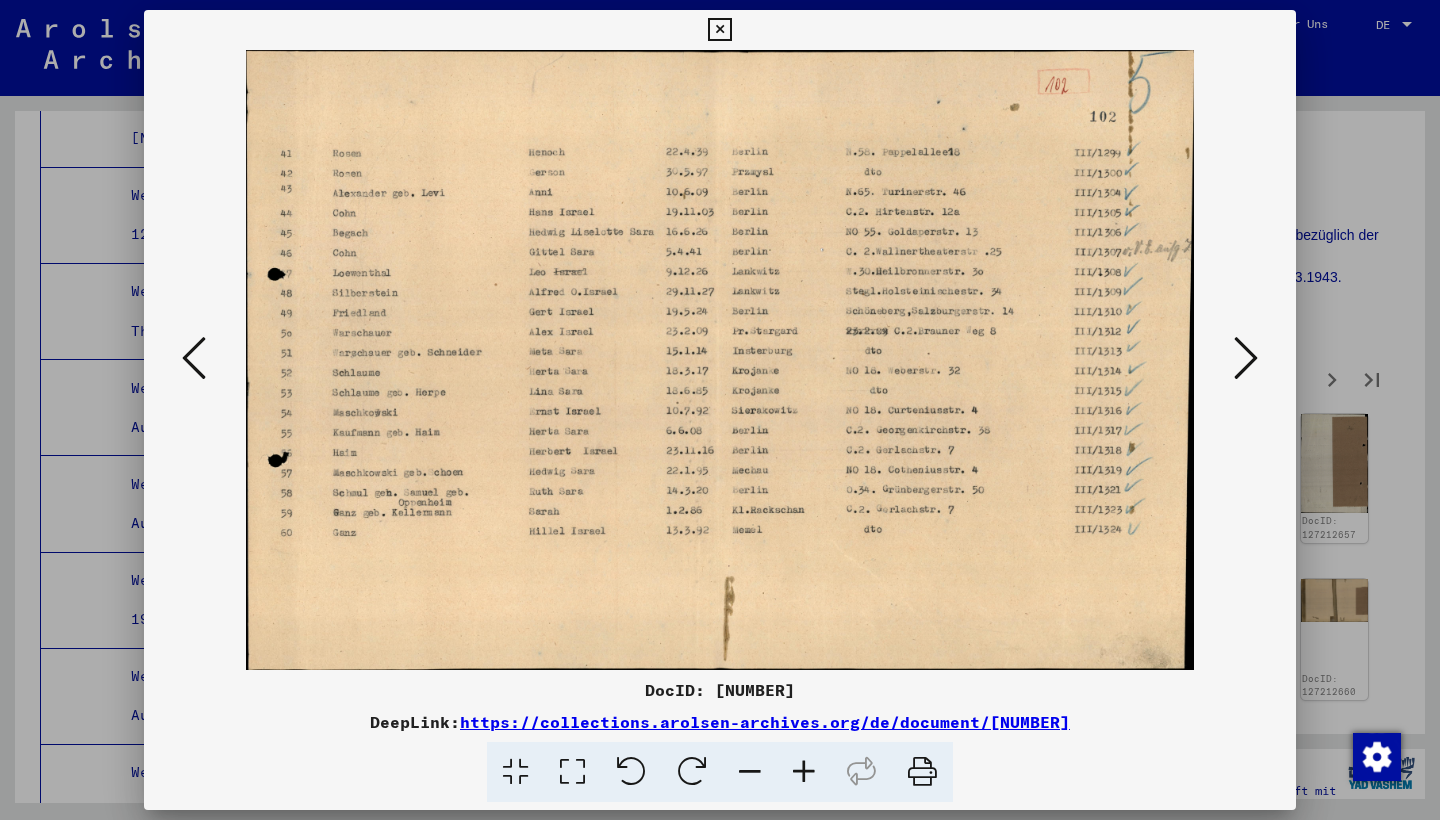 click at bounding box center [1246, 358] 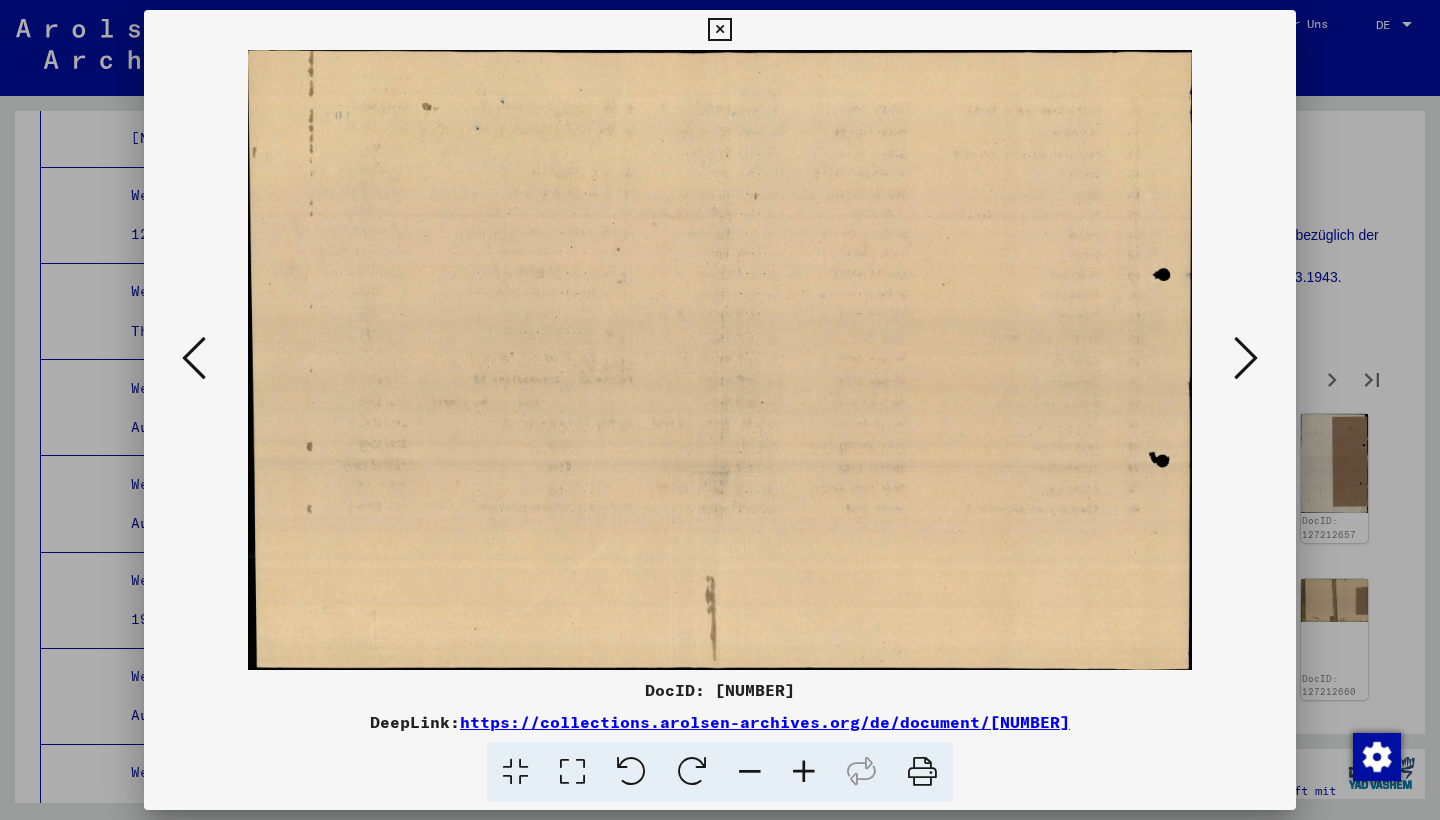 click at bounding box center (1246, 358) 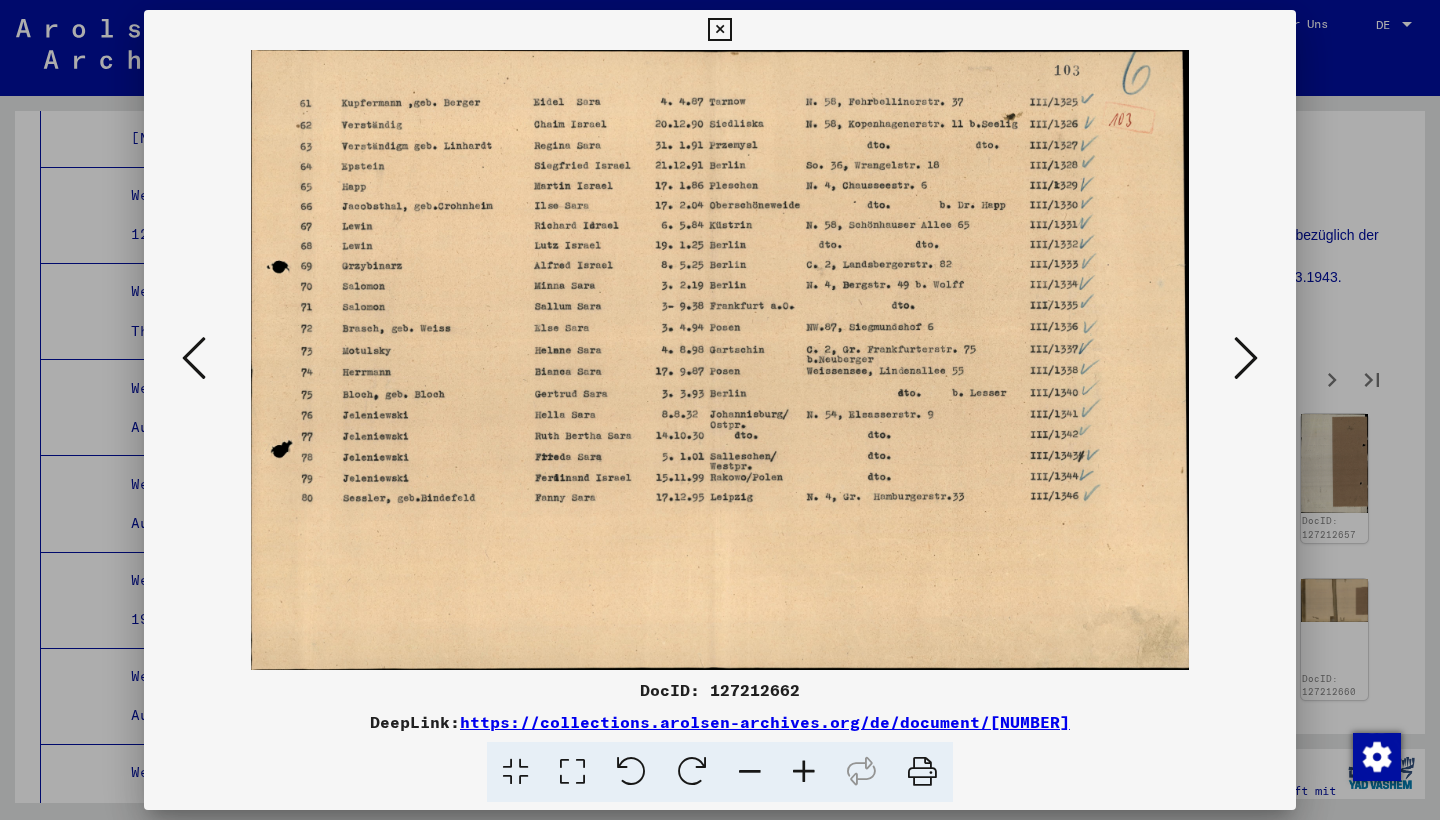 click at bounding box center [1246, 358] 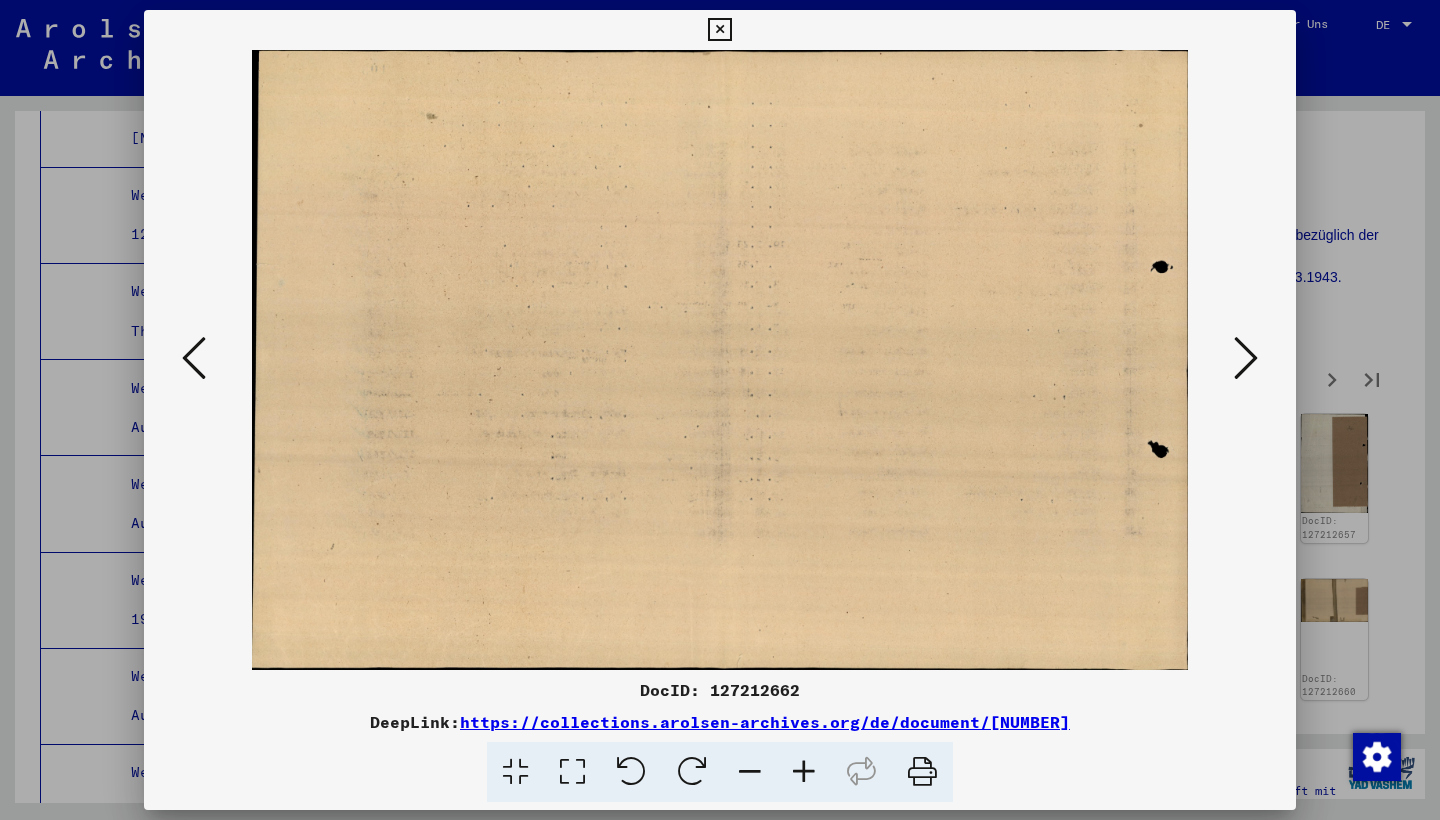 click at bounding box center [1246, 358] 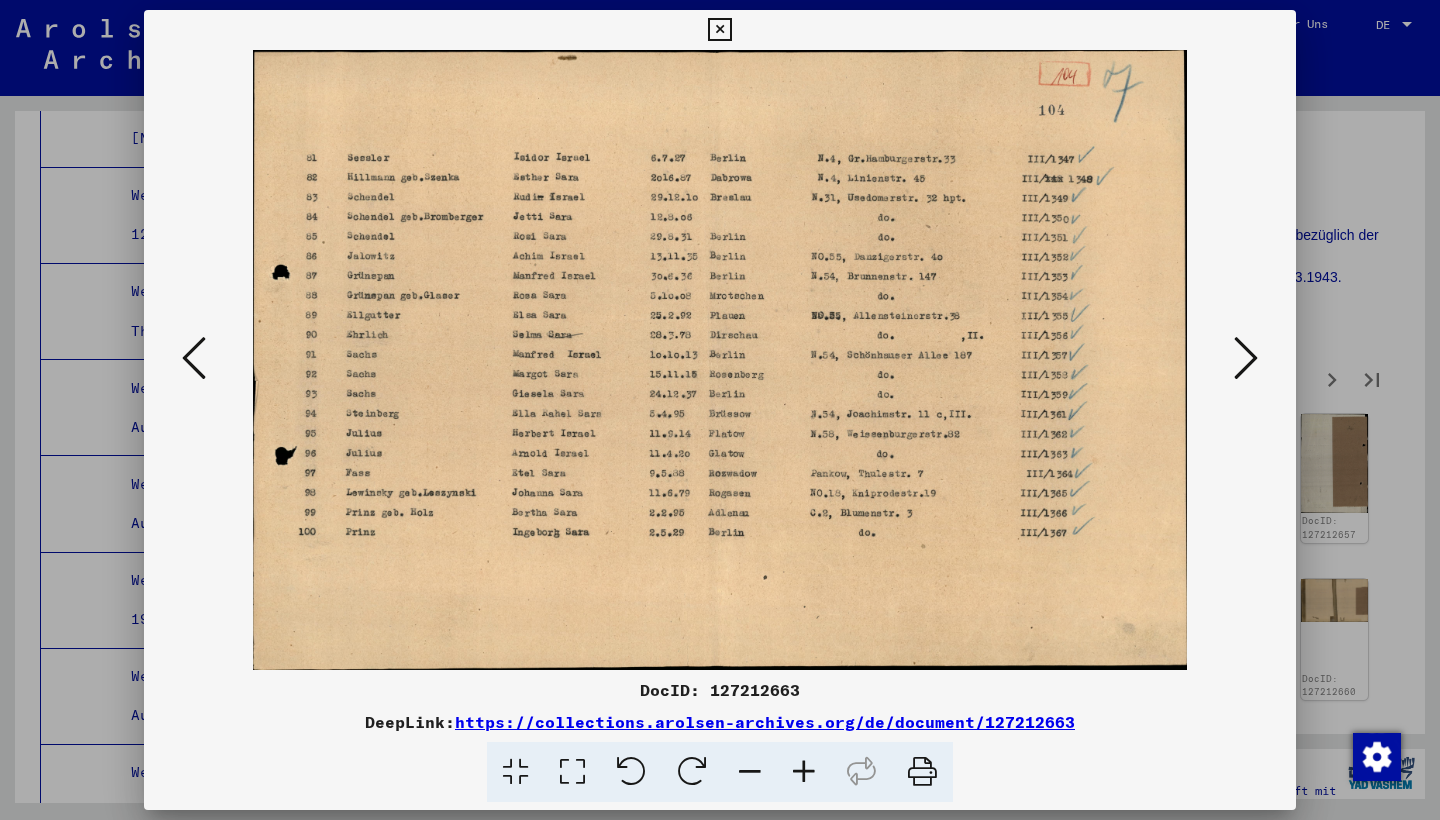 click at bounding box center (1246, 358) 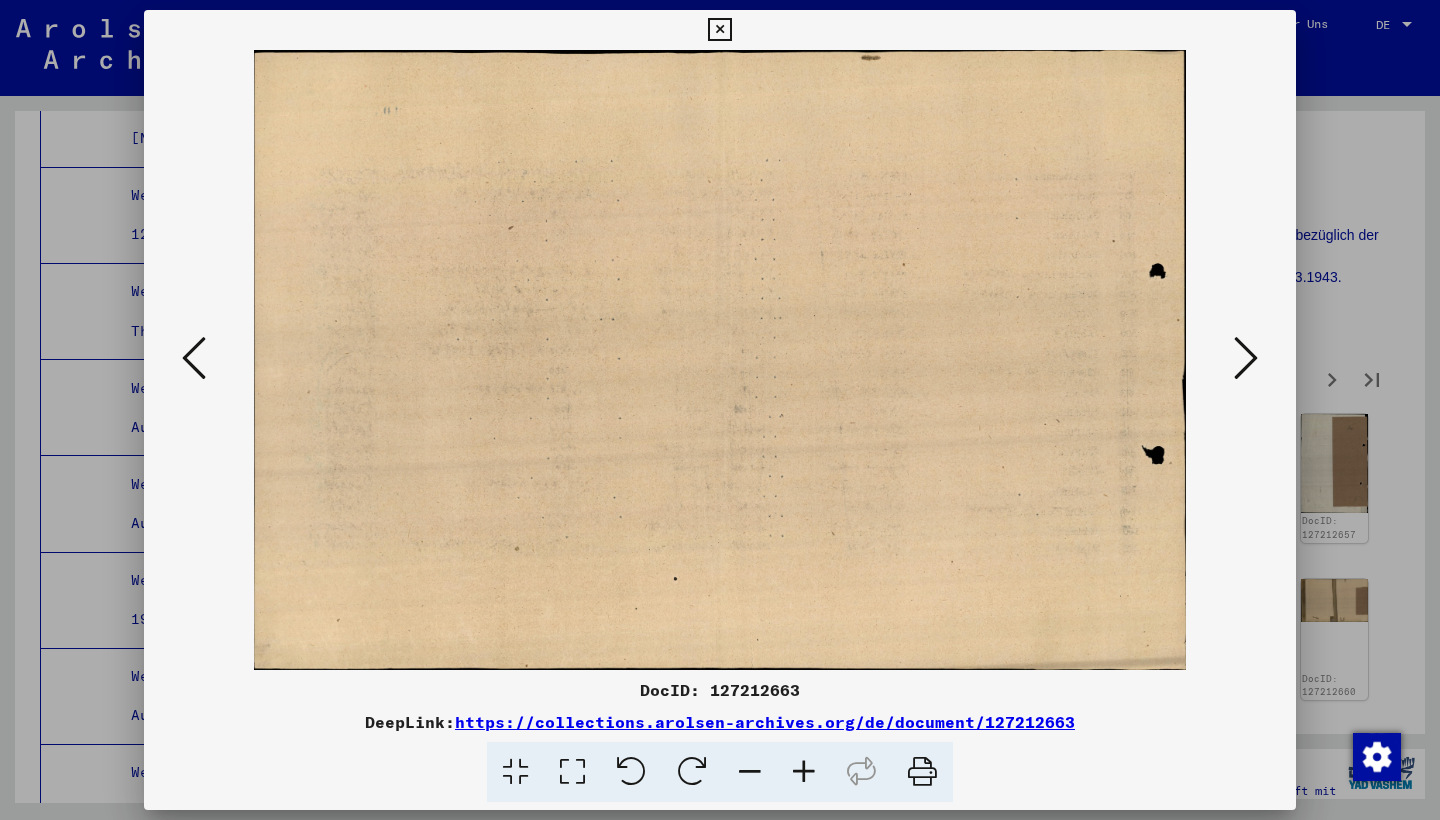click at bounding box center (1246, 358) 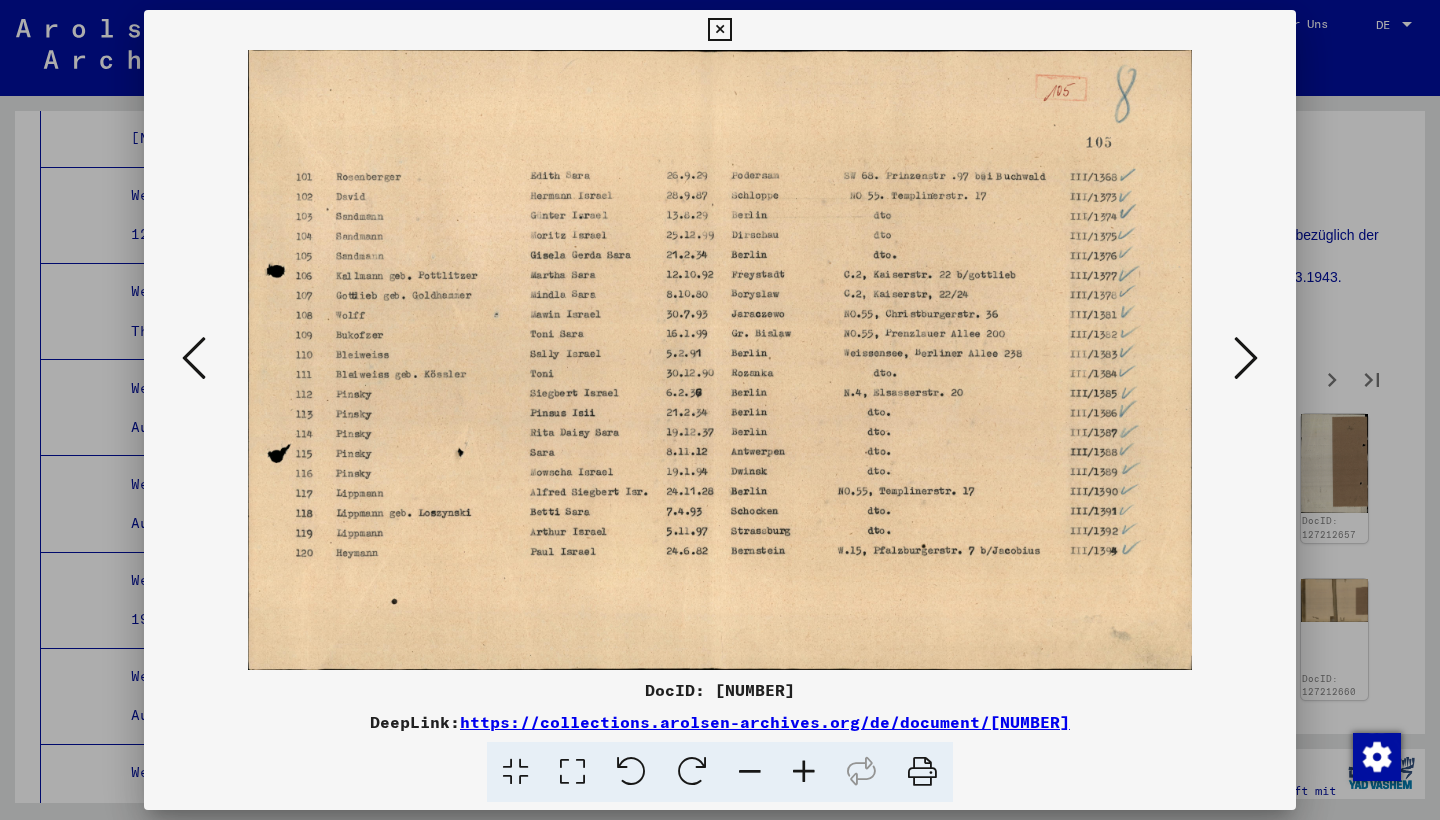 click at bounding box center (1246, 358) 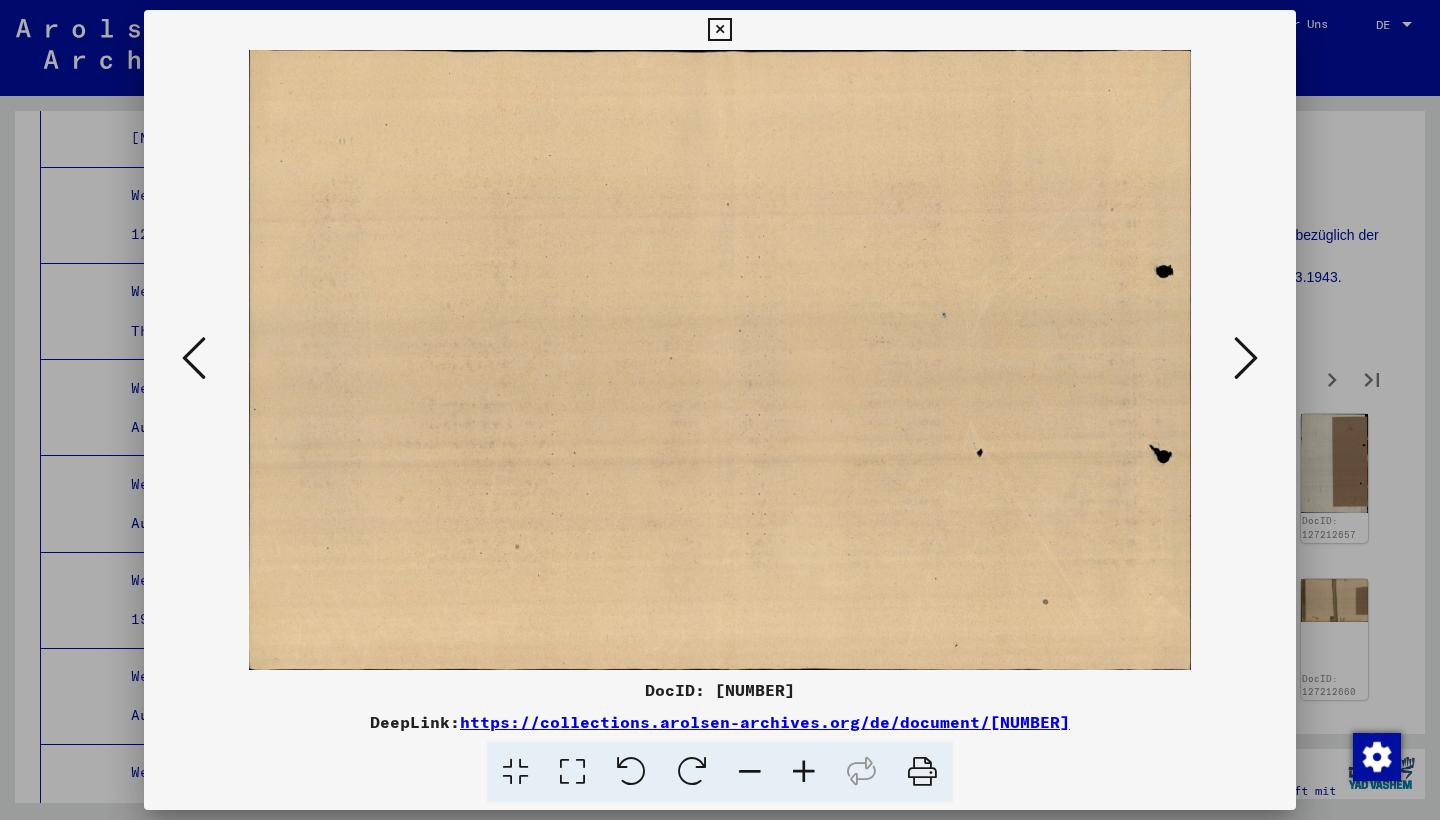 click at bounding box center [1246, 358] 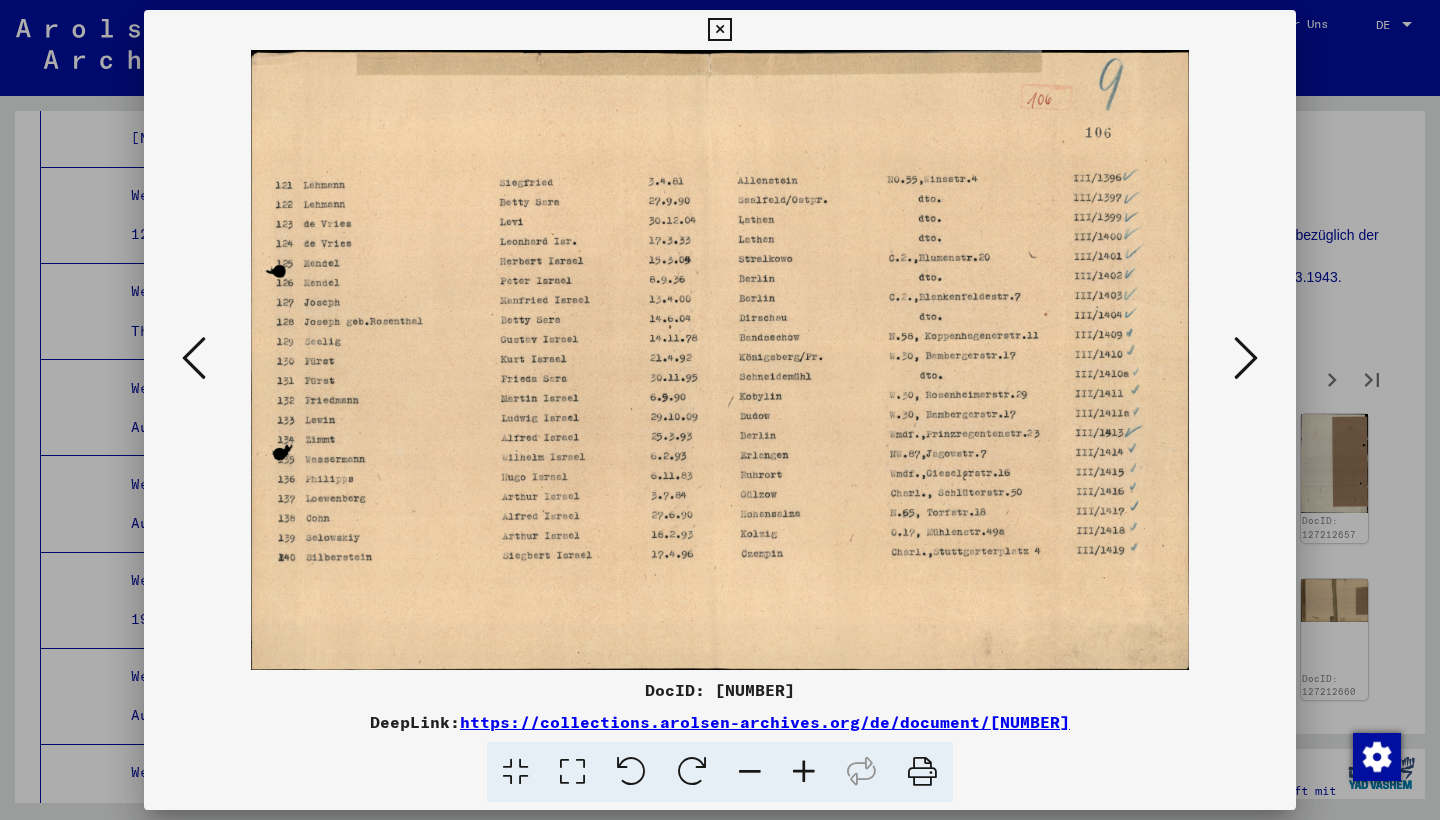 click at bounding box center (719, 30) 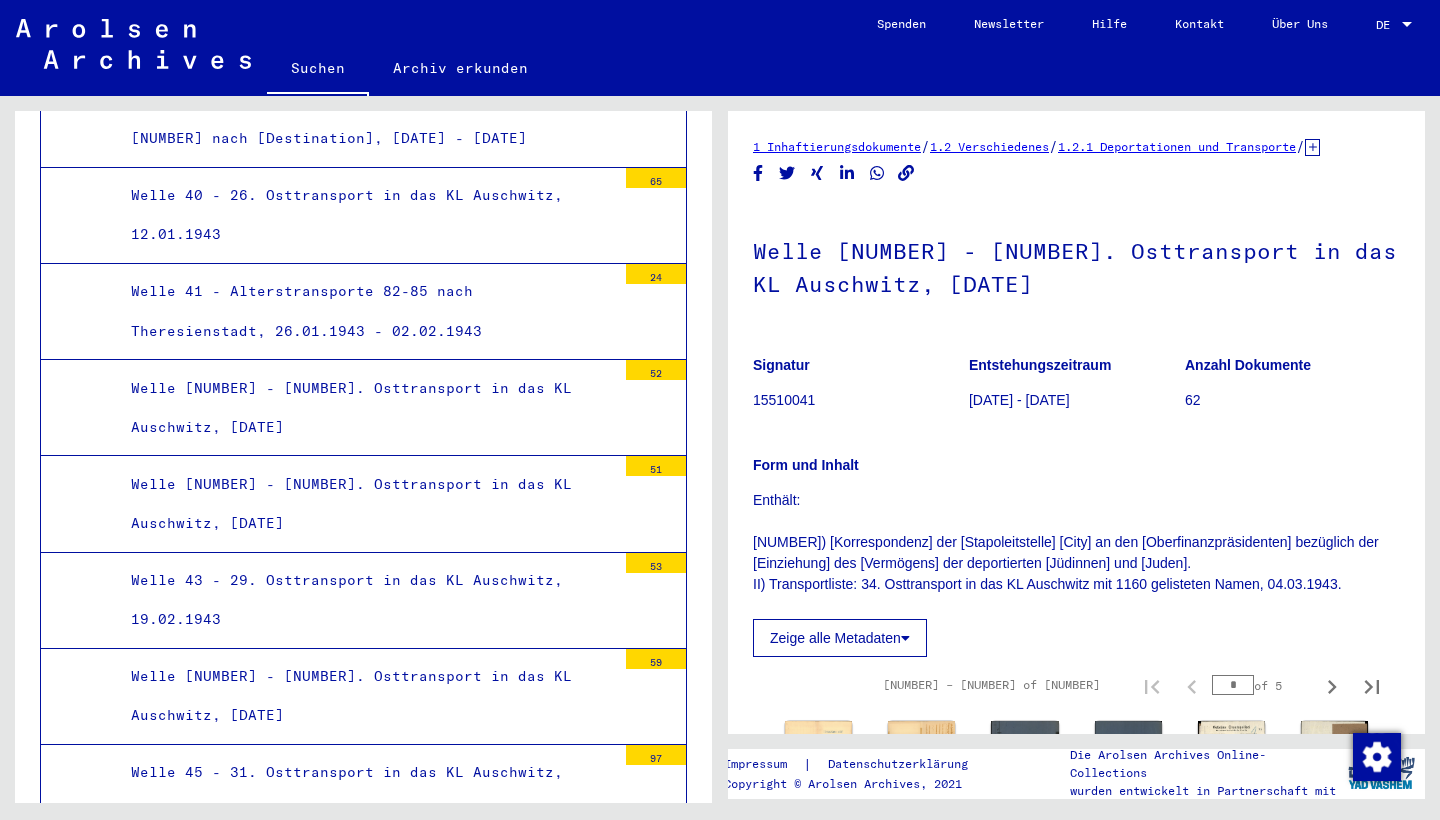scroll, scrollTop: 0, scrollLeft: 0, axis: both 